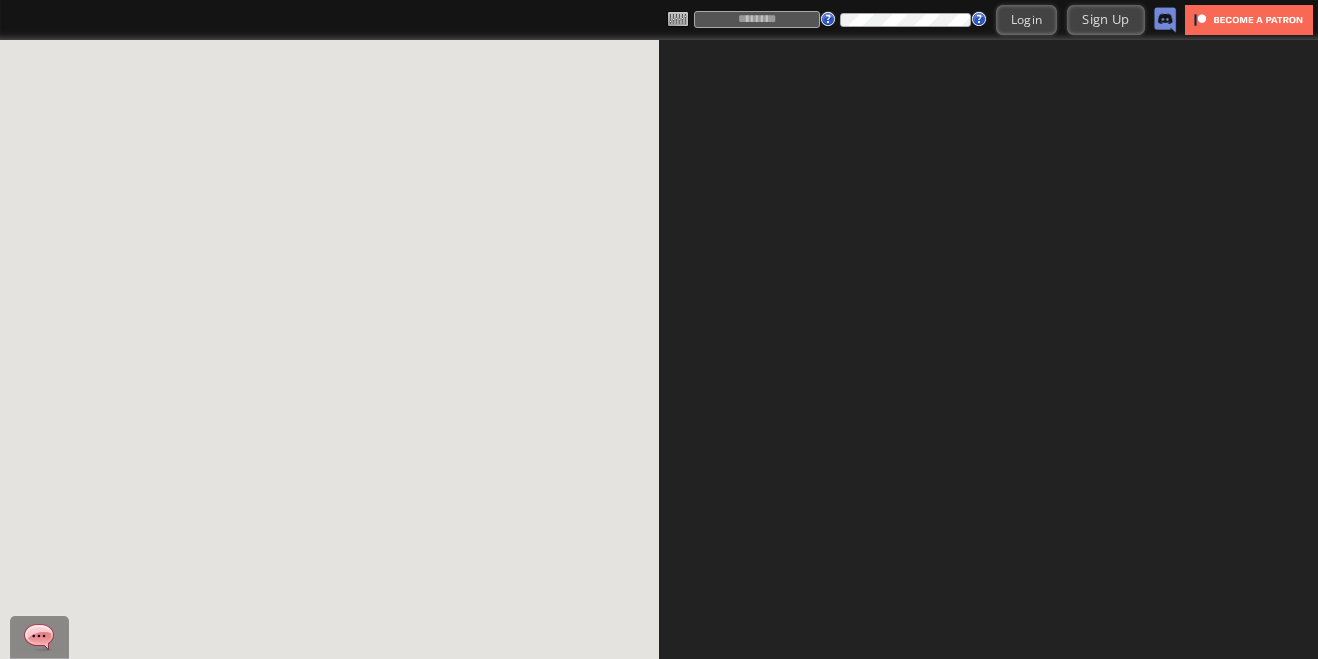 scroll, scrollTop: 0, scrollLeft: 0, axis: both 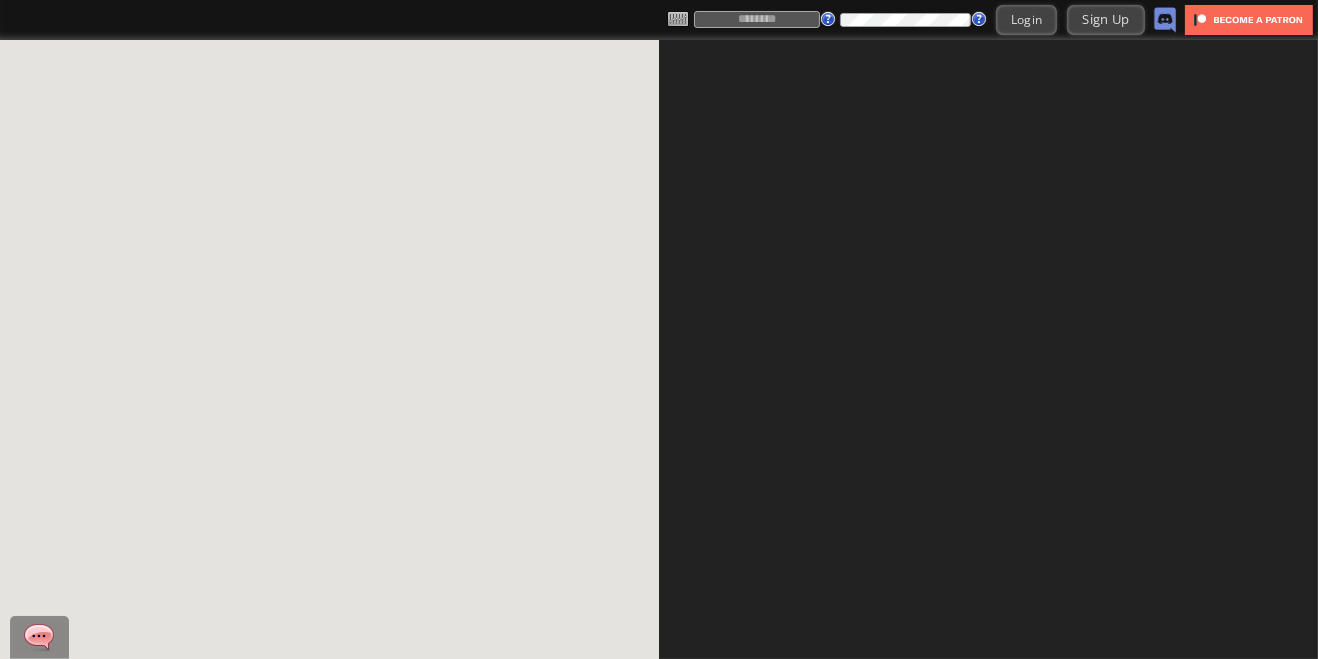 click at bounding box center (757, 19) 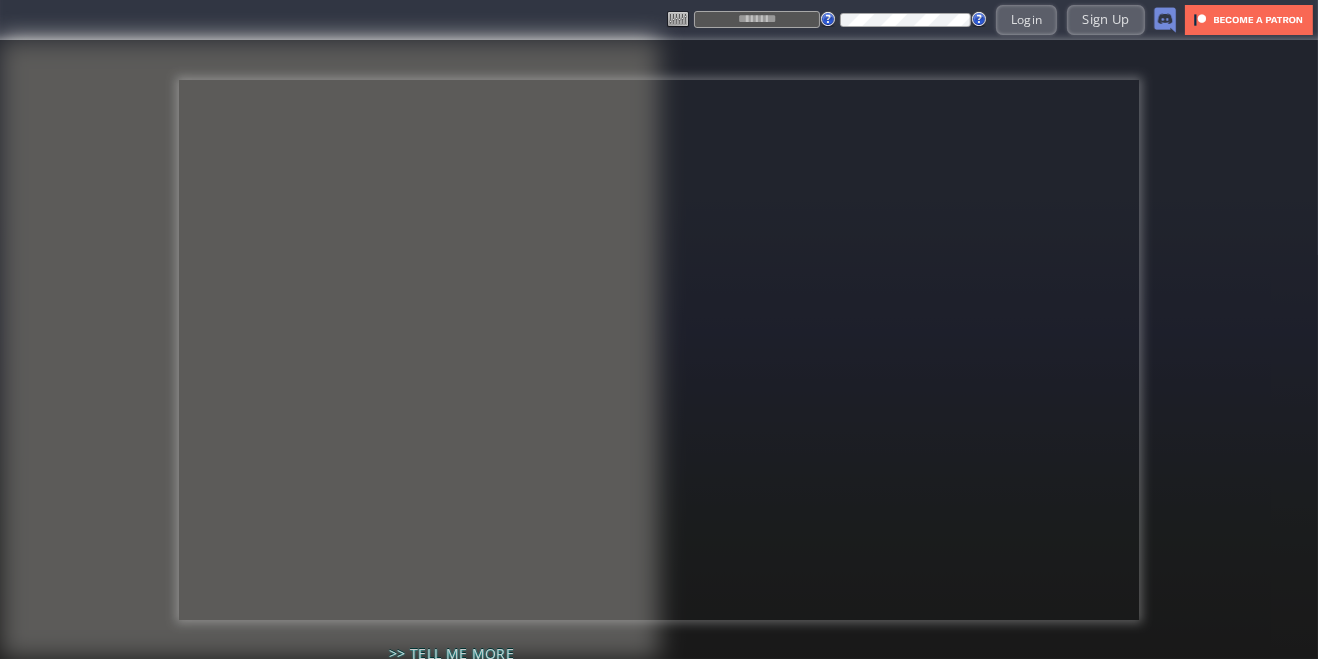 click at bounding box center [757, 19] 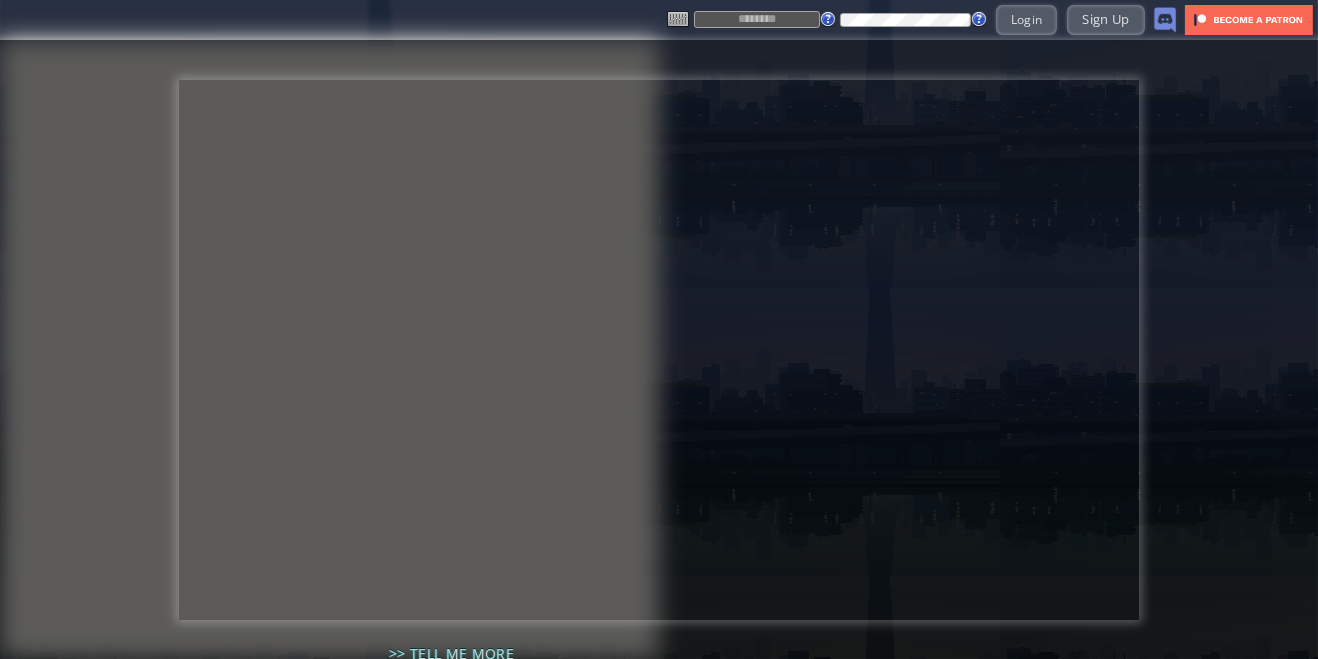 click at bounding box center [757, 19] 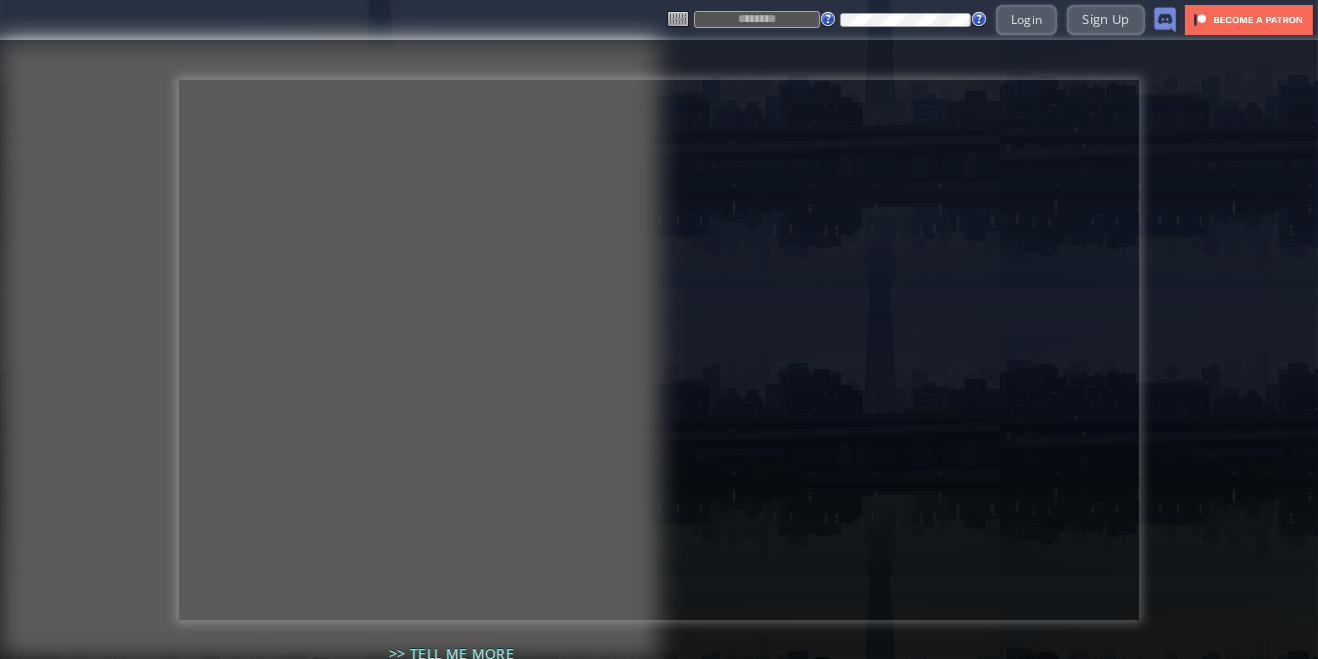 click at bounding box center (757, 19) 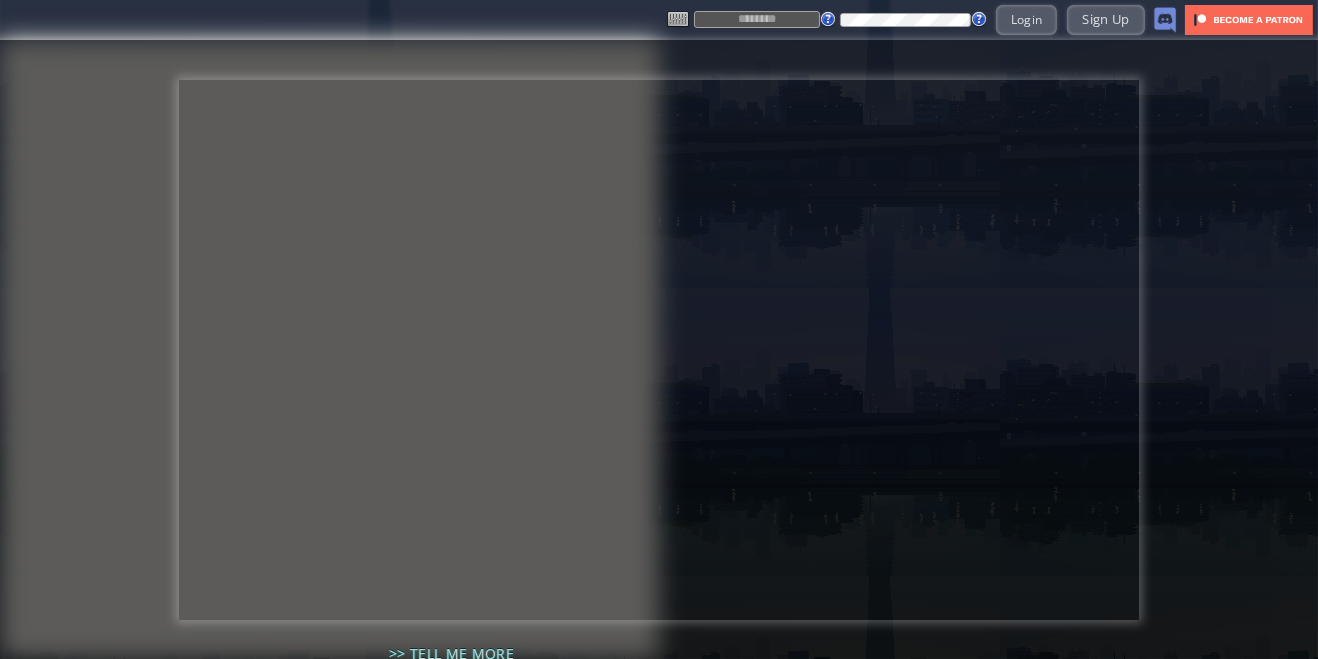 click at bounding box center (757, 19) 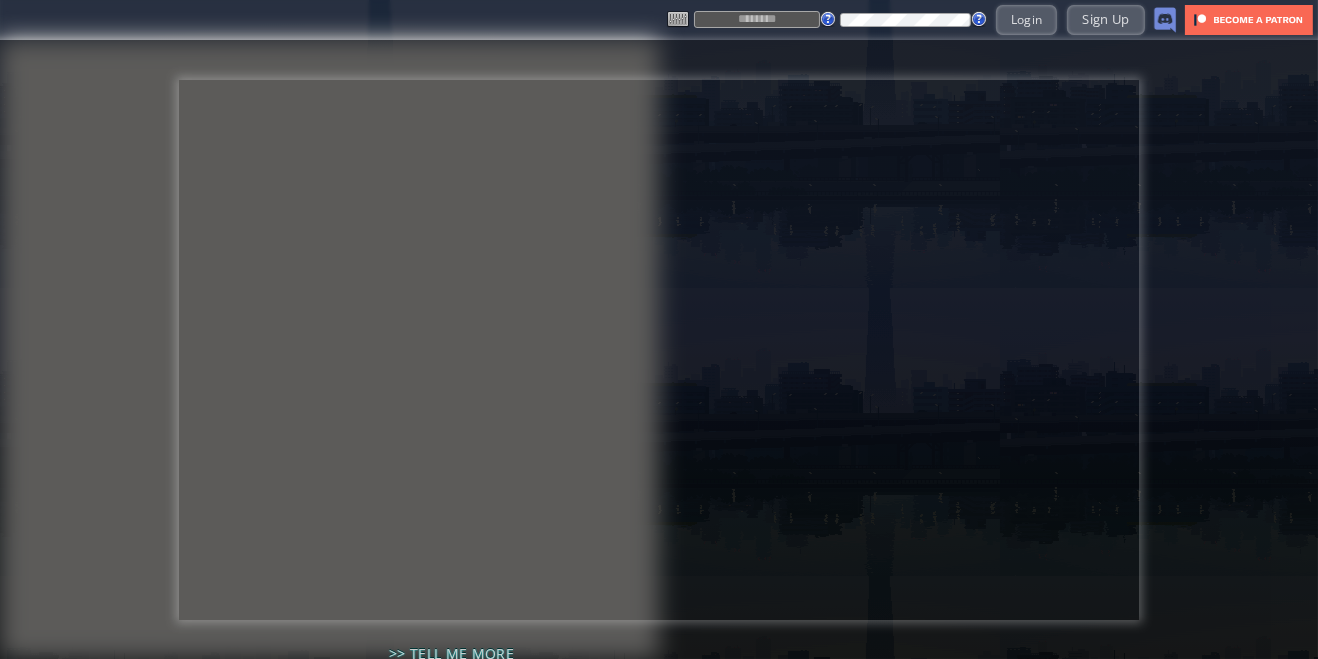 click at bounding box center (757, 19) 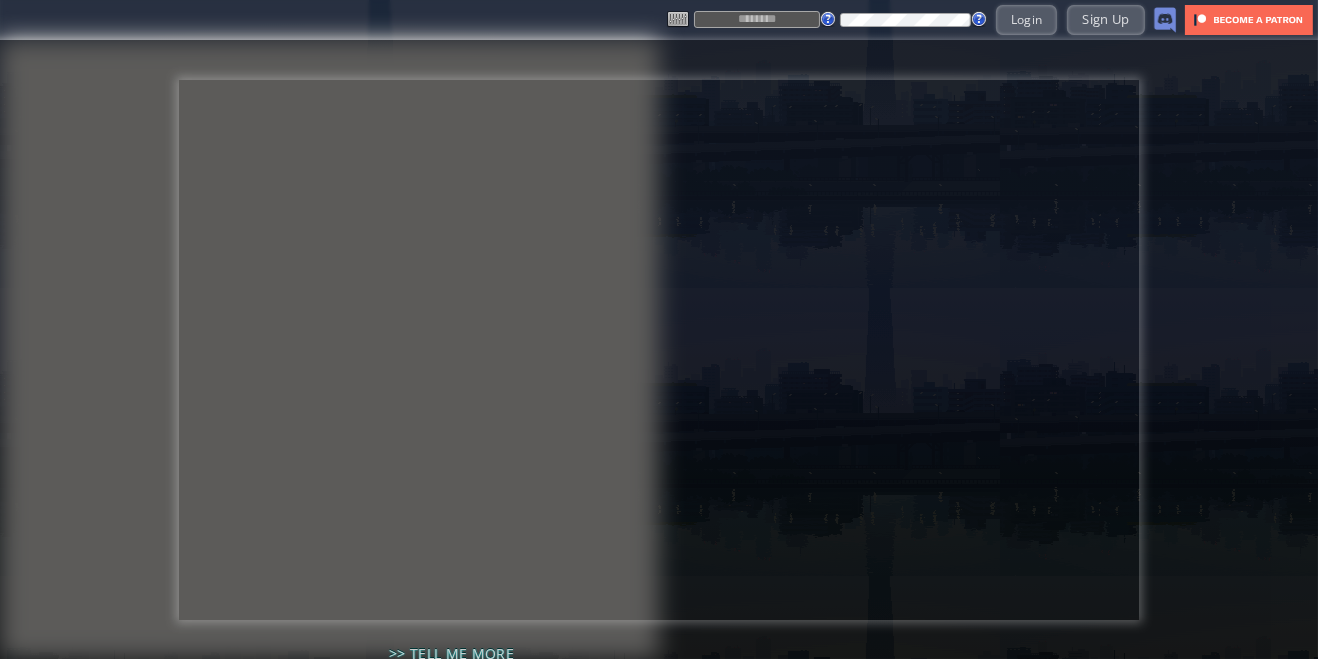 click at bounding box center (757, 19) 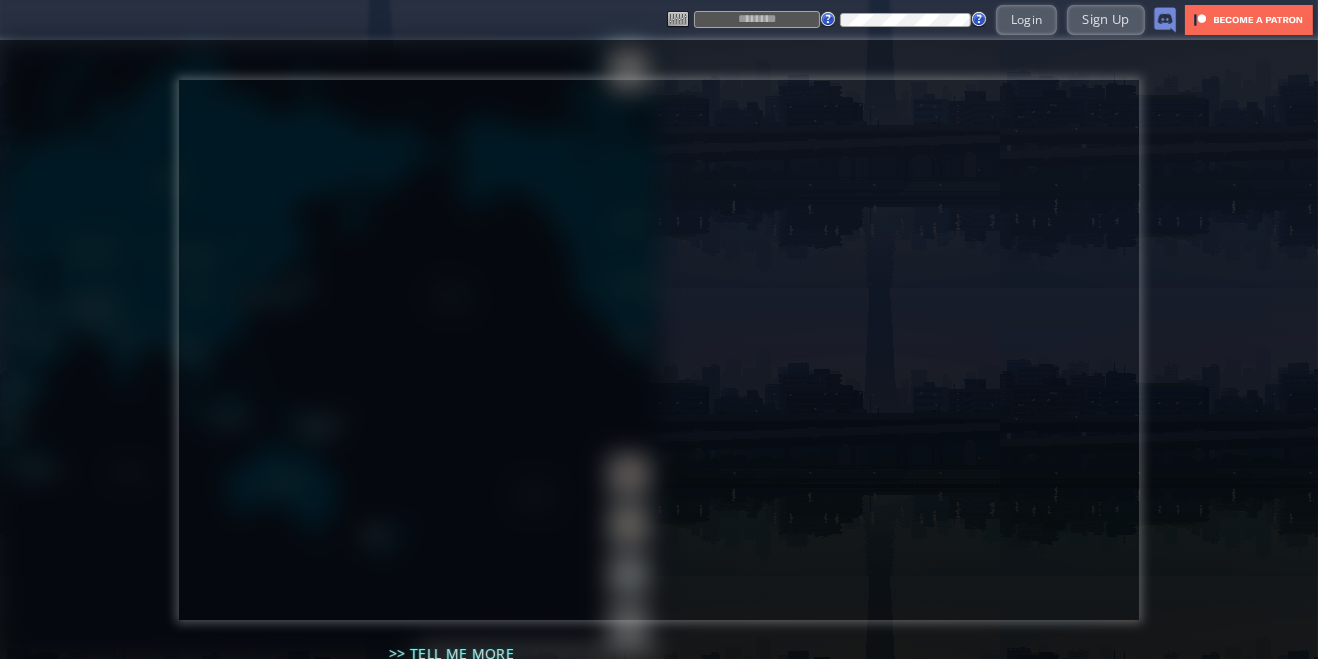 click on "Login
Sign Up" at bounding box center [921, 19] 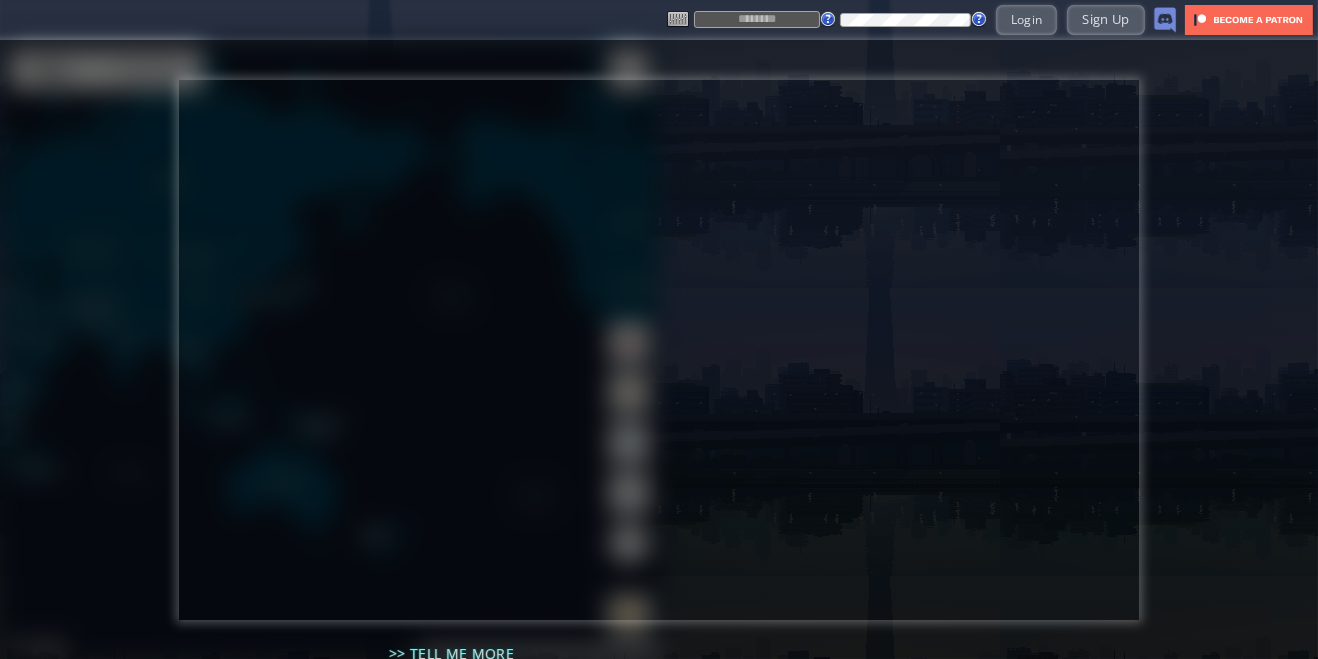 click at bounding box center (757, 19) 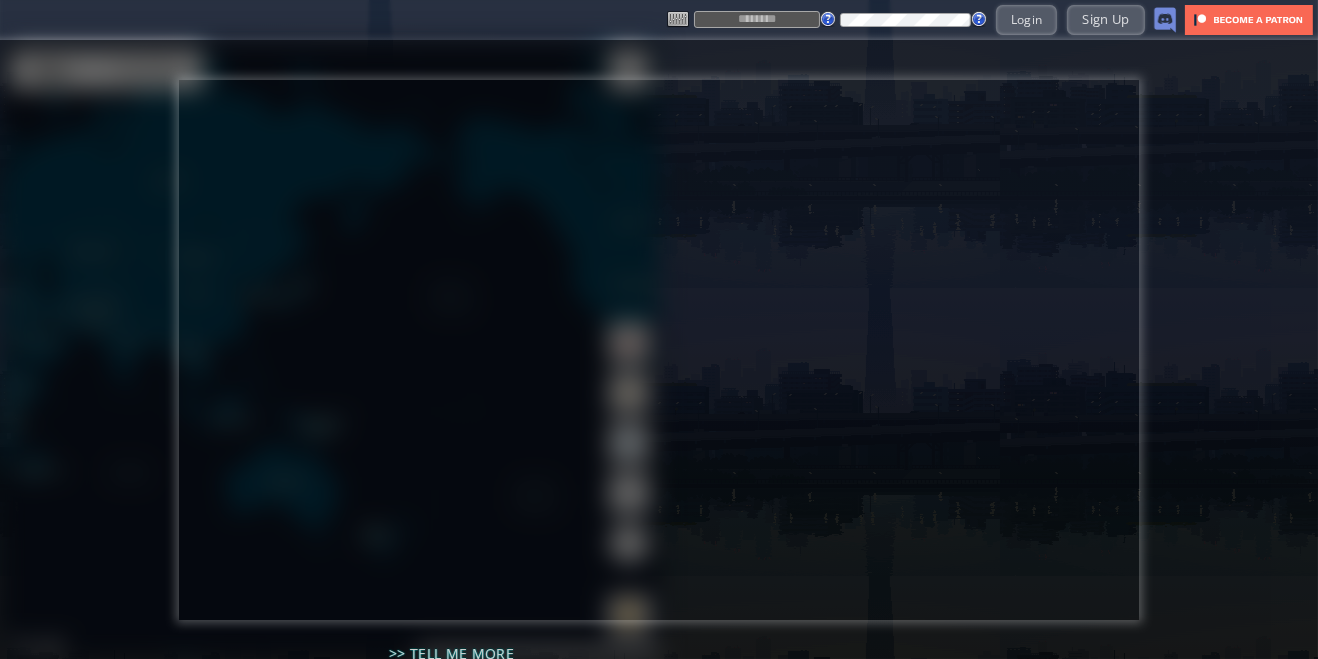 type on "********" 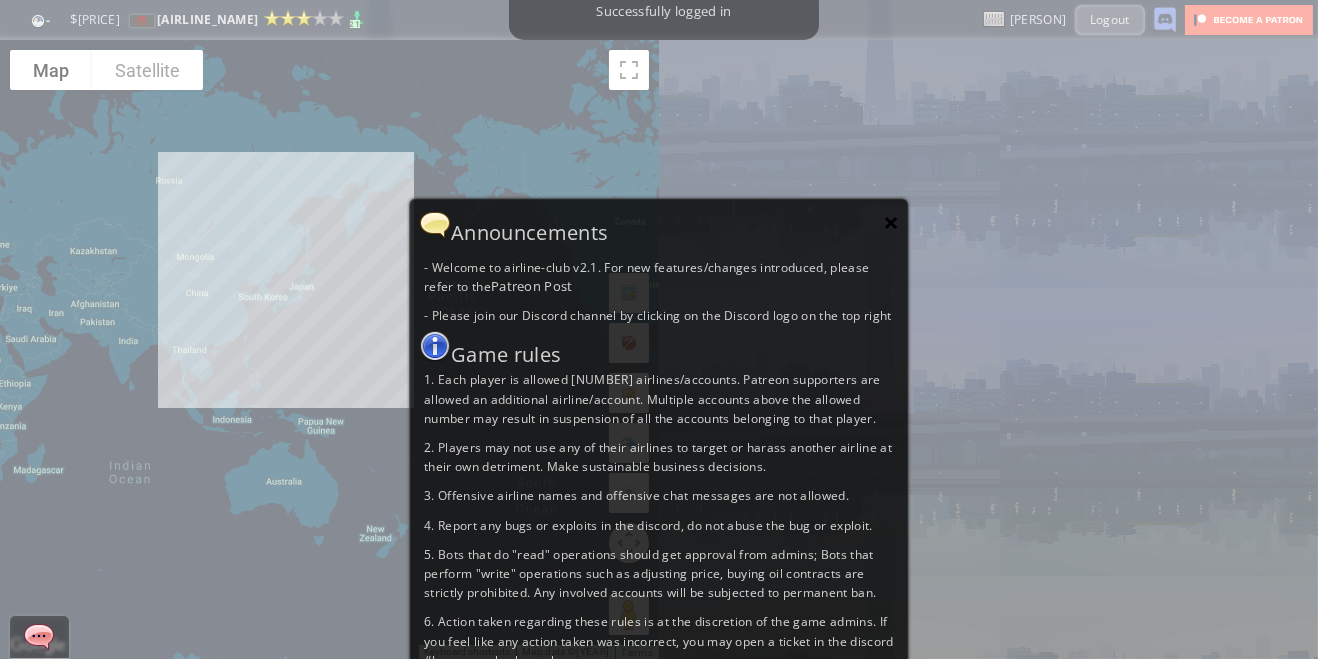 click on "×" at bounding box center [891, 222] 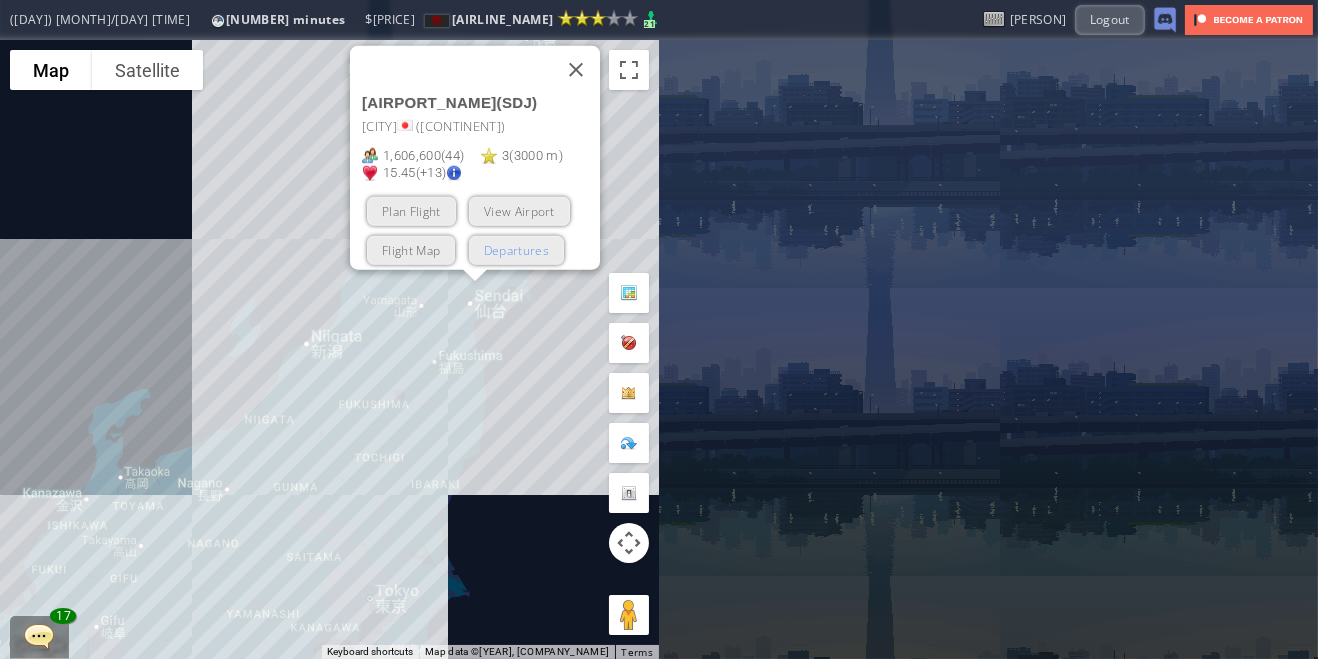 click on "Departures" at bounding box center [515, 249] 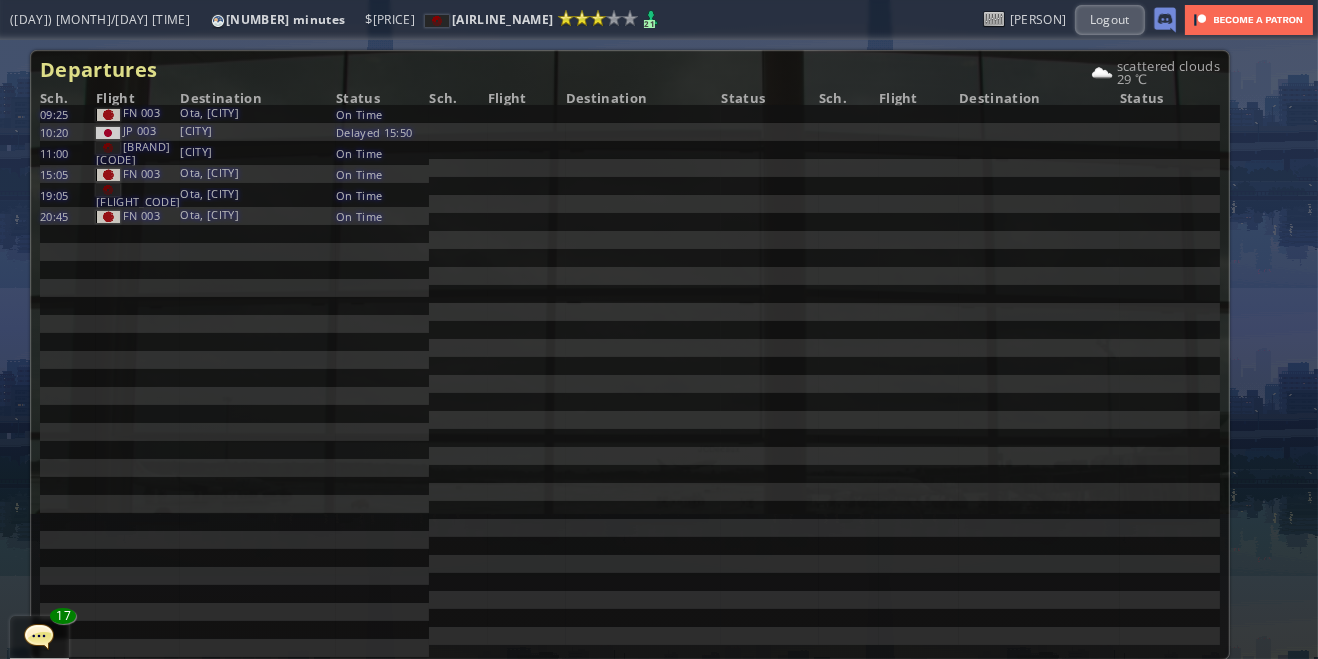 click at bounding box center (7, 329) 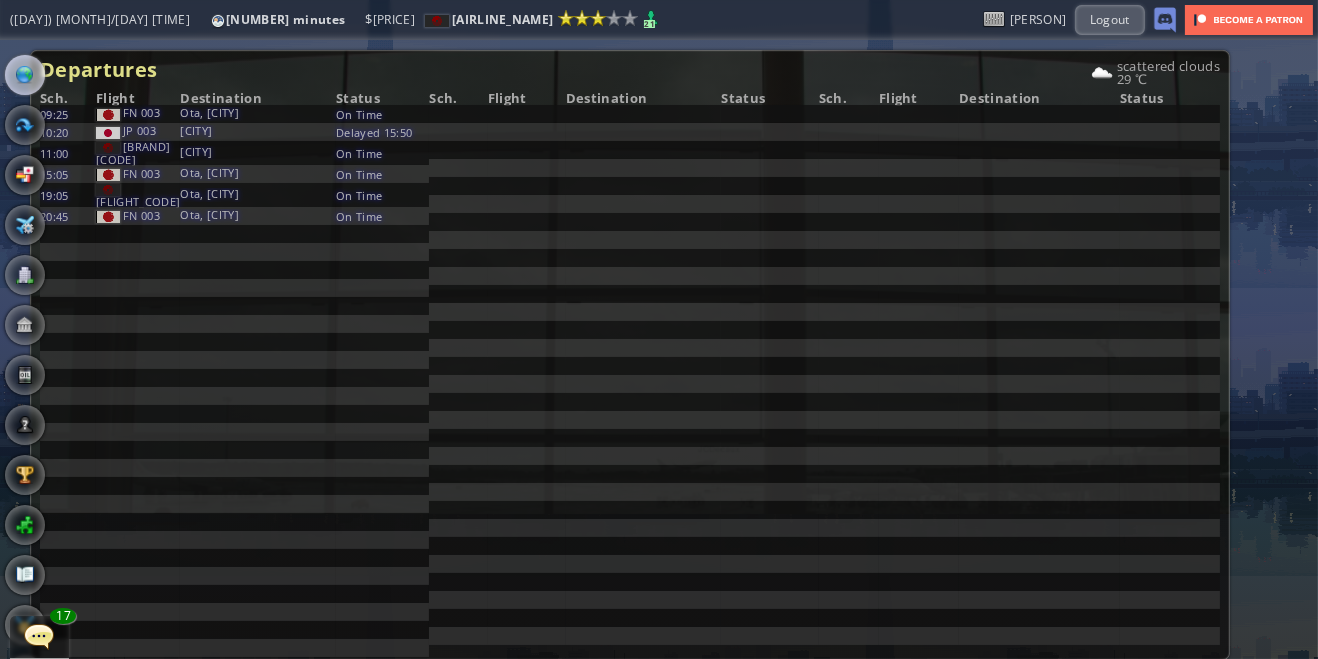 click at bounding box center (25, 75) 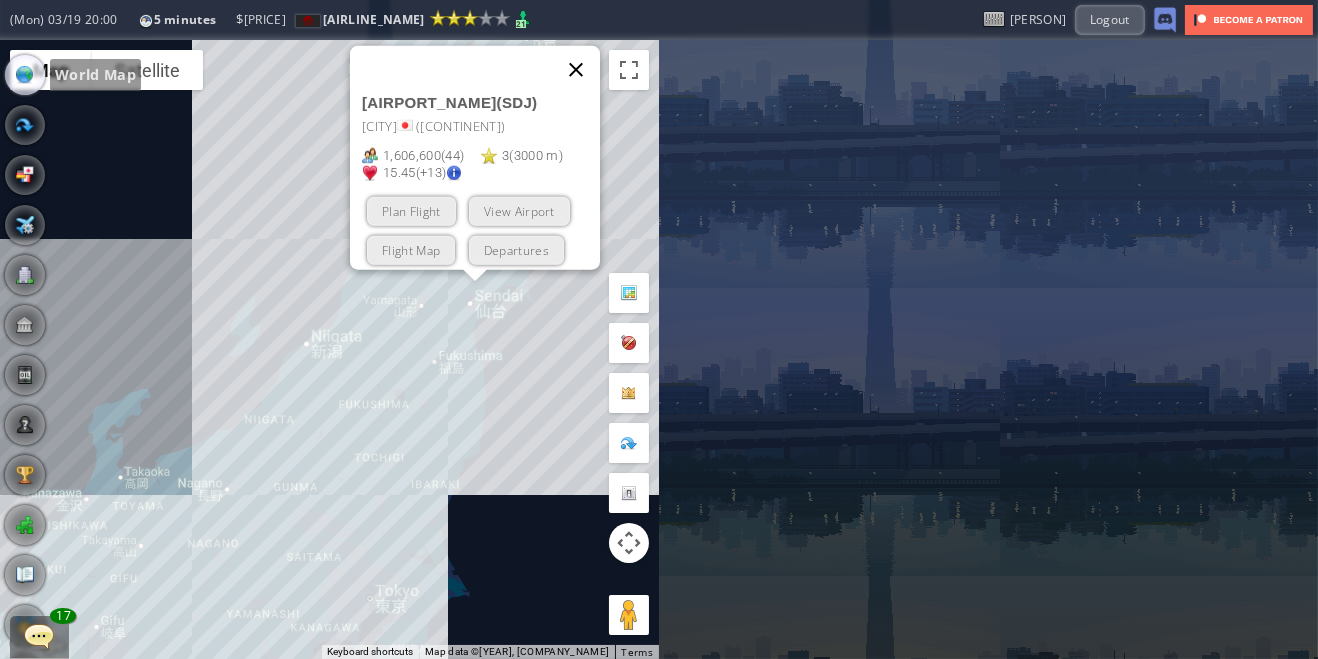 click at bounding box center [576, 69] 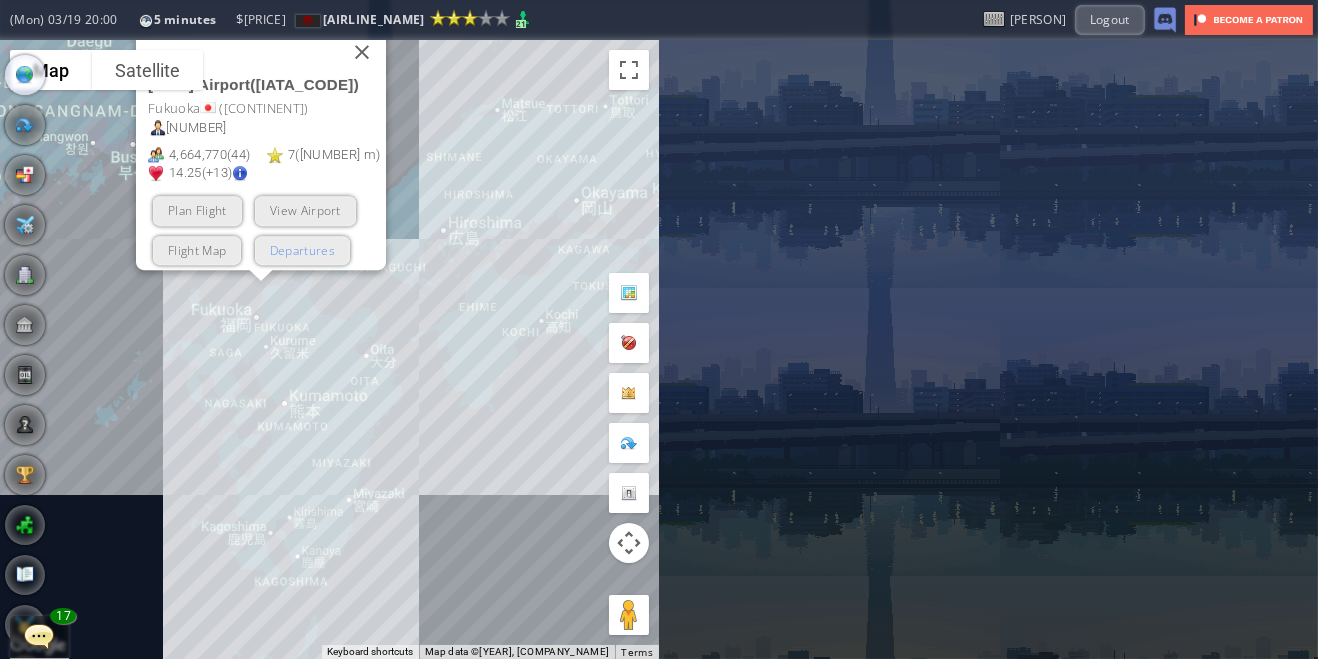 click on "Departures" at bounding box center [301, 249] 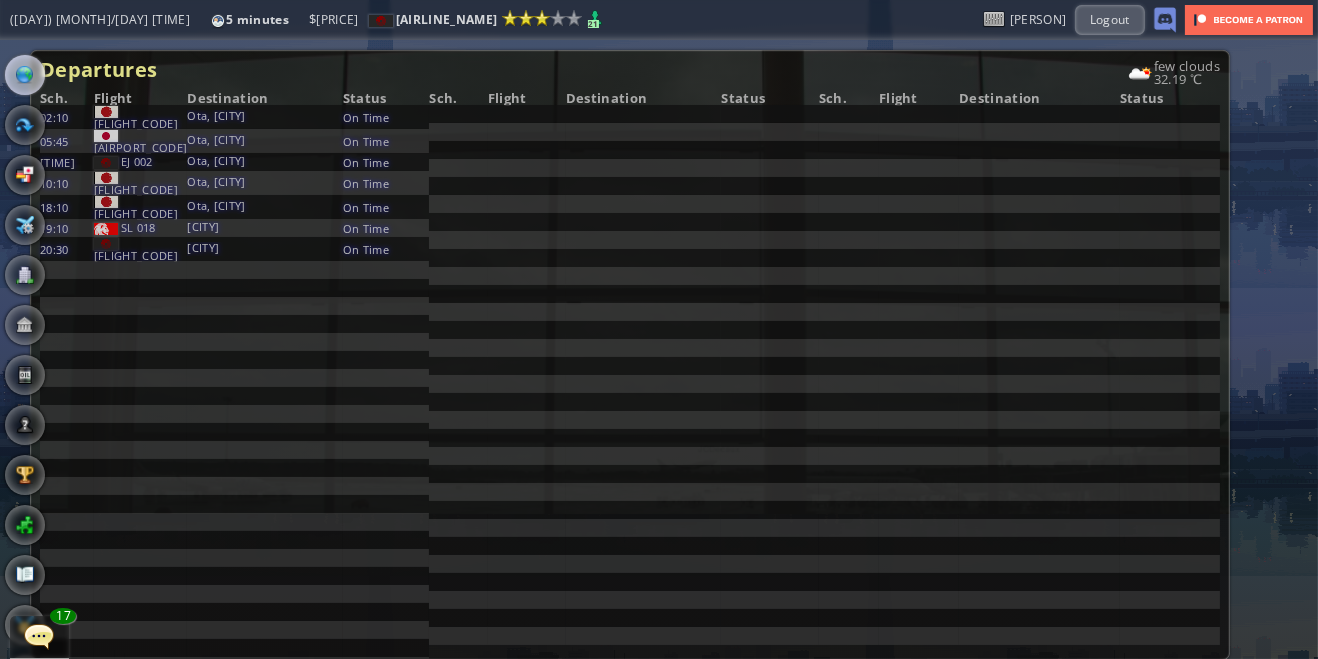 click at bounding box center [25, 75] 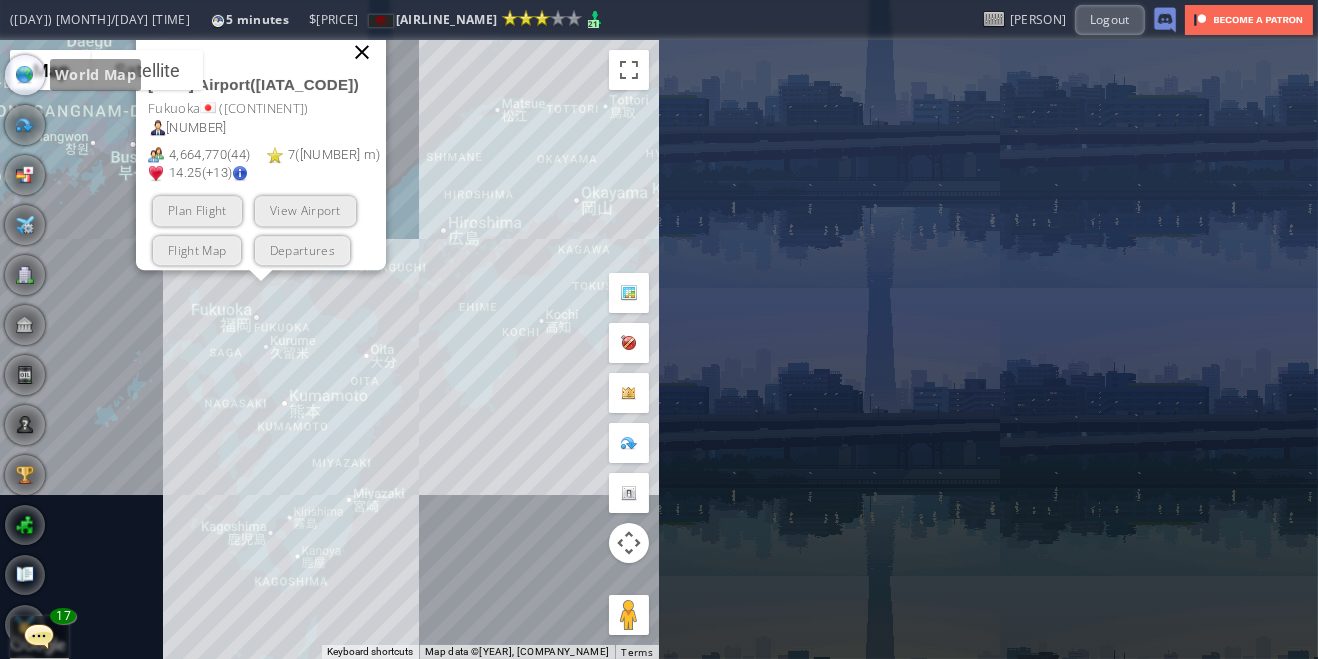 click at bounding box center (362, 52) 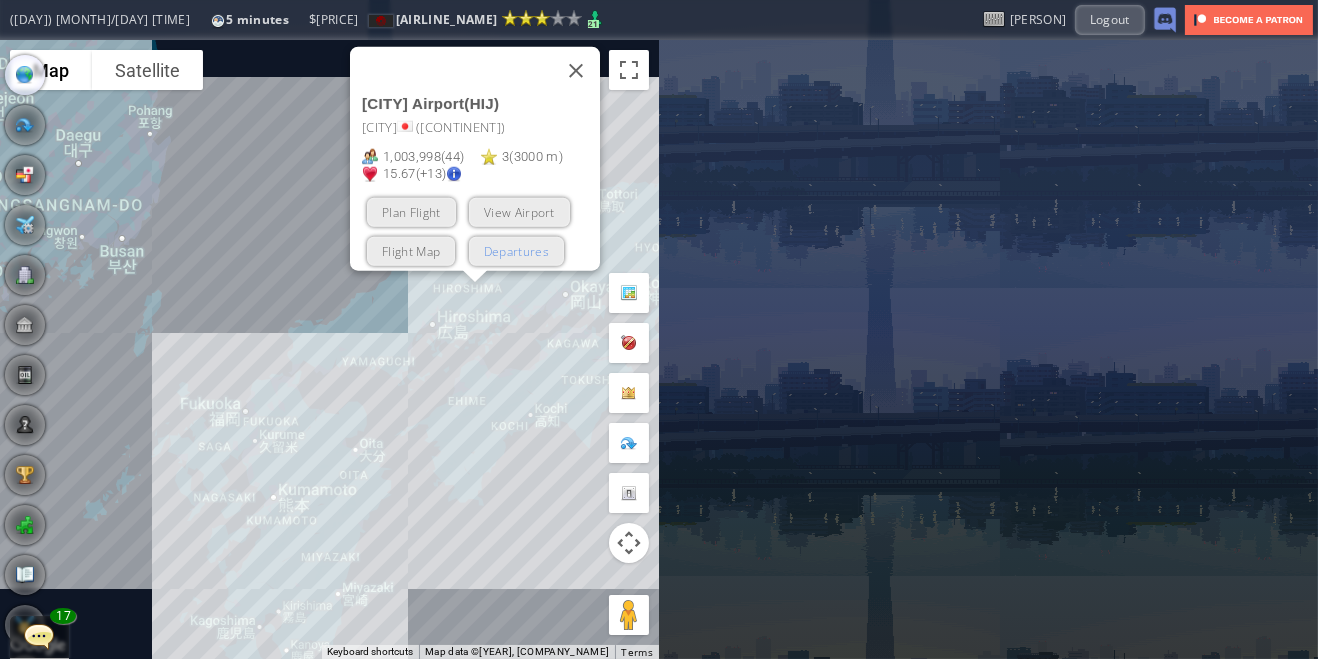 click on "Departures" at bounding box center [515, 250] 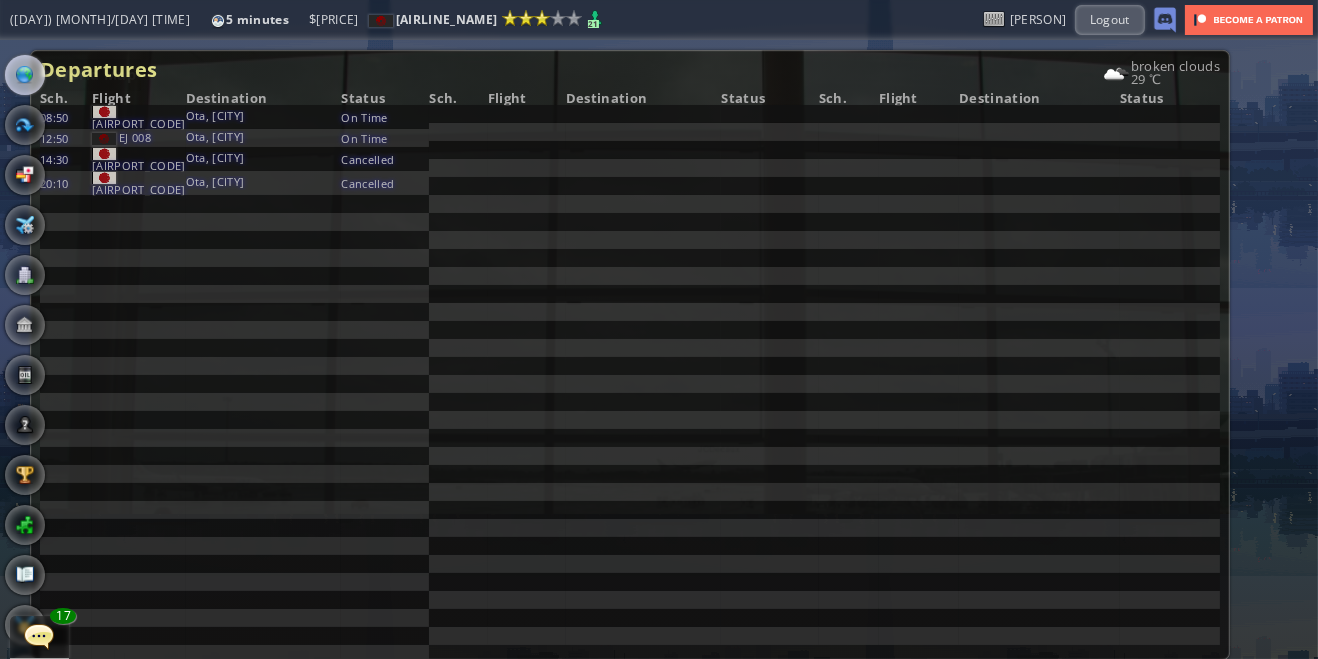 click at bounding box center (25, 75) 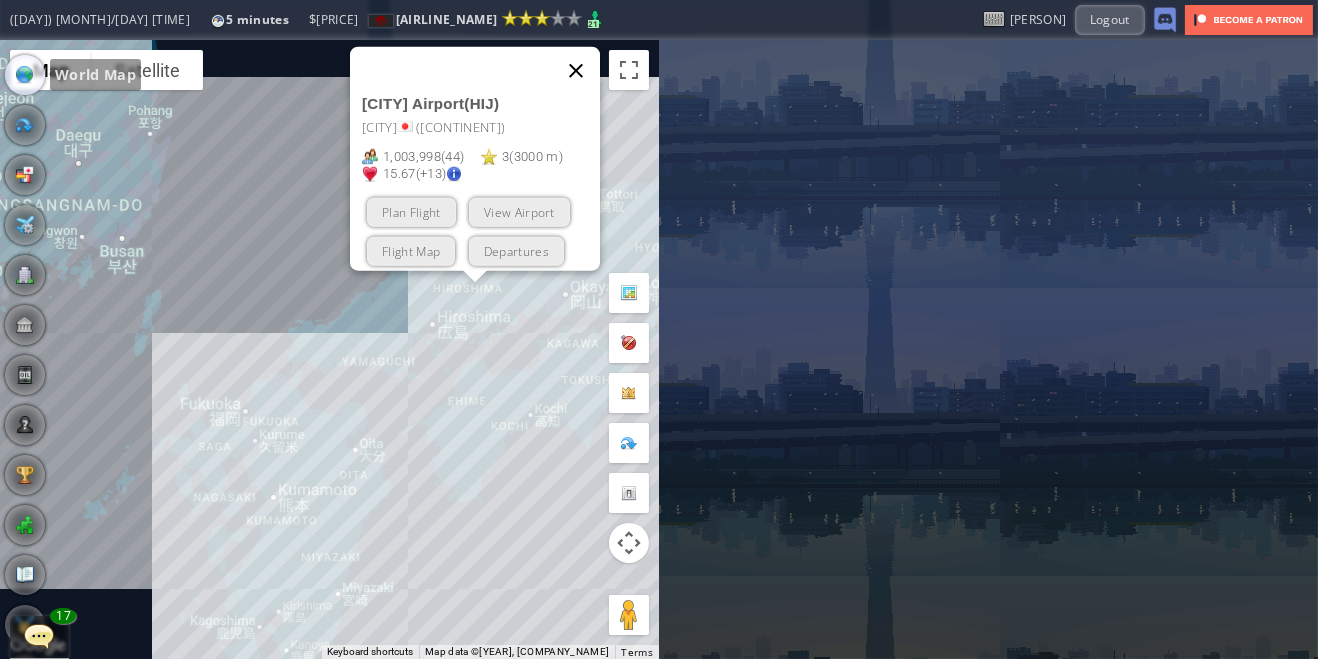 click at bounding box center [576, 70] 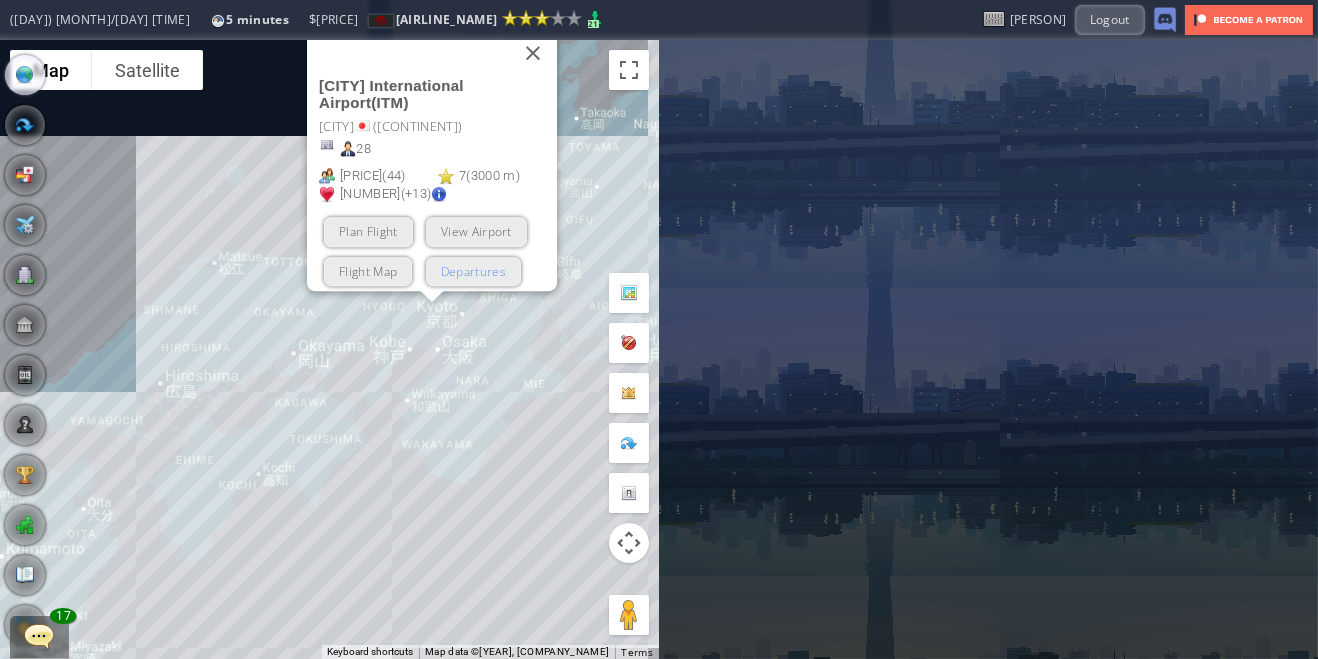 click on "Departures" at bounding box center [472, 270] 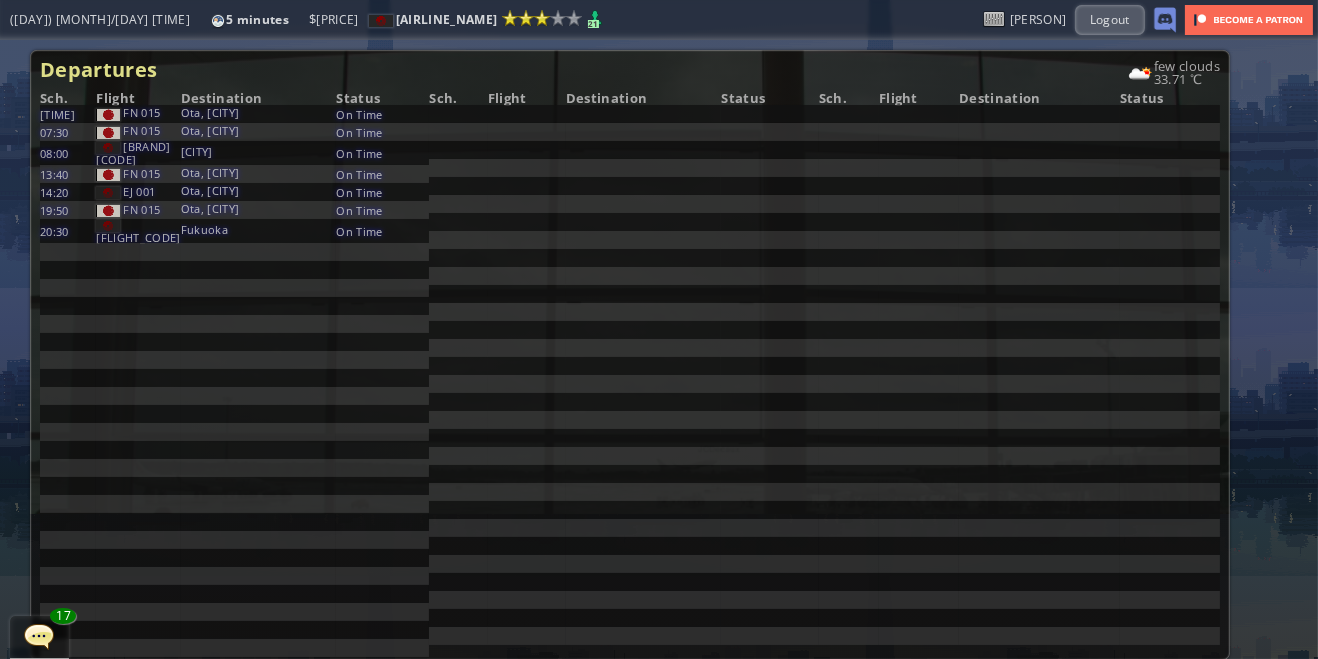 click at bounding box center [7, 329] 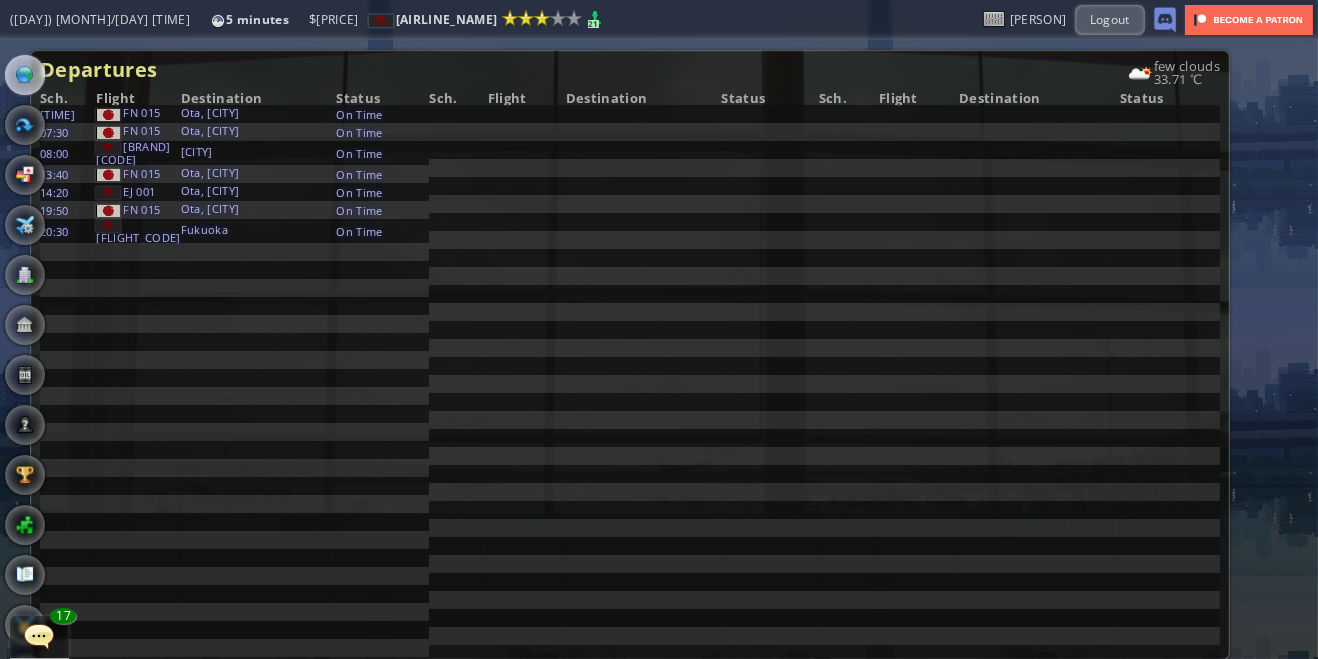 click at bounding box center (25, 75) 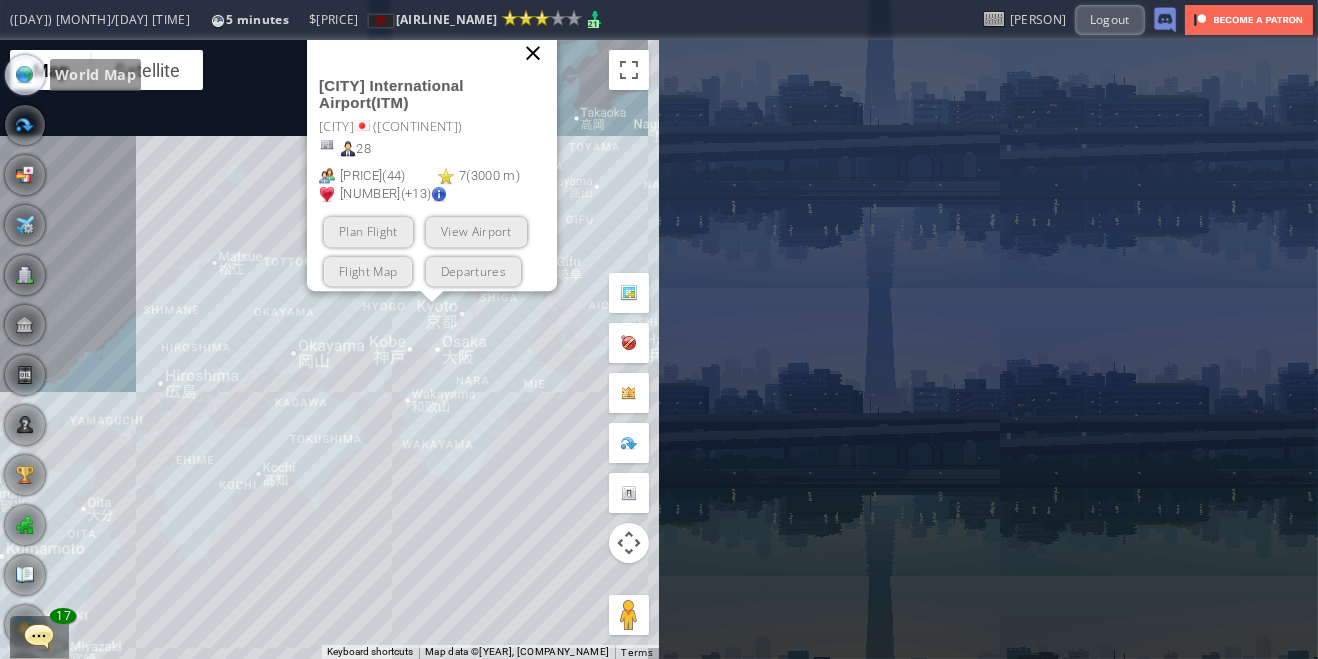 click at bounding box center [533, 53] 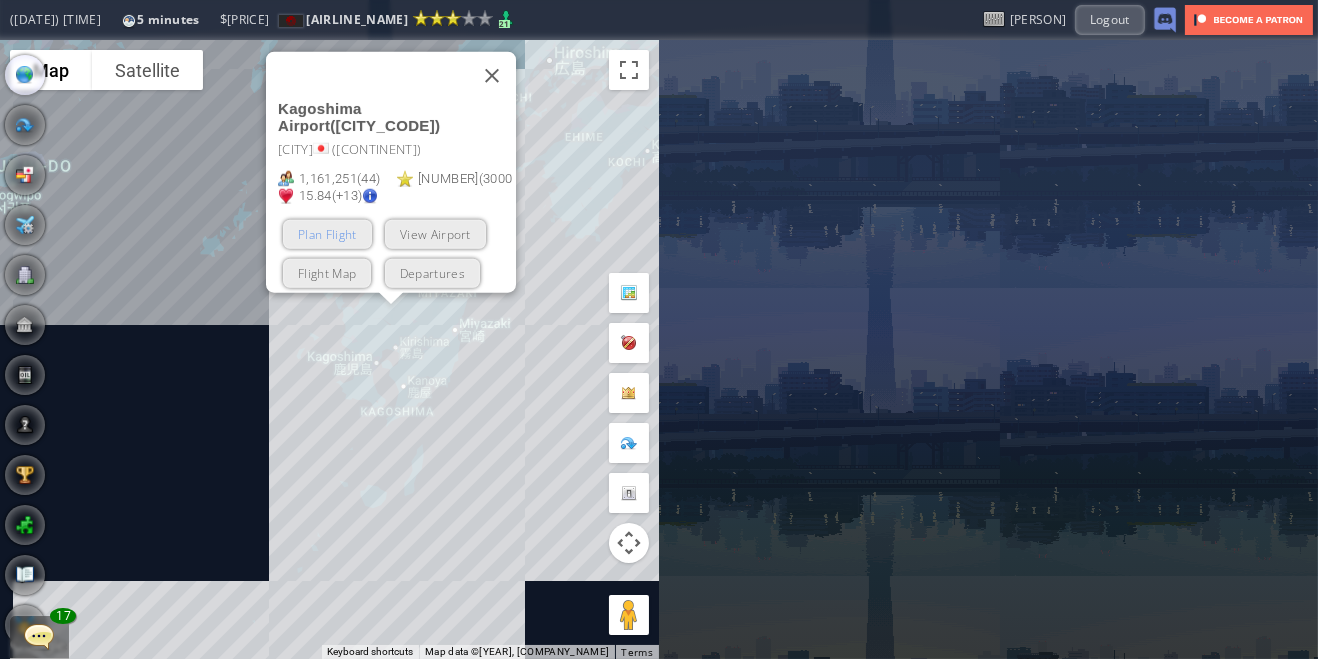 click on "Plan Flight" at bounding box center (327, 233) 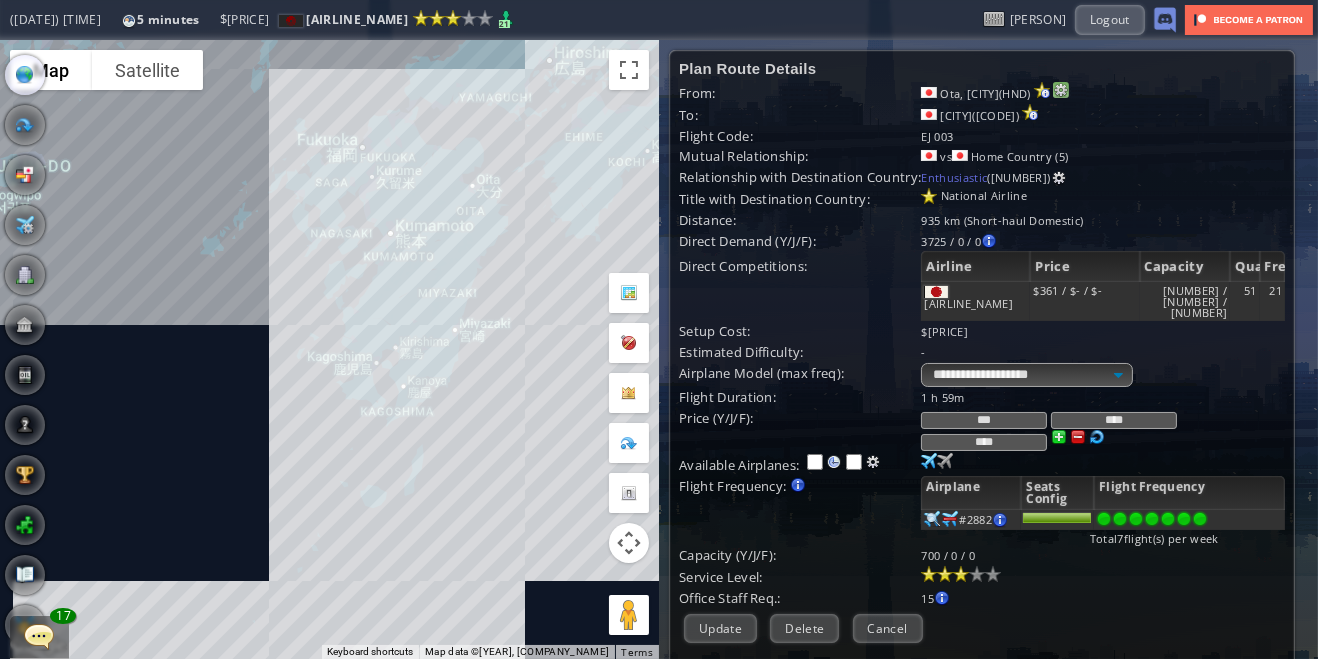 click at bounding box center (1061, 90) 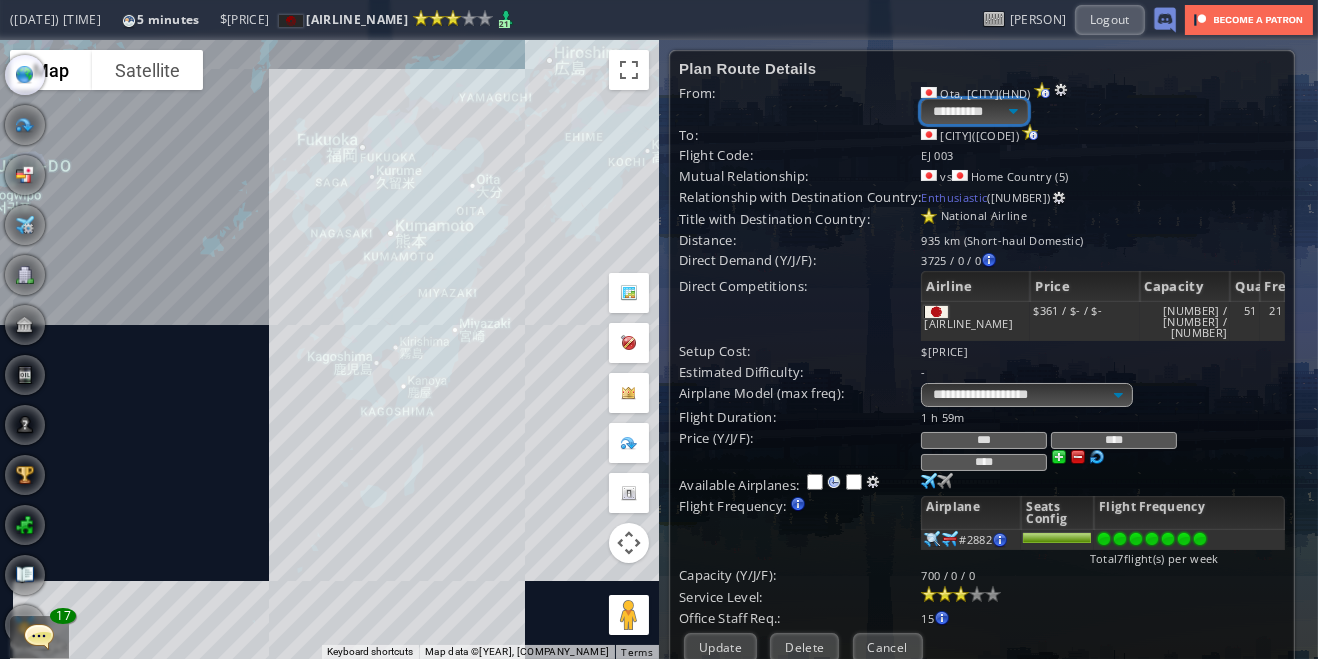 click on "**********" at bounding box center (974, 111) 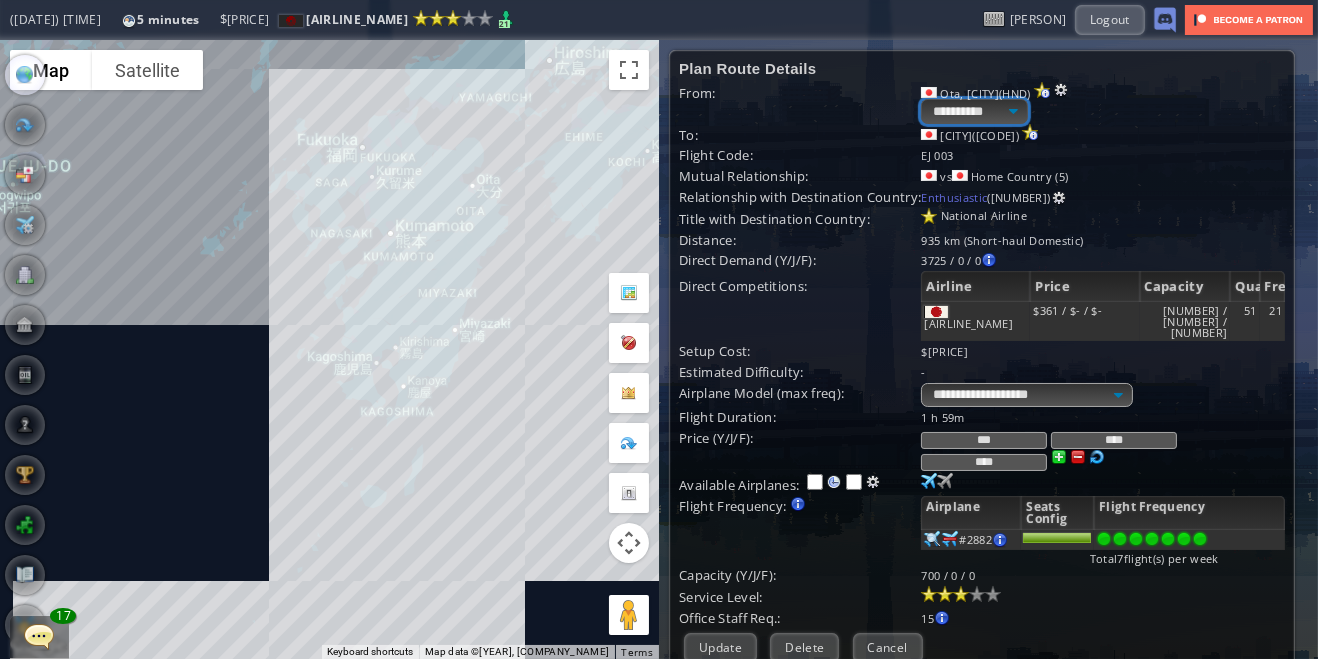 select on "****" 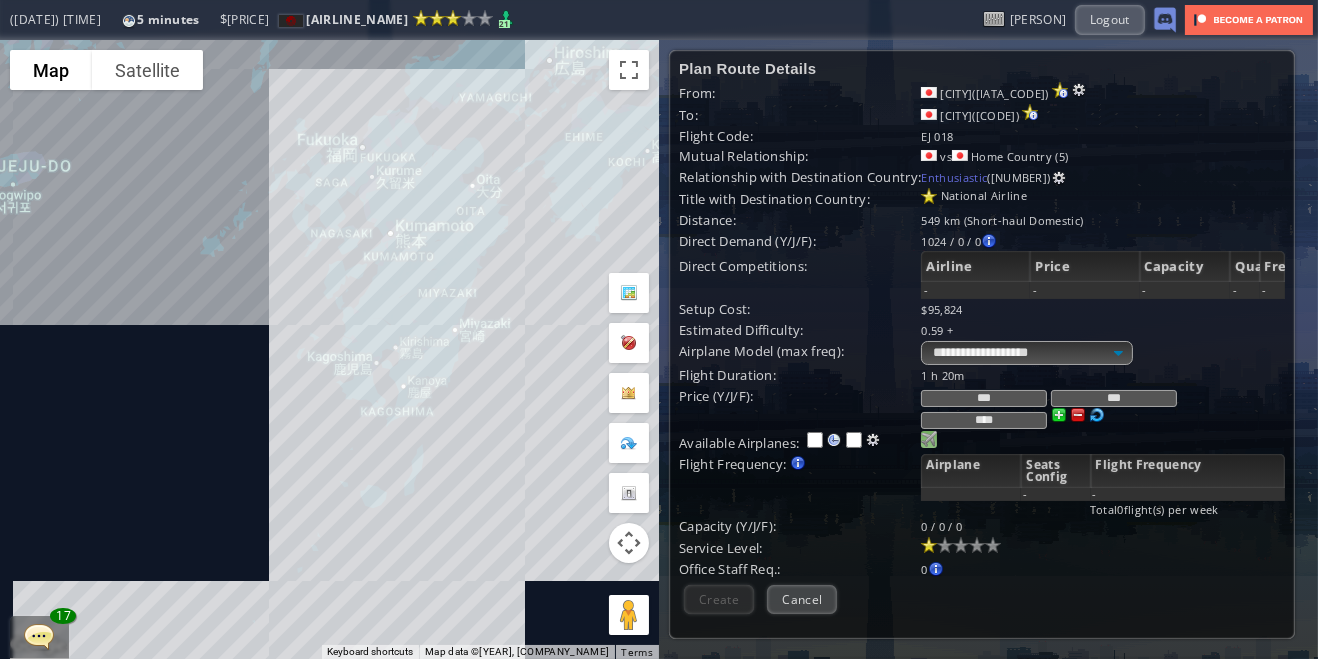 click at bounding box center (929, 439) 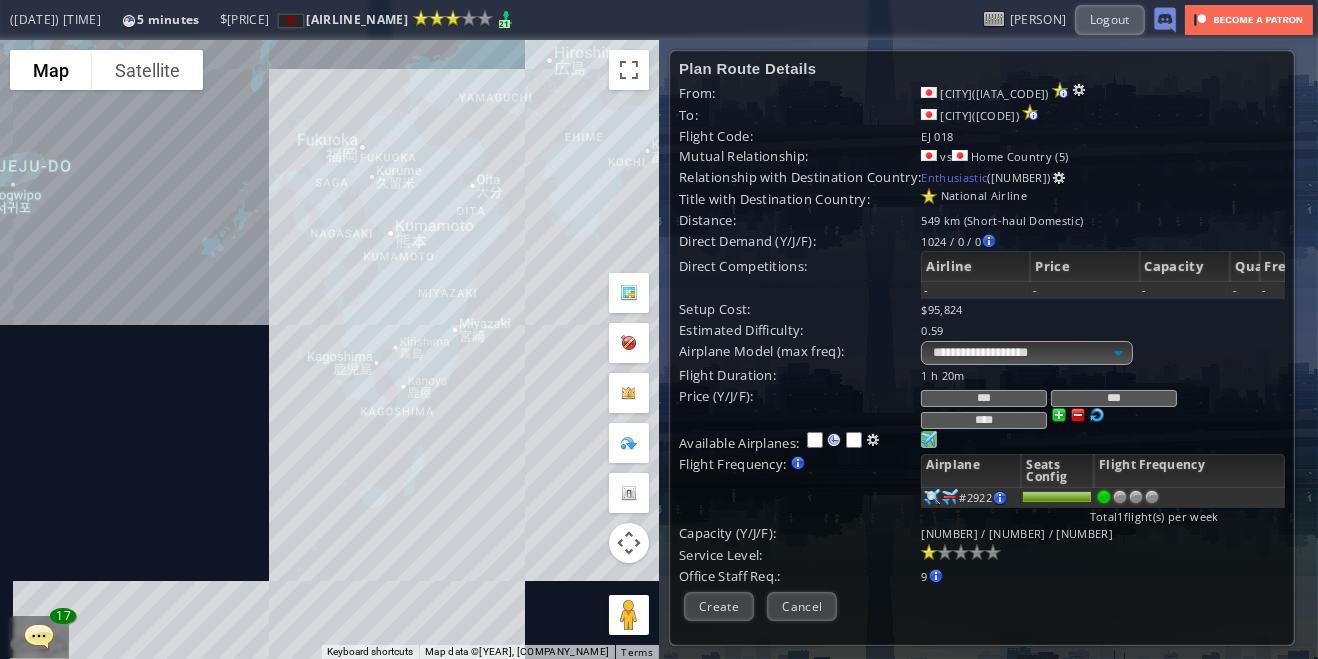 click at bounding box center [1152, 497] 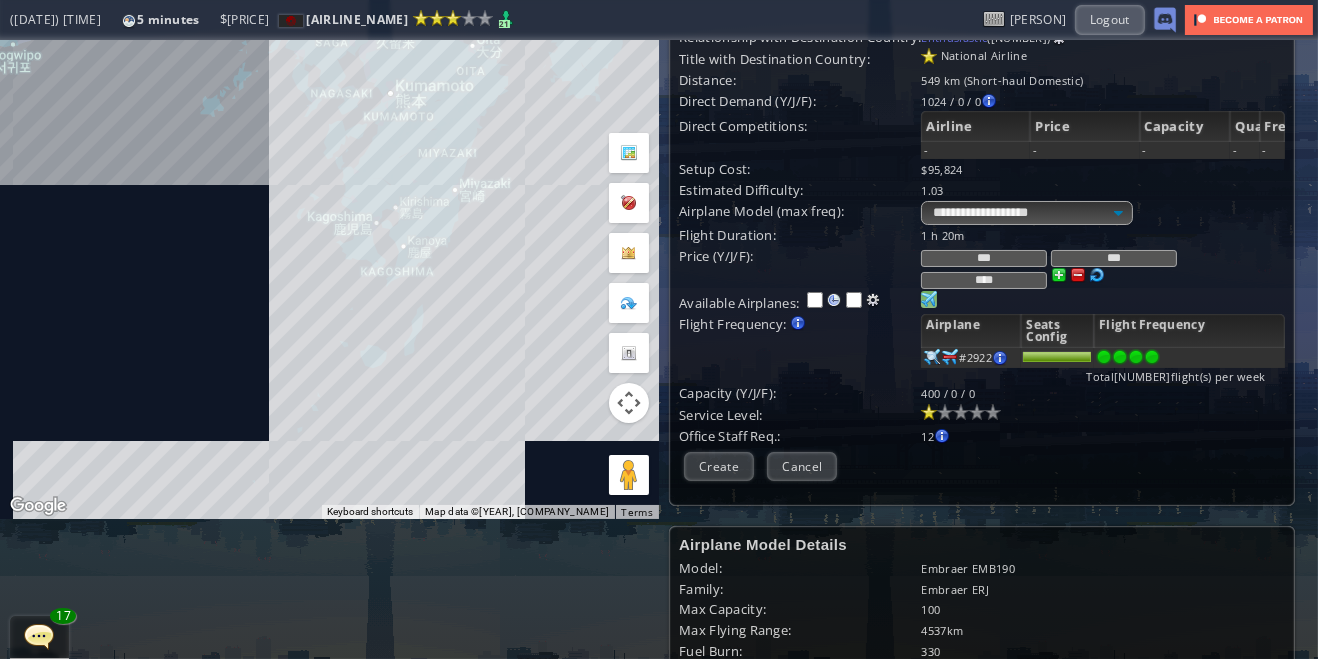 scroll, scrollTop: 256, scrollLeft: 0, axis: vertical 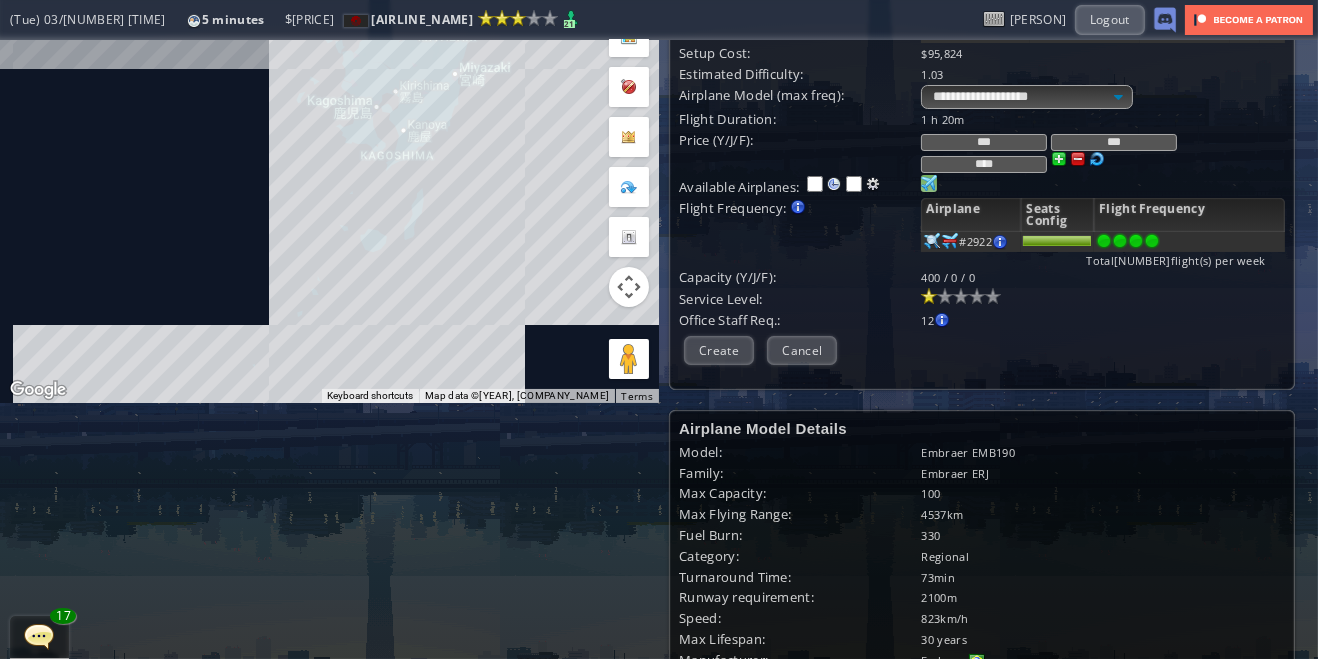 click on "Place Order" at bounding box center (734, 731) 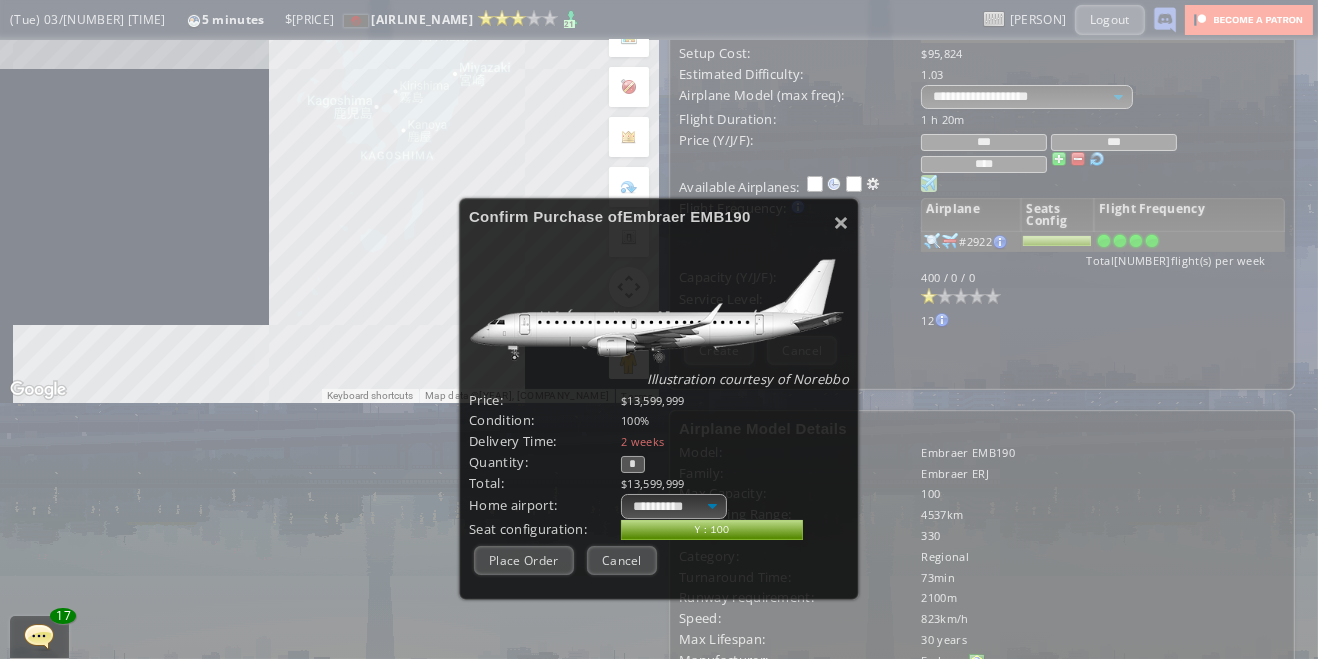 click on "*" at bounding box center [633, 464] 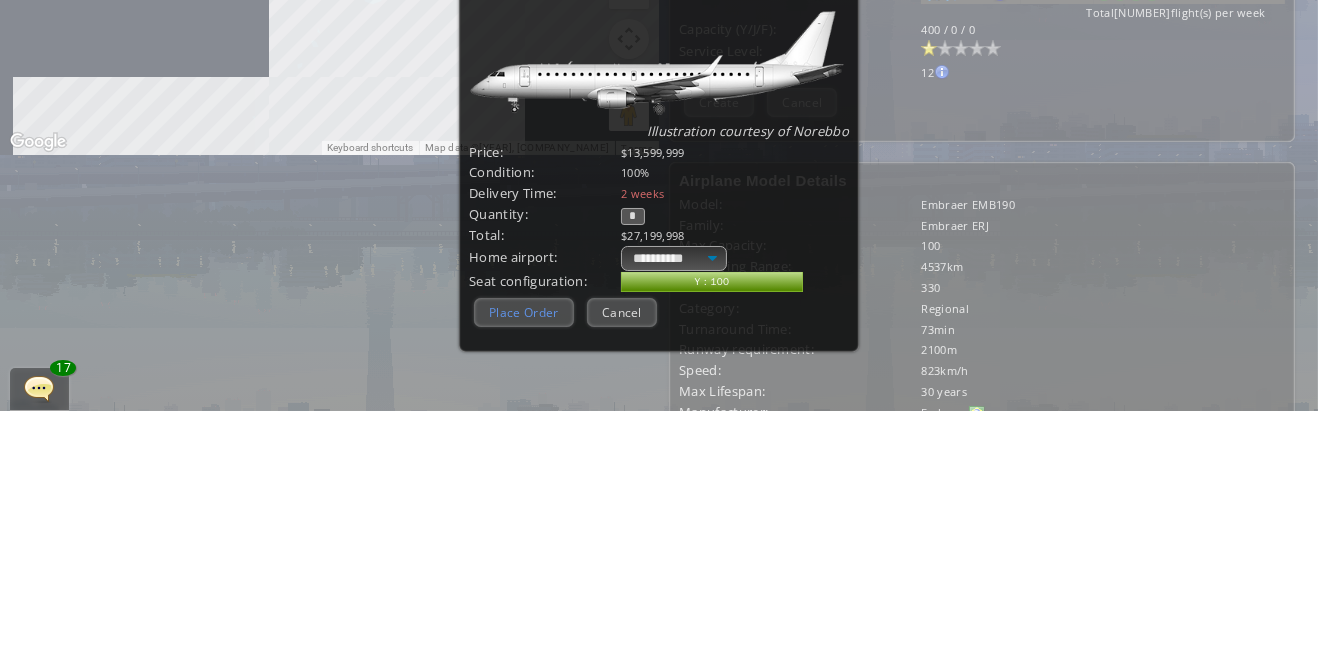 type on "*" 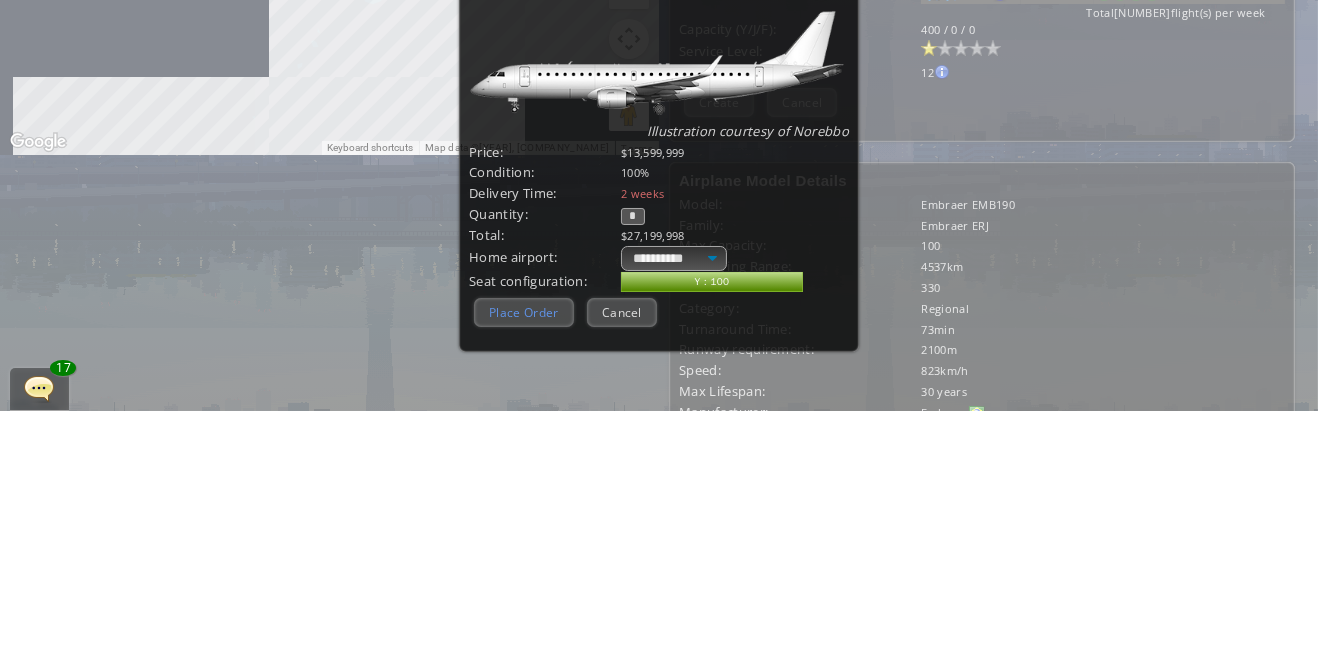 click on "Place Order" at bounding box center (524, 560) 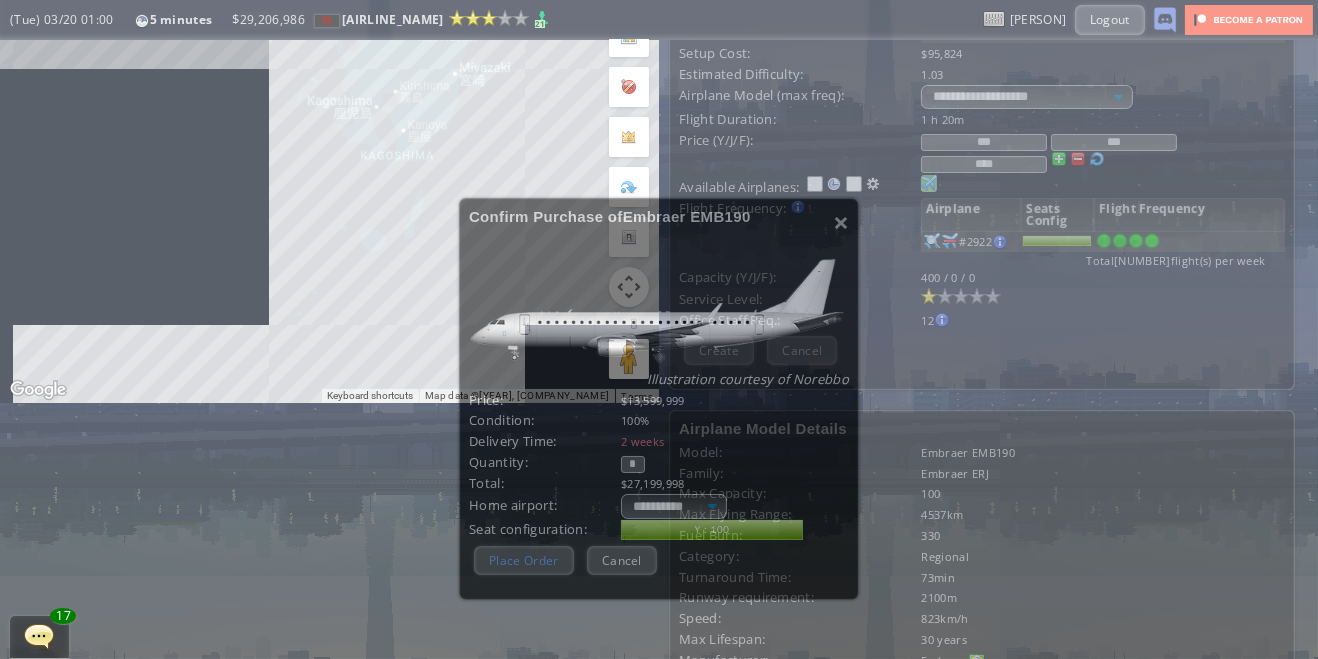 scroll, scrollTop: 0, scrollLeft: 0, axis: both 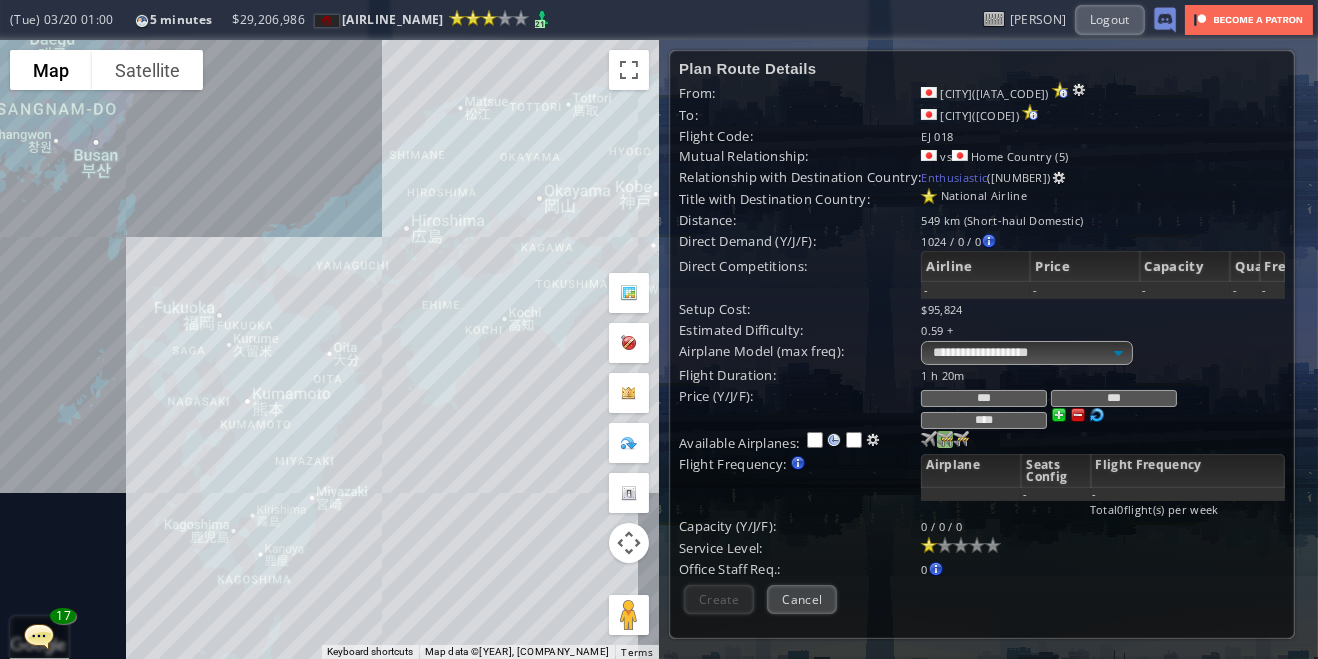 click at bounding box center (929, 439) 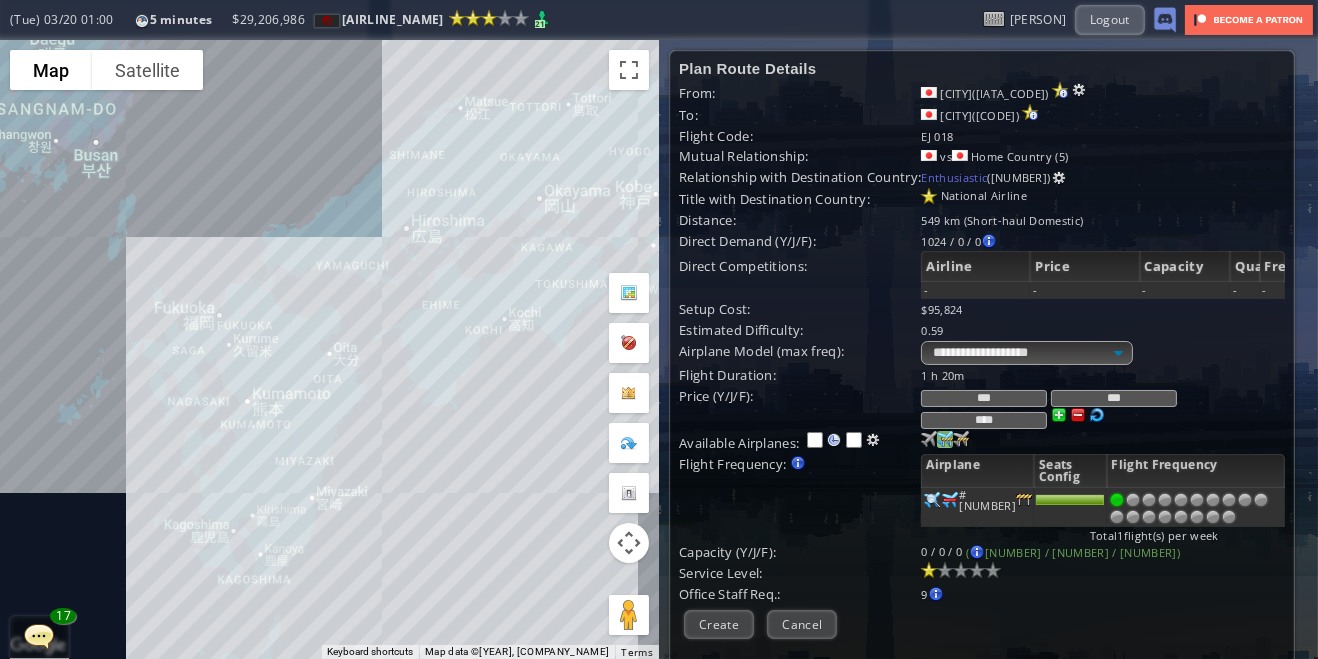 click at bounding box center [1213, 500] 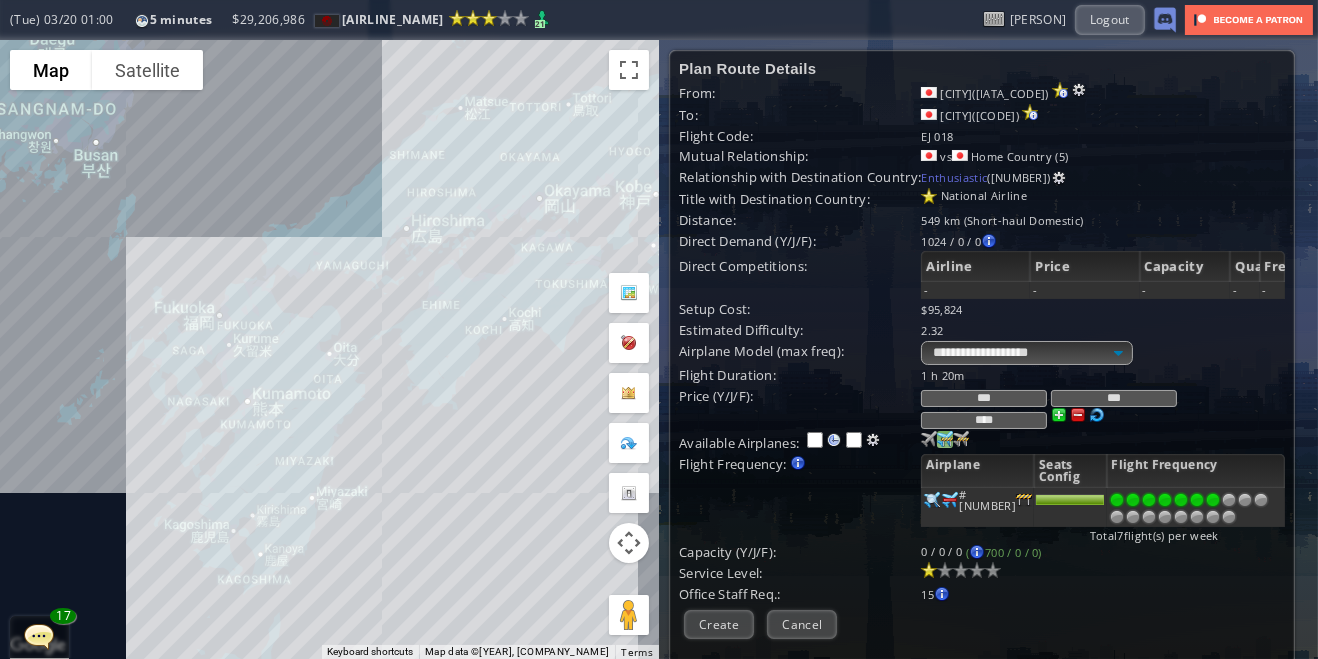 click at bounding box center [961, 570] 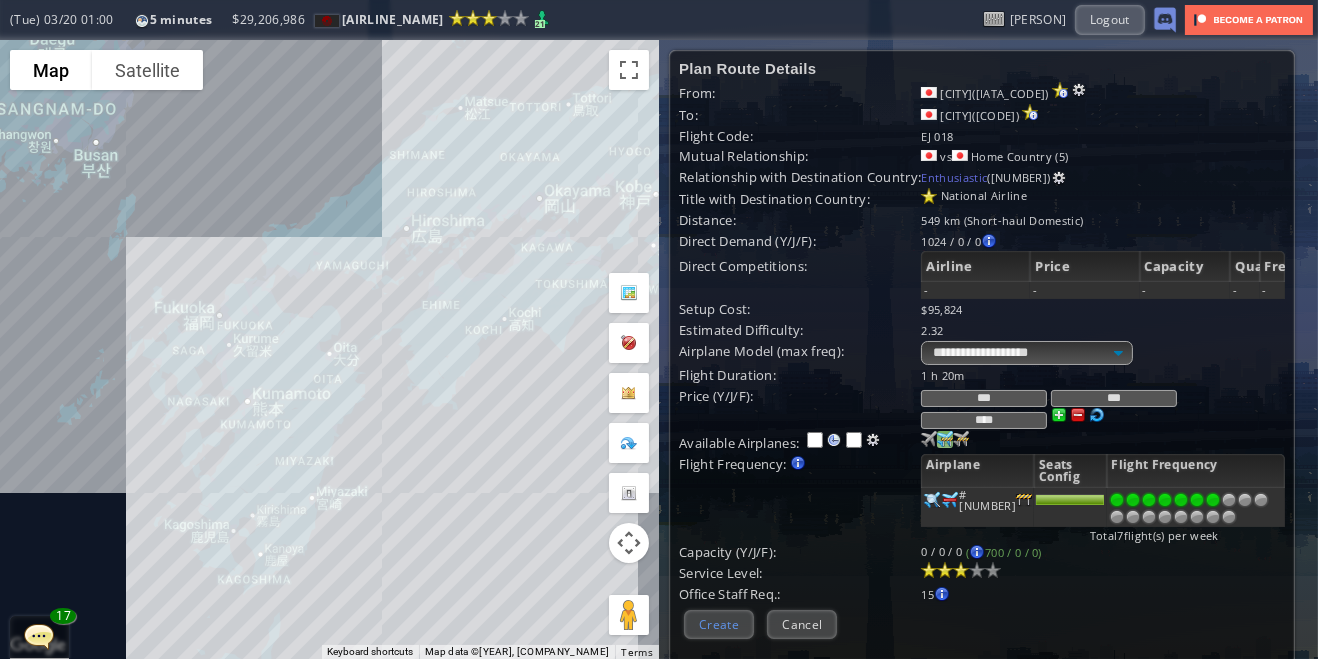 click on "Create" at bounding box center (719, 624) 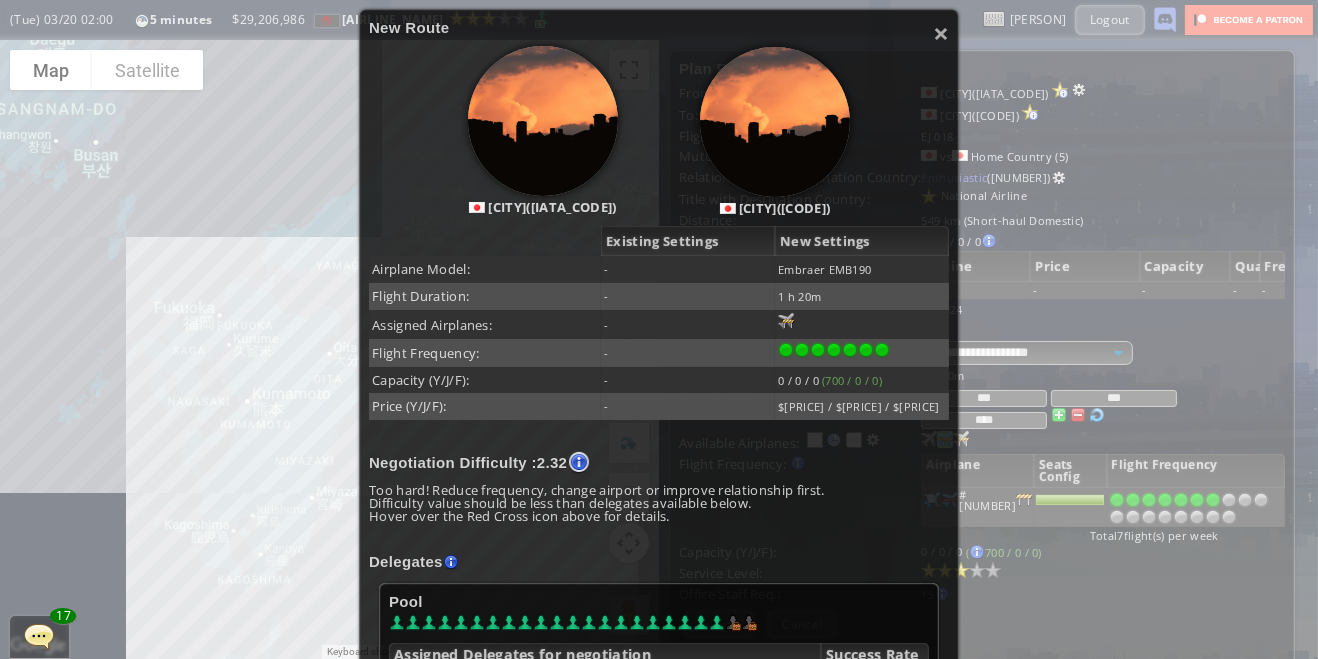 scroll, scrollTop: 338, scrollLeft: 0, axis: vertical 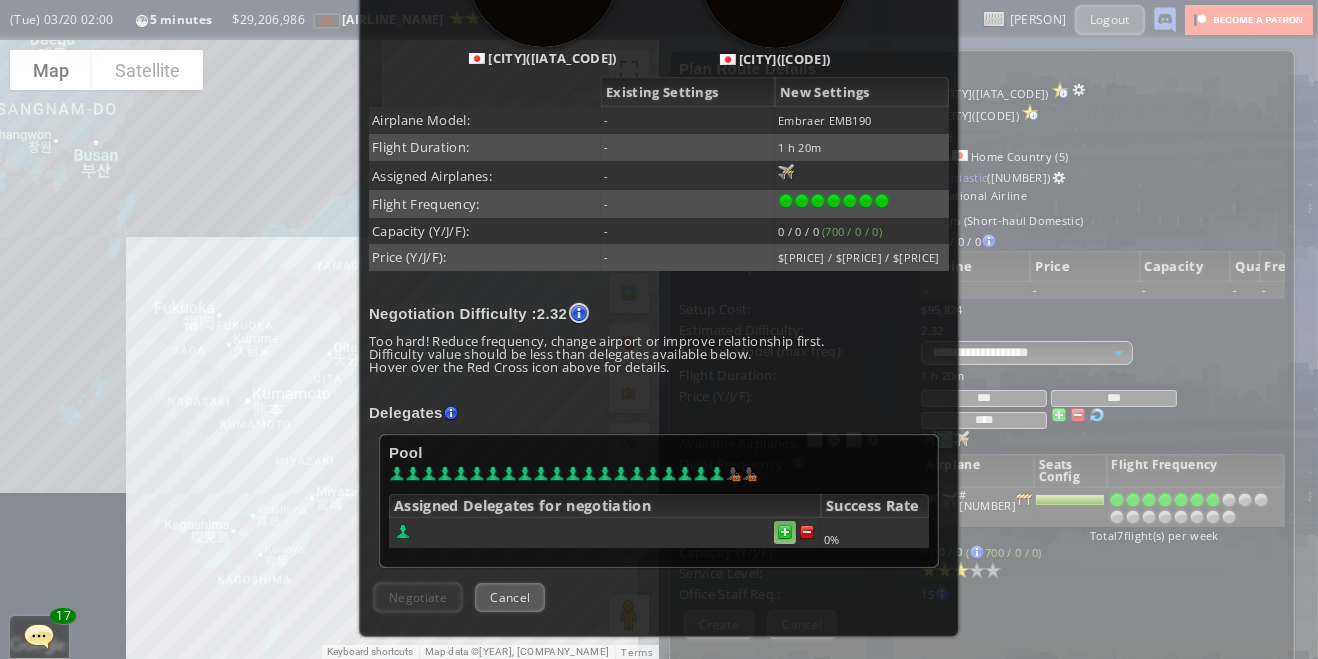 click at bounding box center (785, 532) 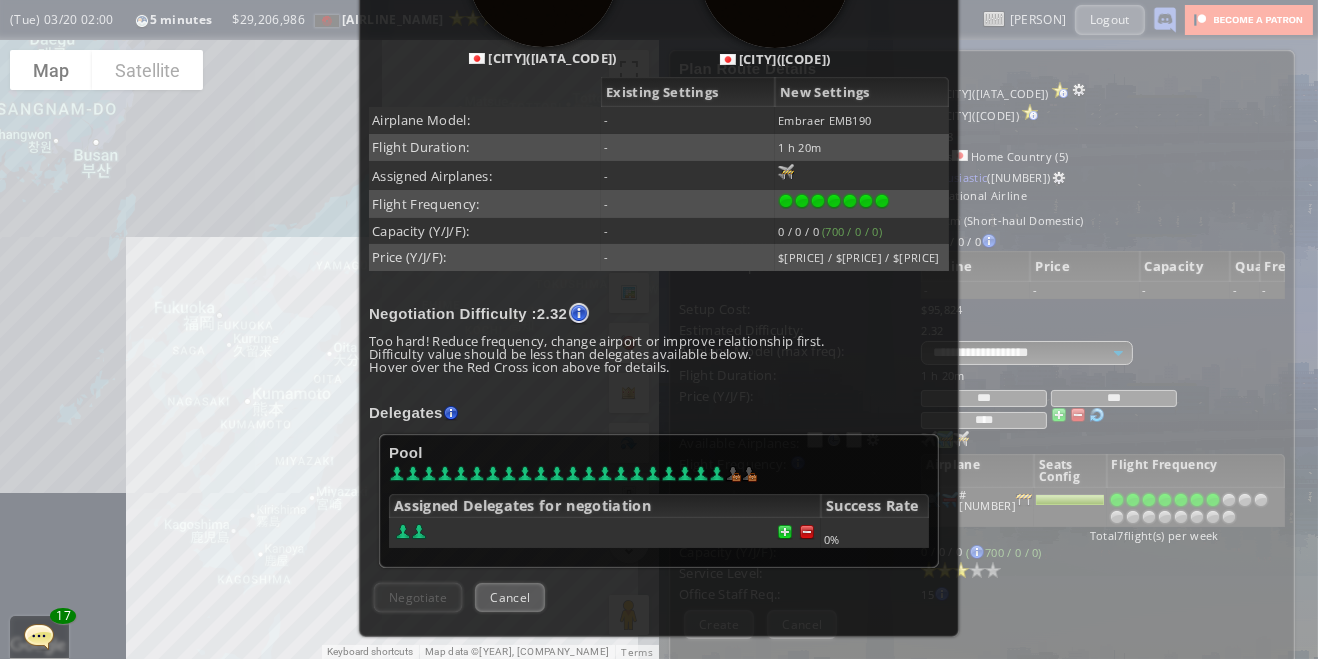 click at bounding box center (605, 533) 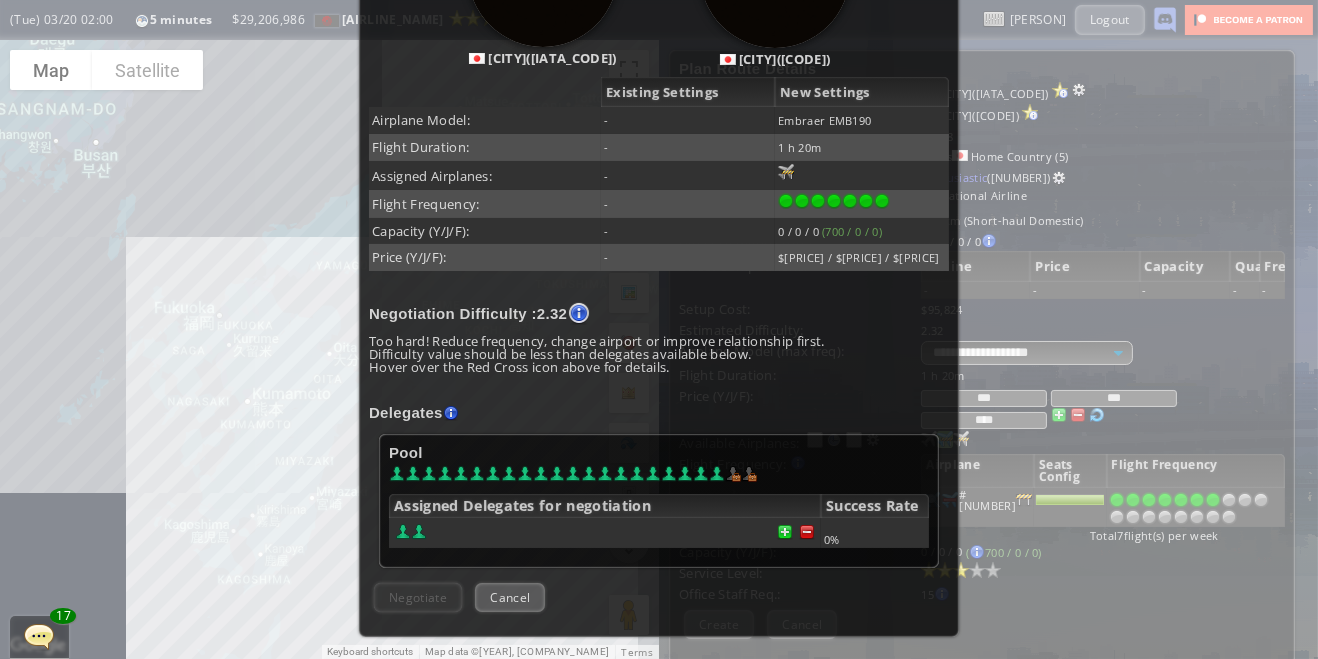 click at bounding box center (605, 533) 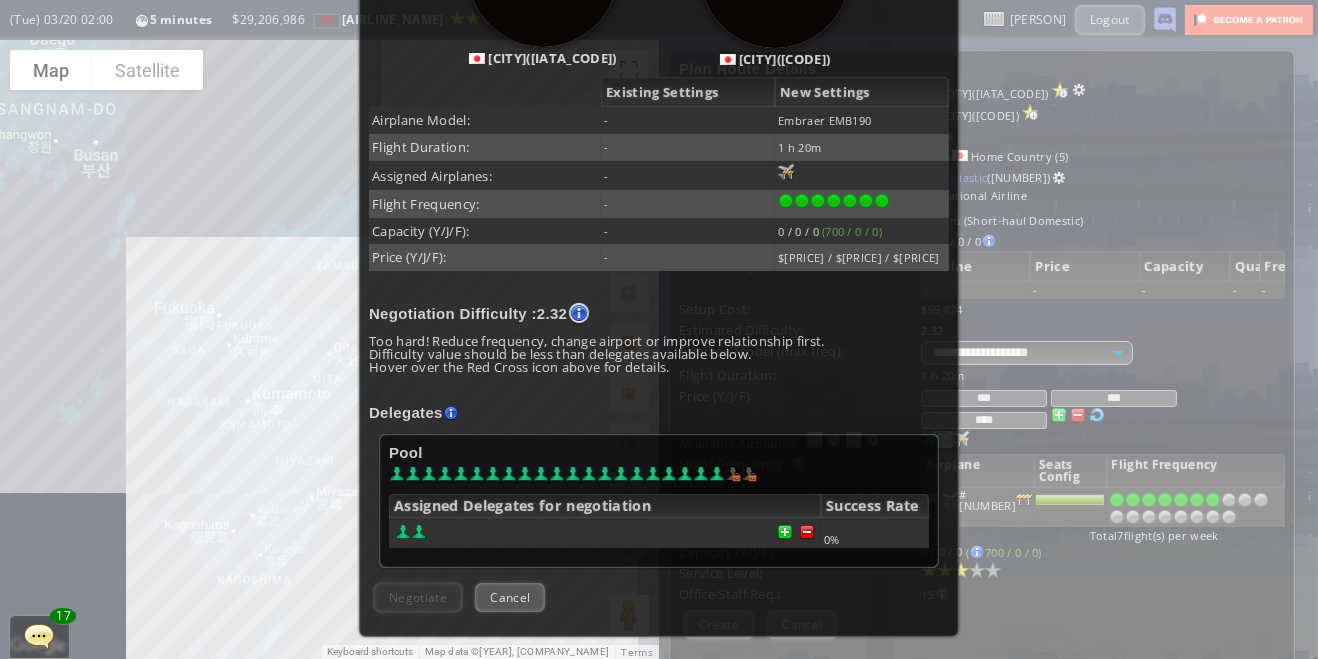 click at bounding box center [785, 532] 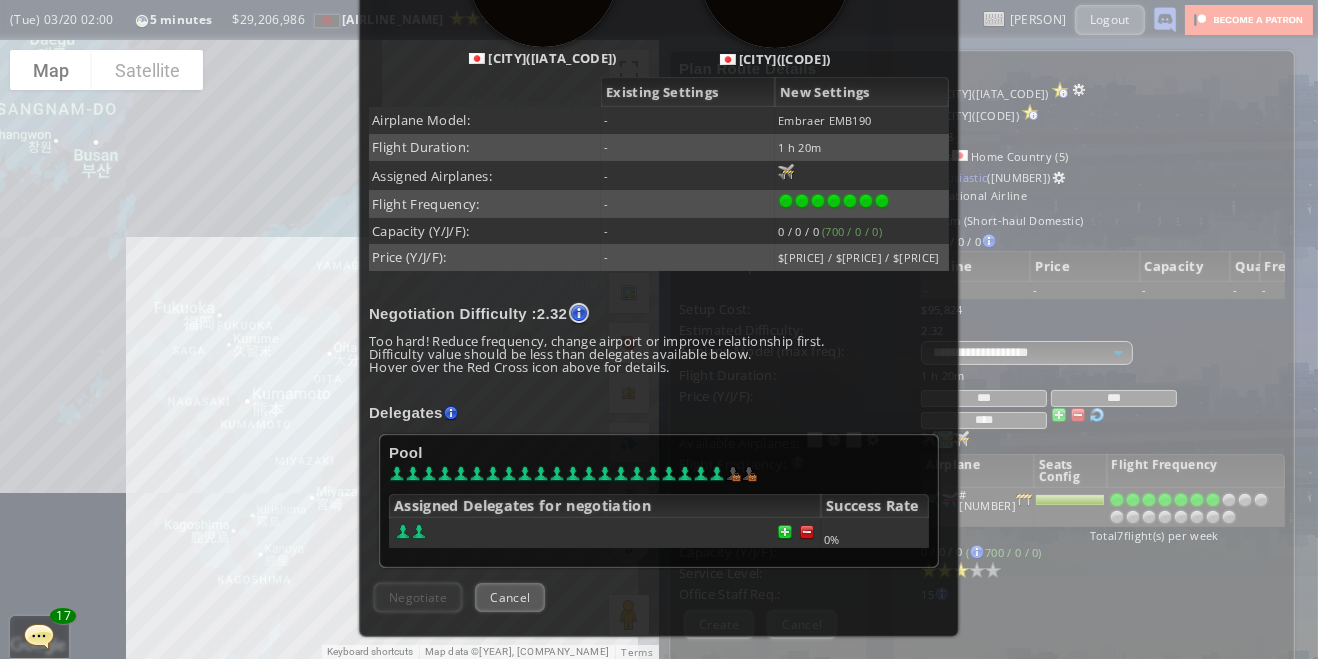 click at bounding box center (605, 533) 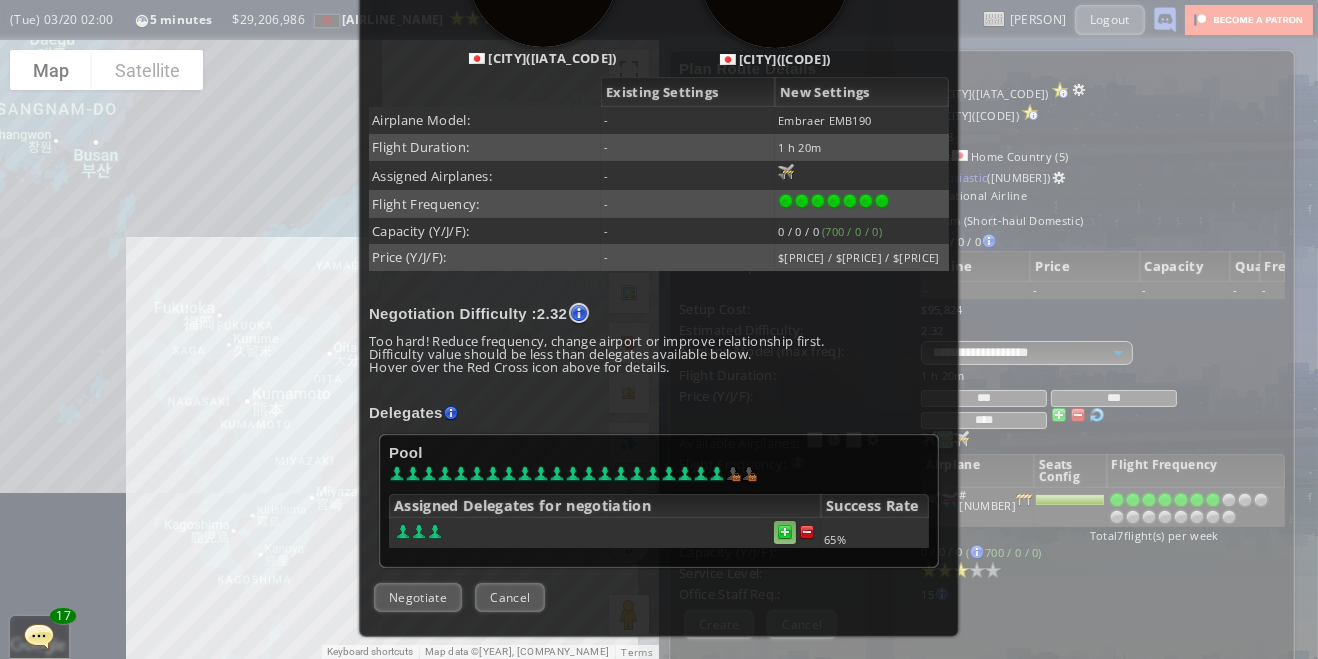click at bounding box center (785, 532) 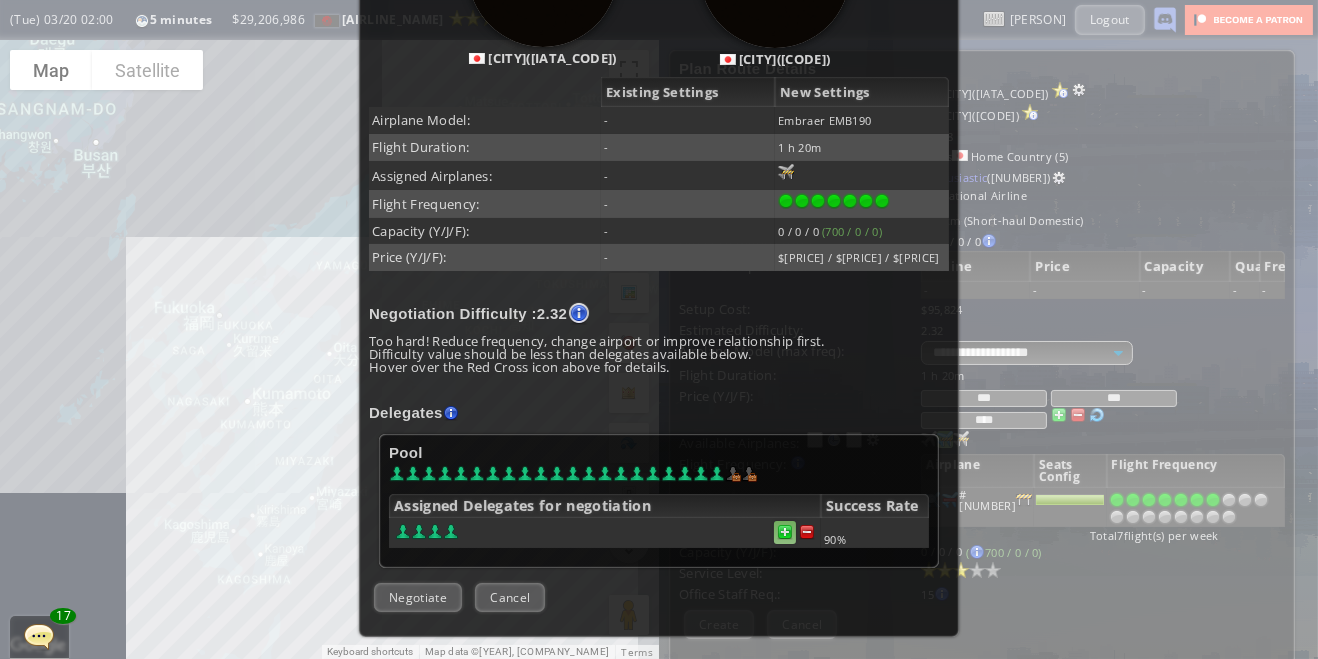 click at bounding box center (785, 532) 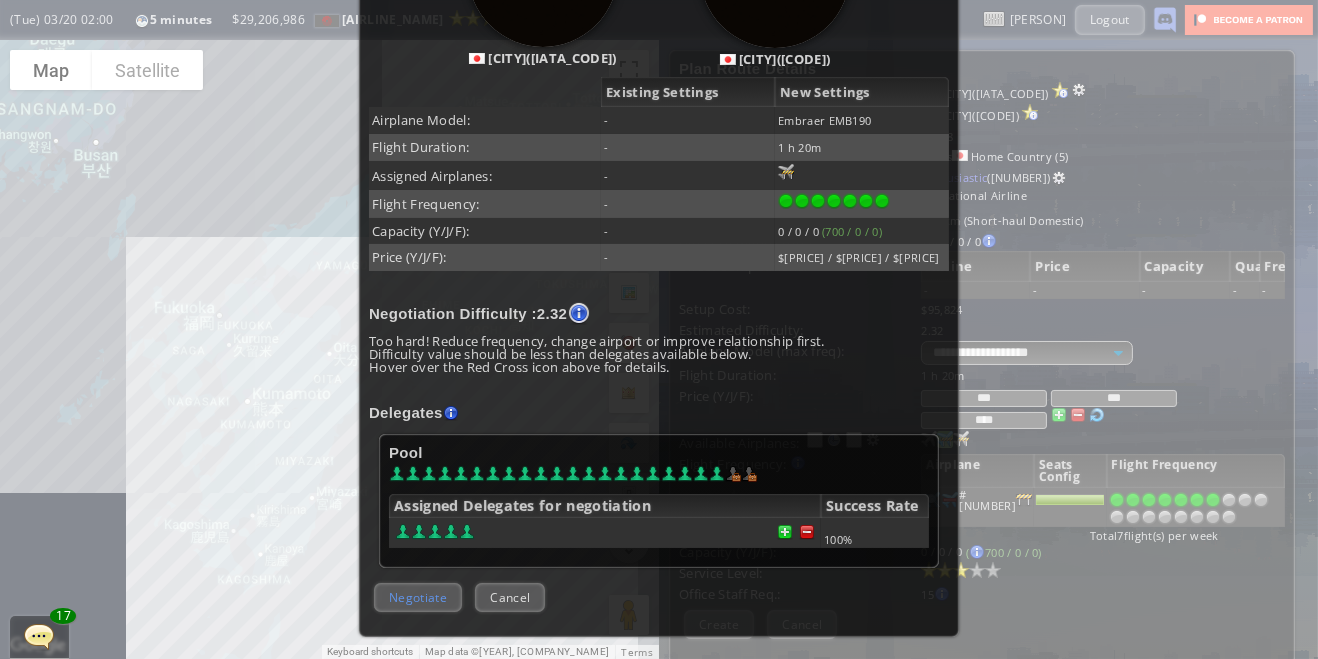 click on "Negotiate" at bounding box center [418, 597] 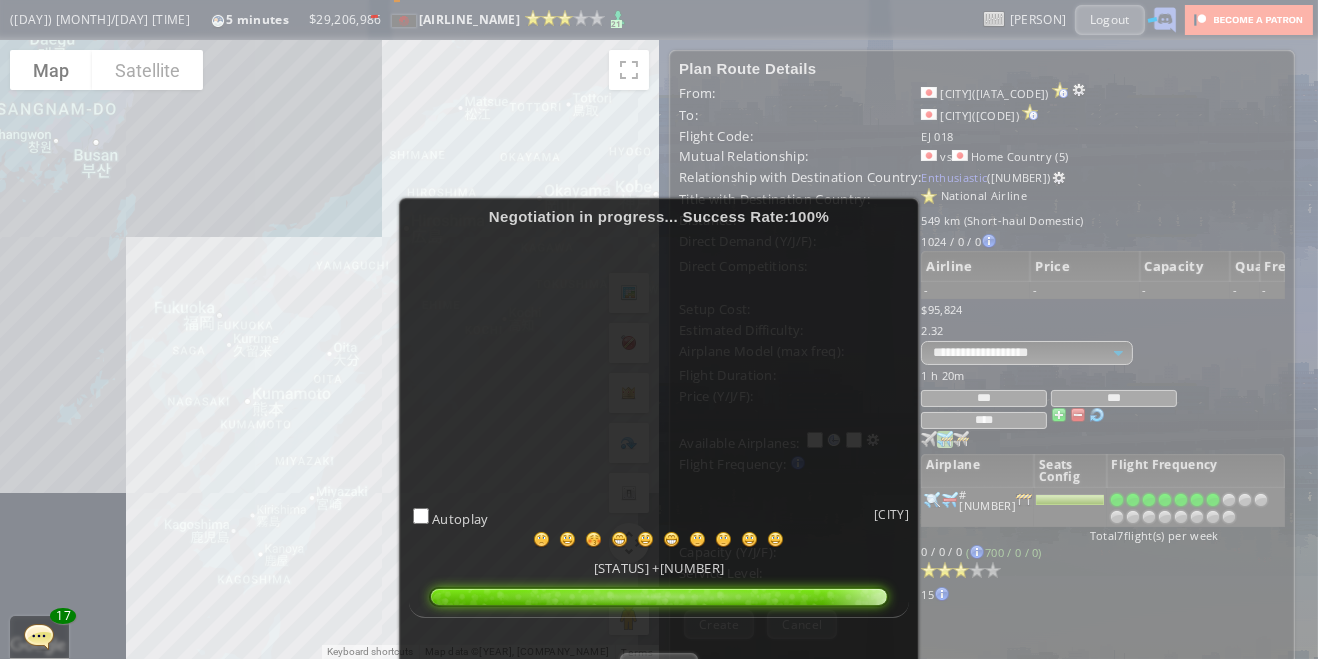 click on "Success" at bounding box center [658, 667] 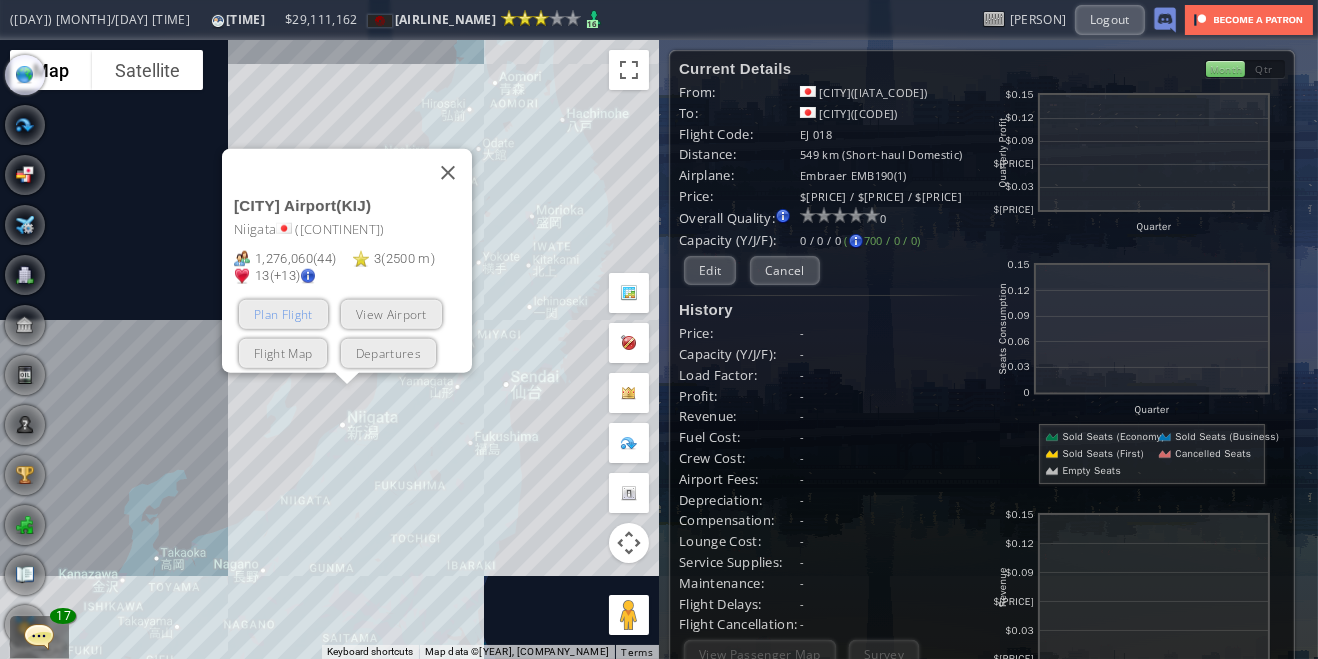 click on "Plan Flight" at bounding box center (283, 313) 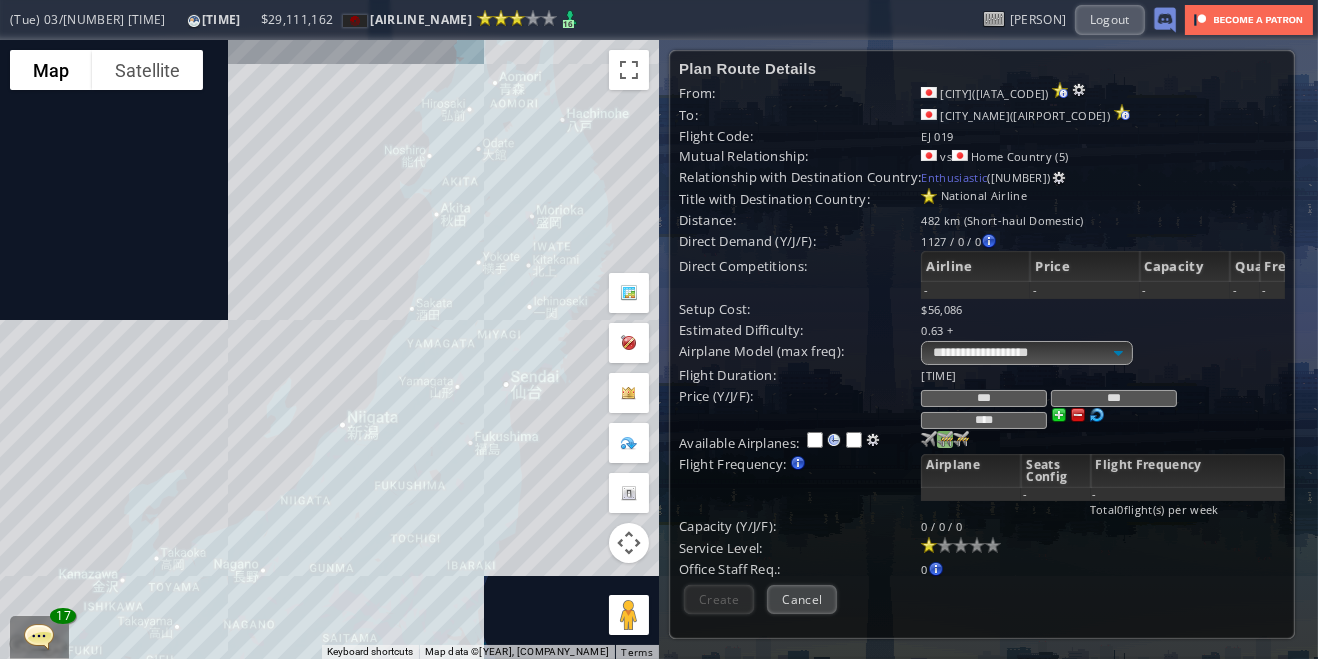 click at bounding box center (929, 439) 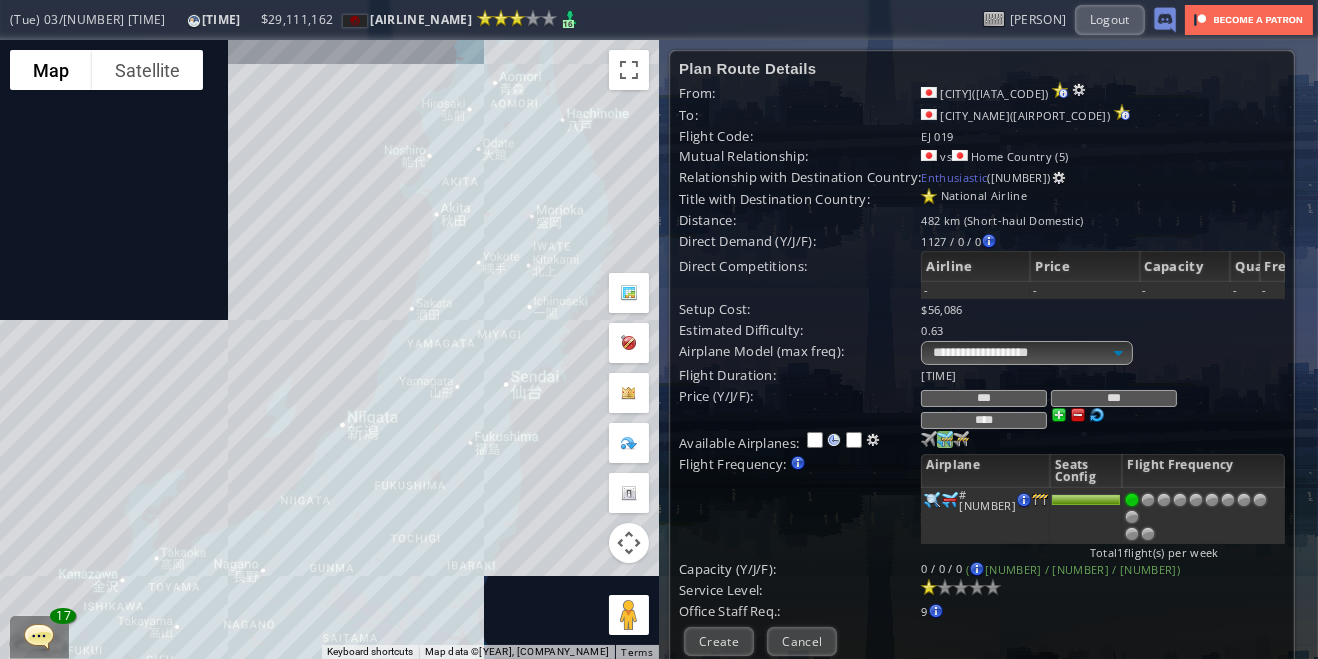 click at bounding box center [1228, 500] 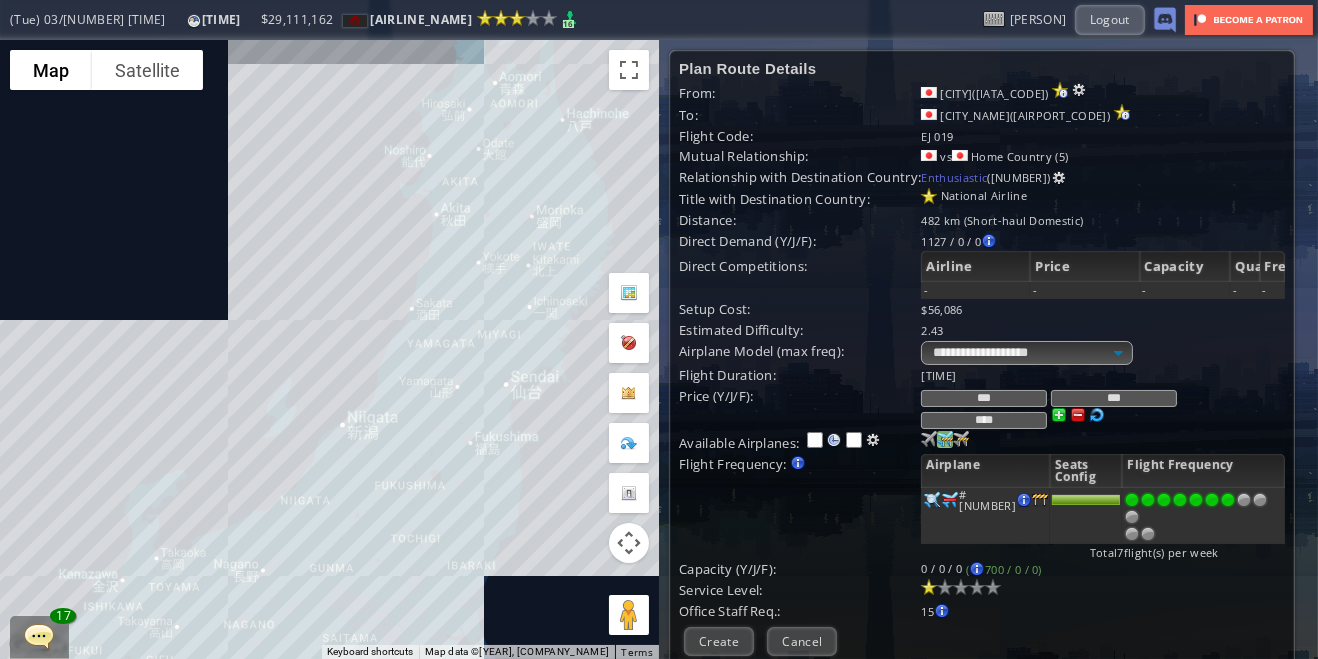 click at bounding box center (961, 587) 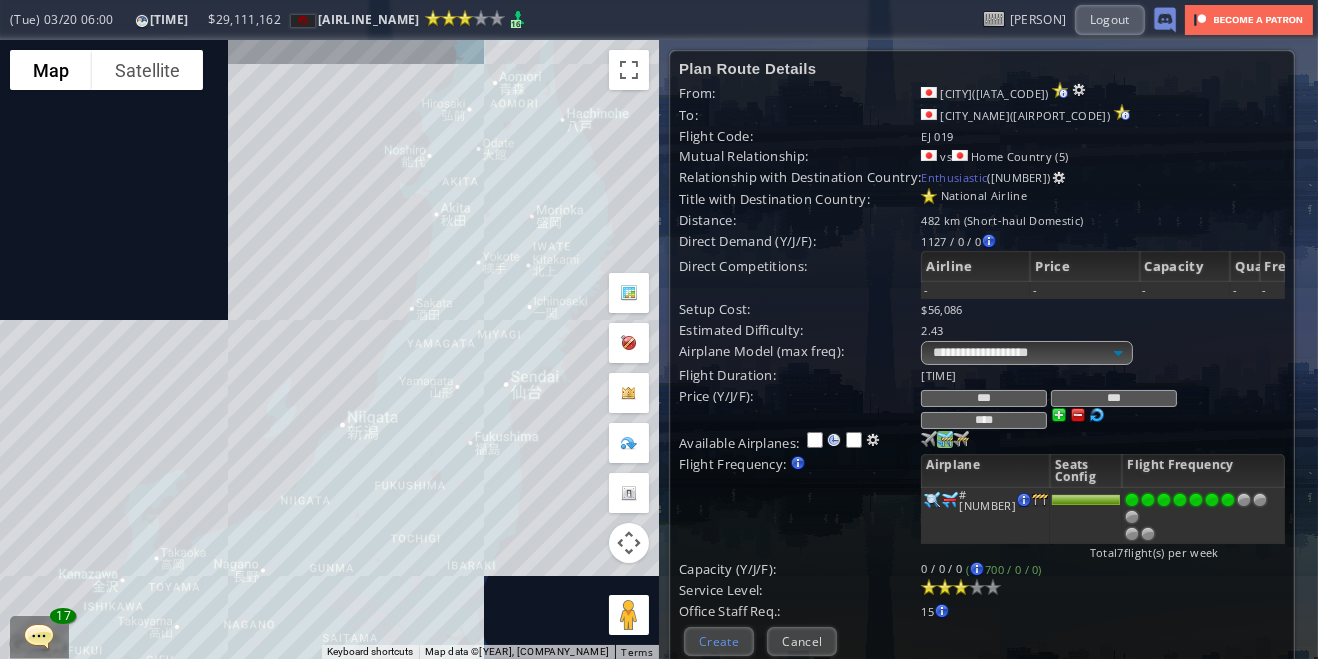 click on "Create" at bounding box center [719, 641] 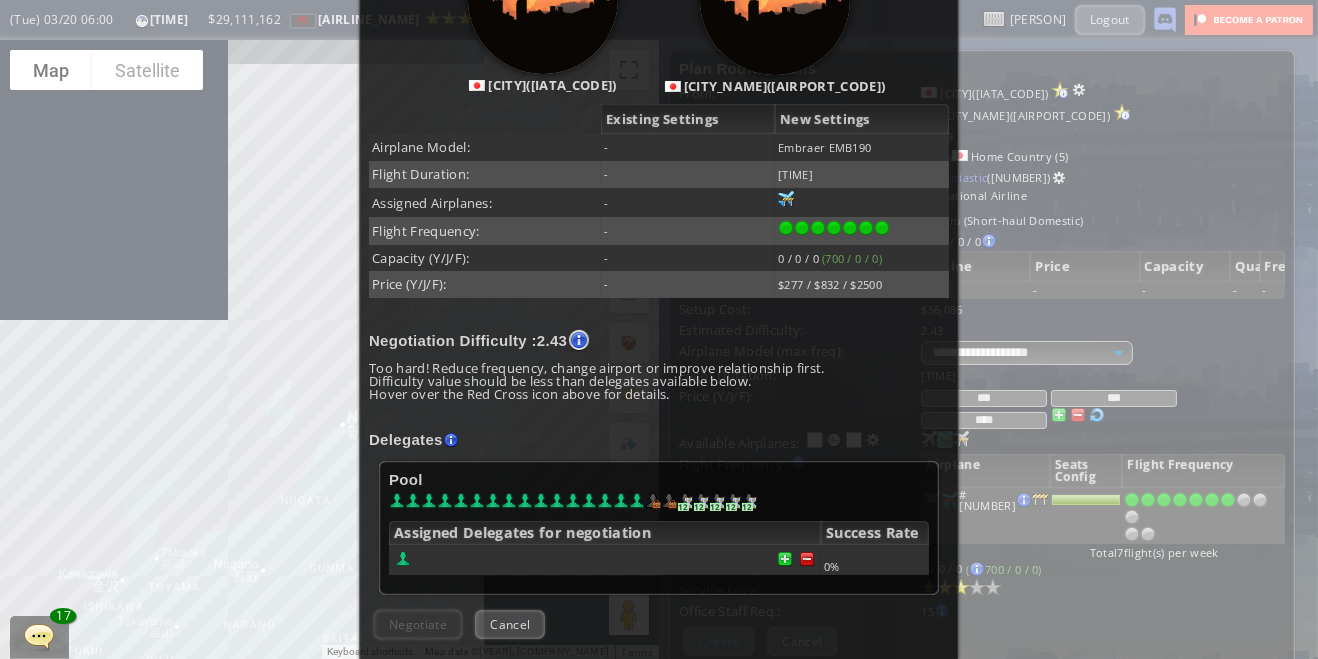 scroll, scrollTop: 325, scrollLeft: 0, axis: vertical 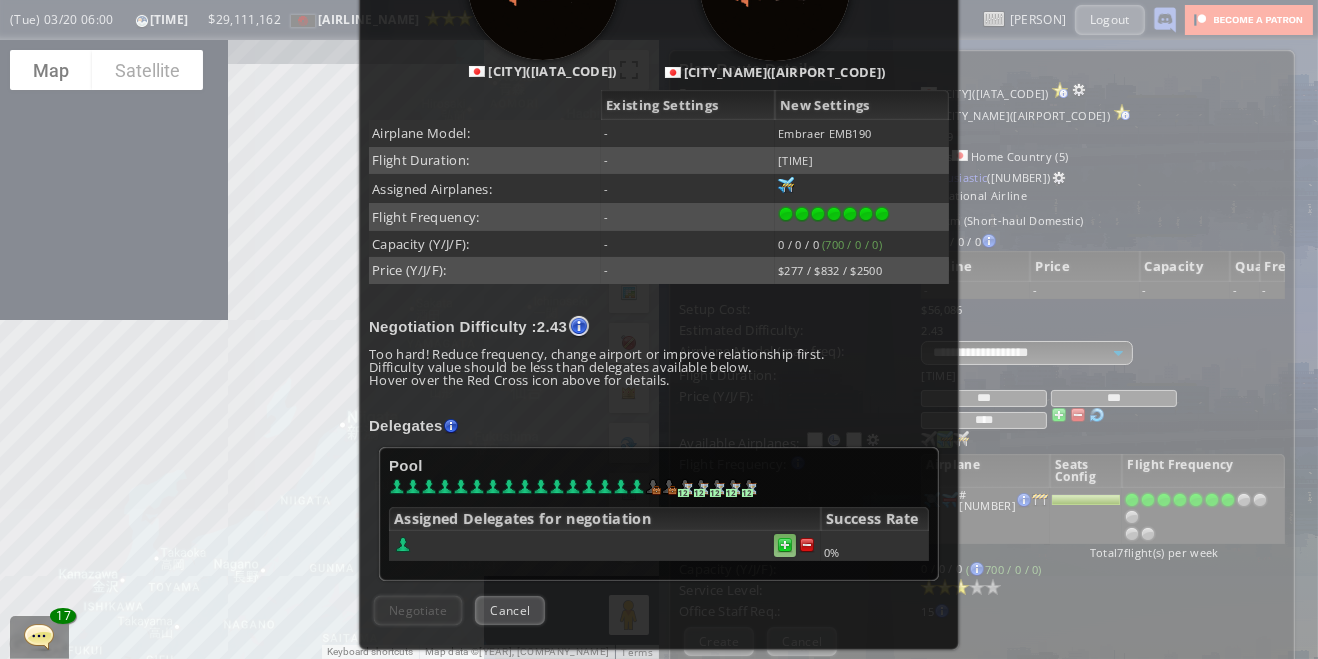 click at bounding box center [785, 545] 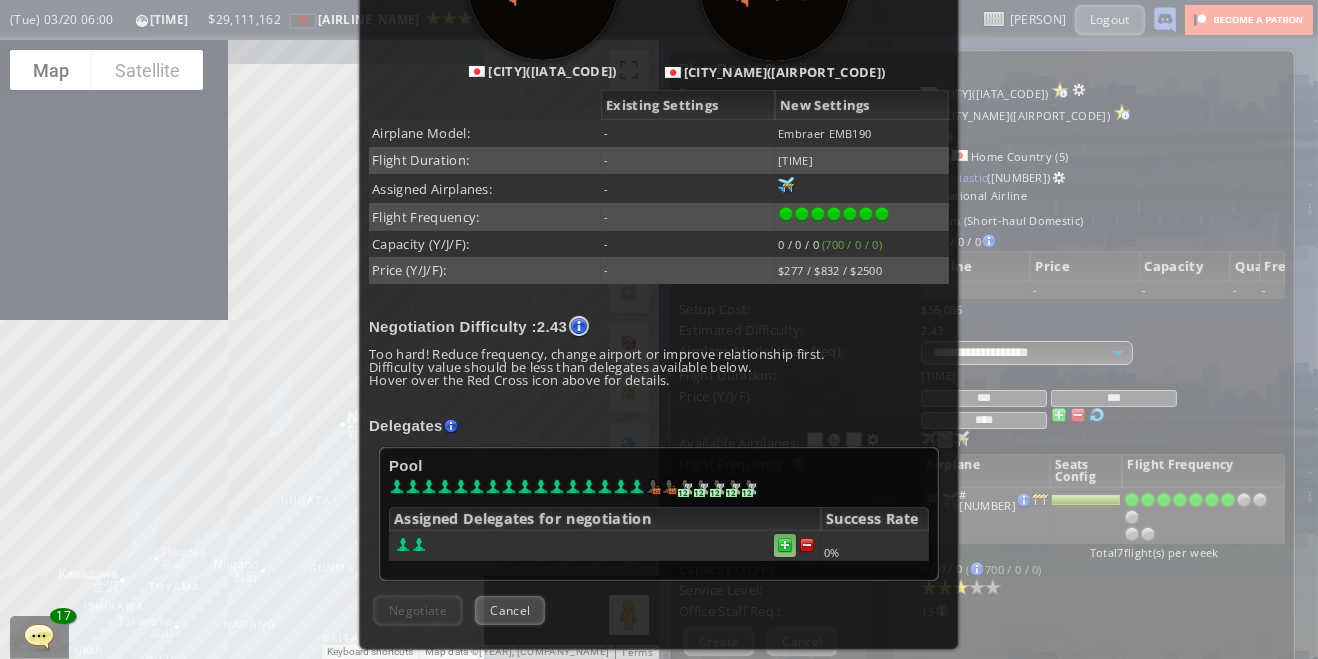click at bounding box center [785, 545] 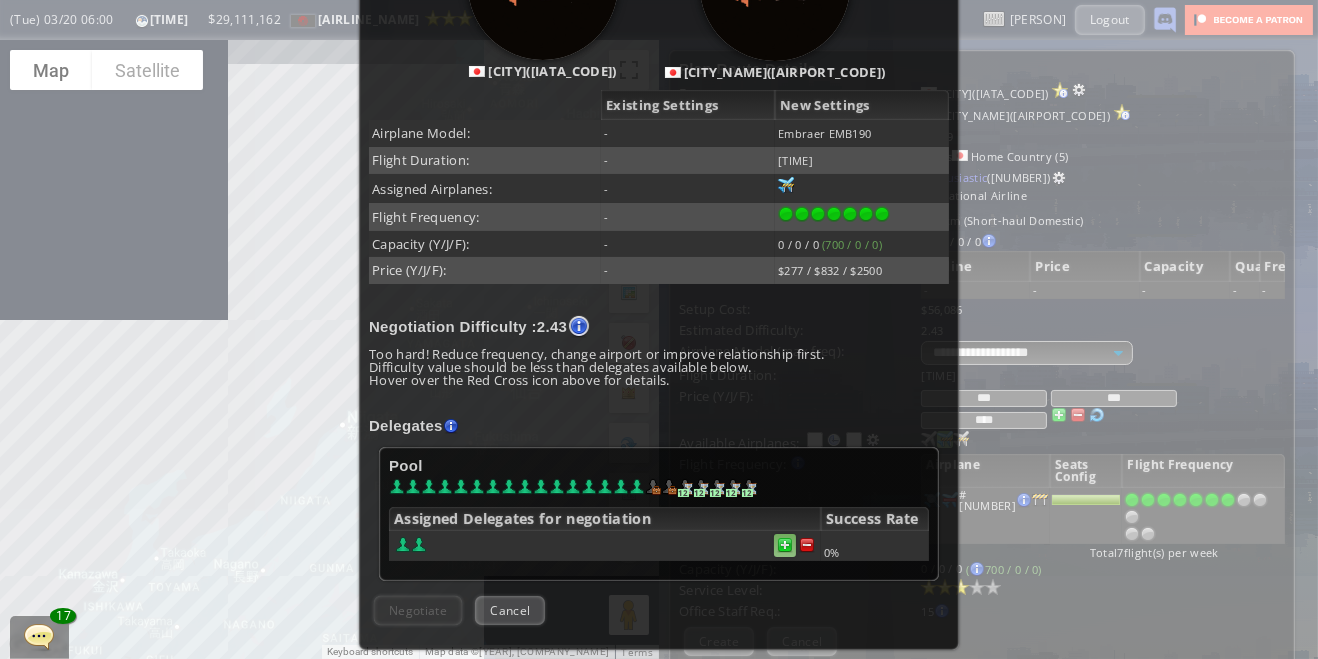 click at bounding box center [785, 545] 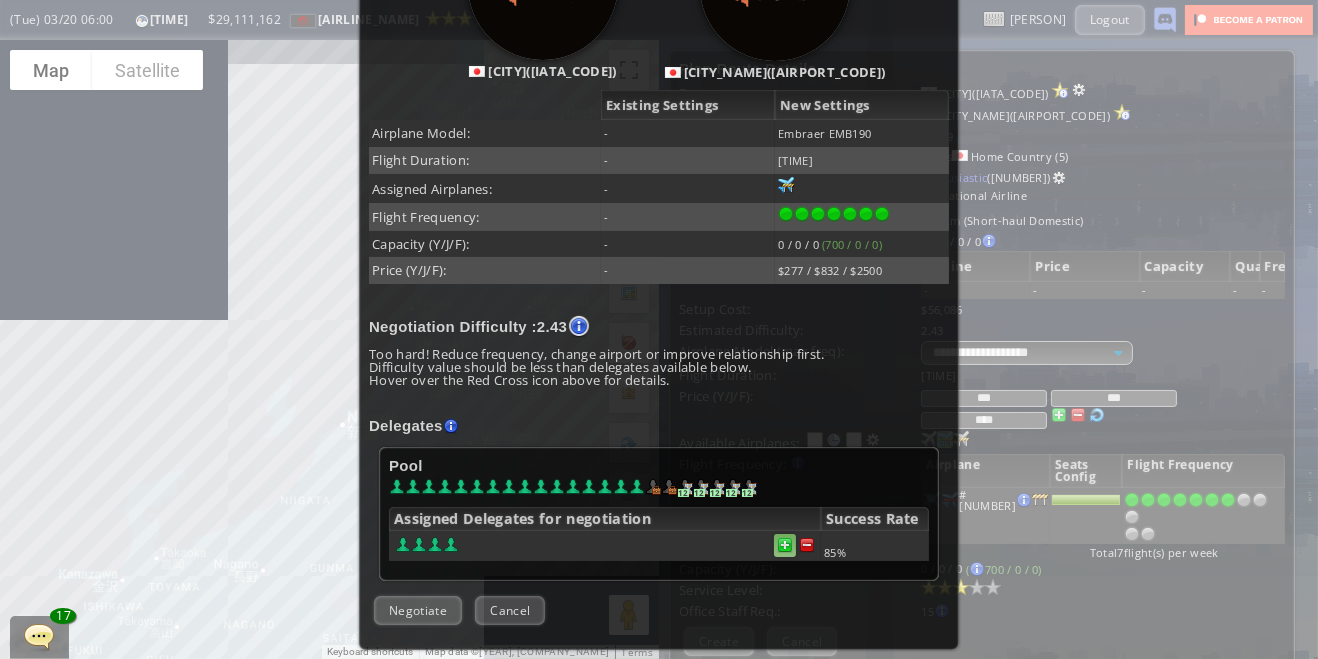 click at bounding box center (785, 545) 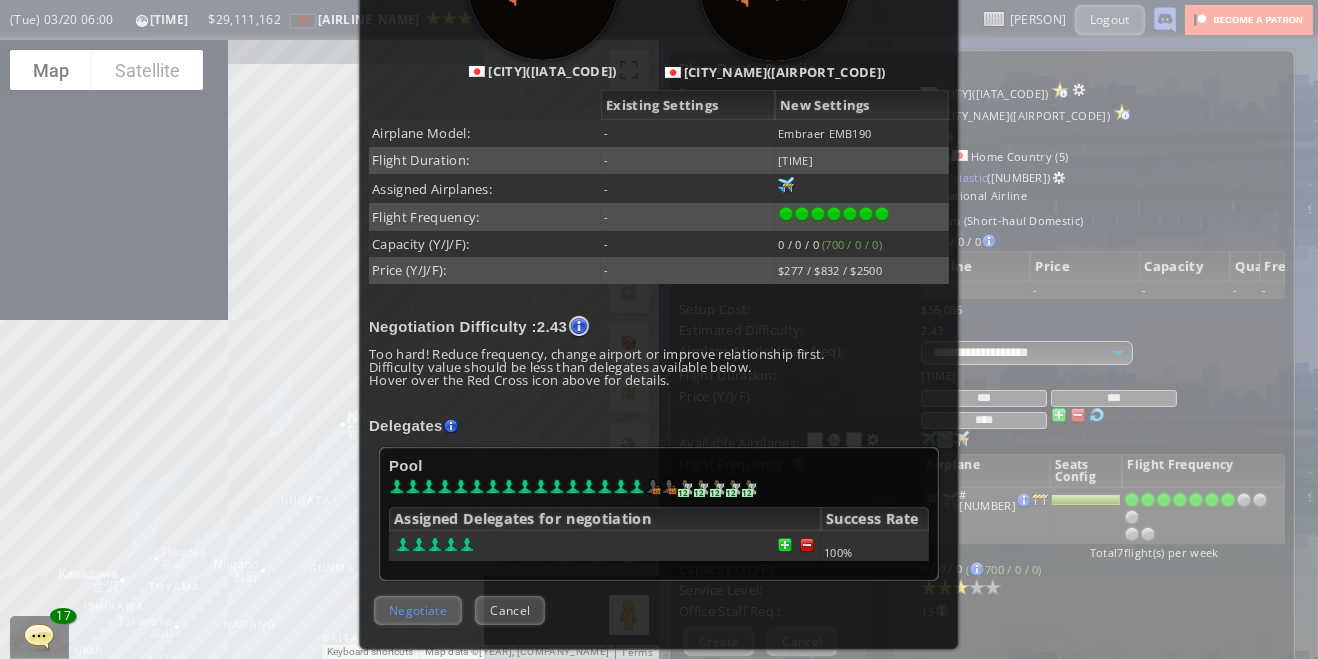 click on "Negotiate" at bounding box center (418, 610) 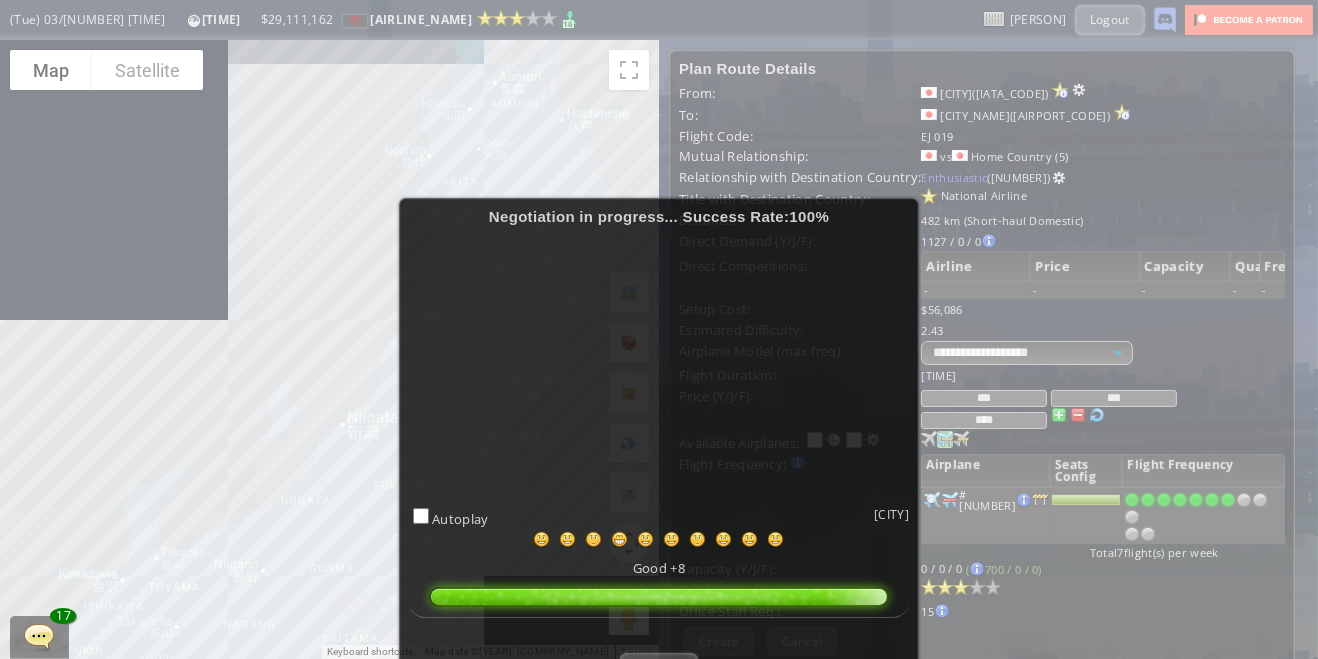 click on "Success" at bounding box center [658, 667] 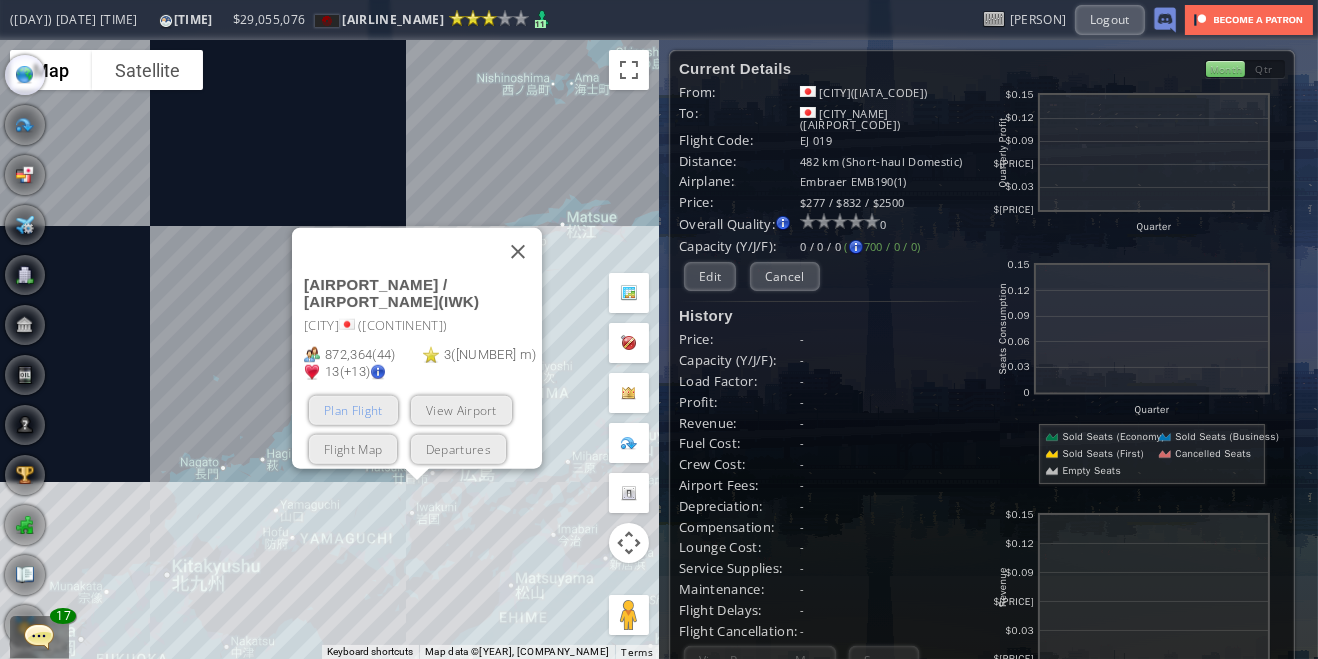 click on "Plan Flight" at bounding box center [353, 409] 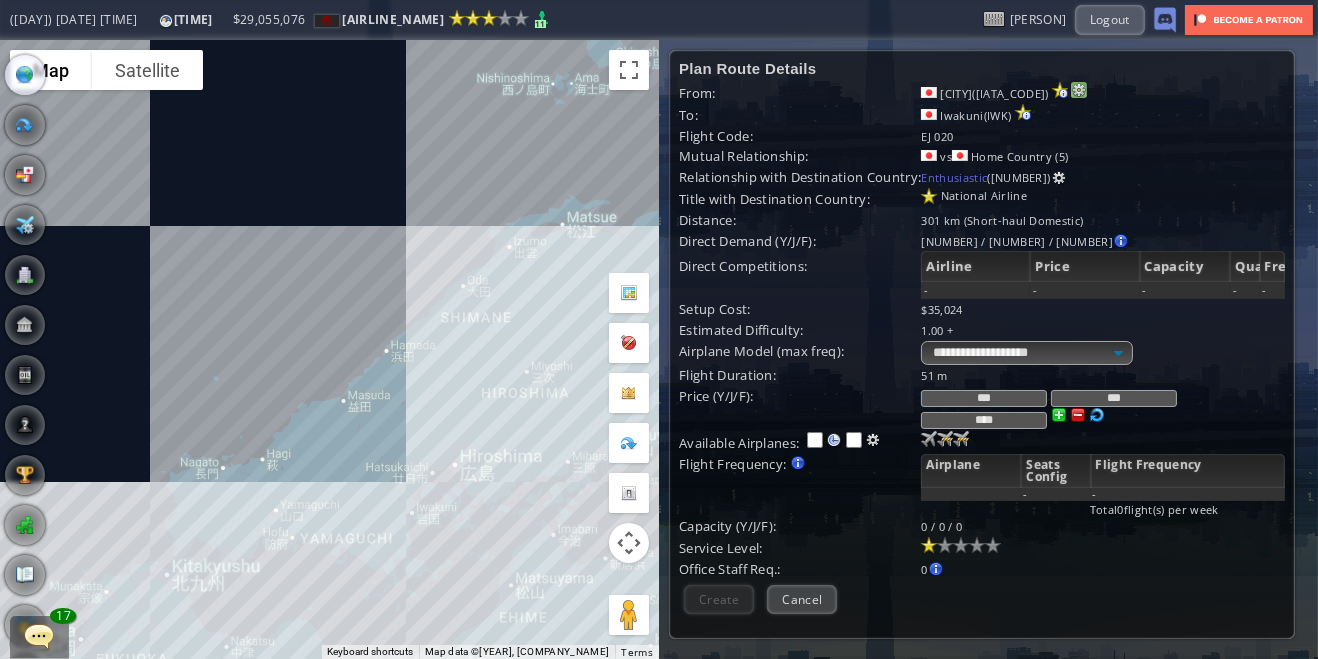 click at bounding box center [1079, 90] 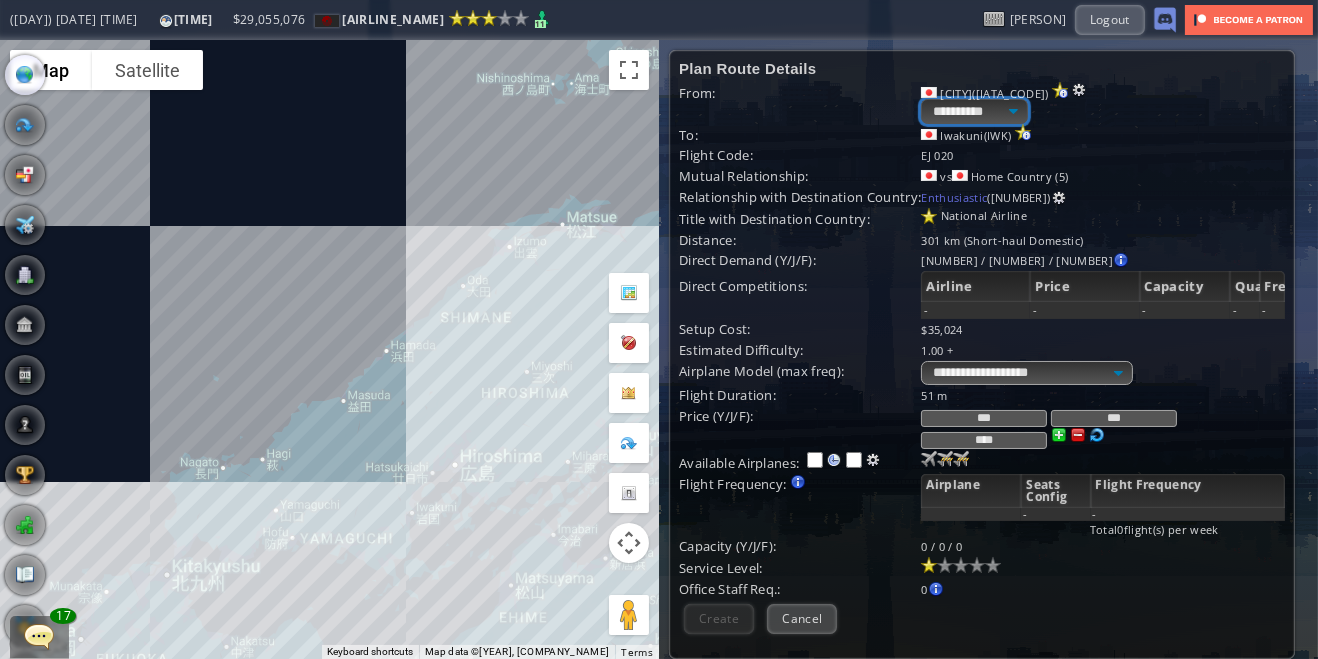 click on "**********" at bounding box center [974, 111] 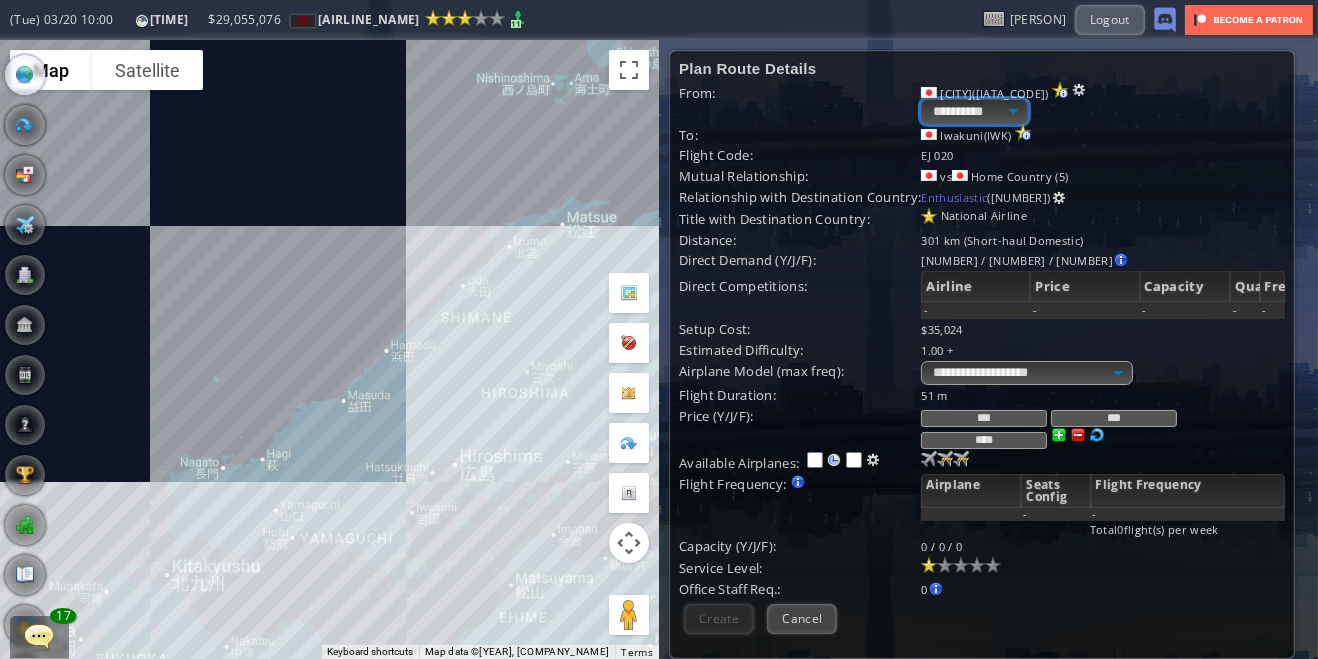 select on "****" 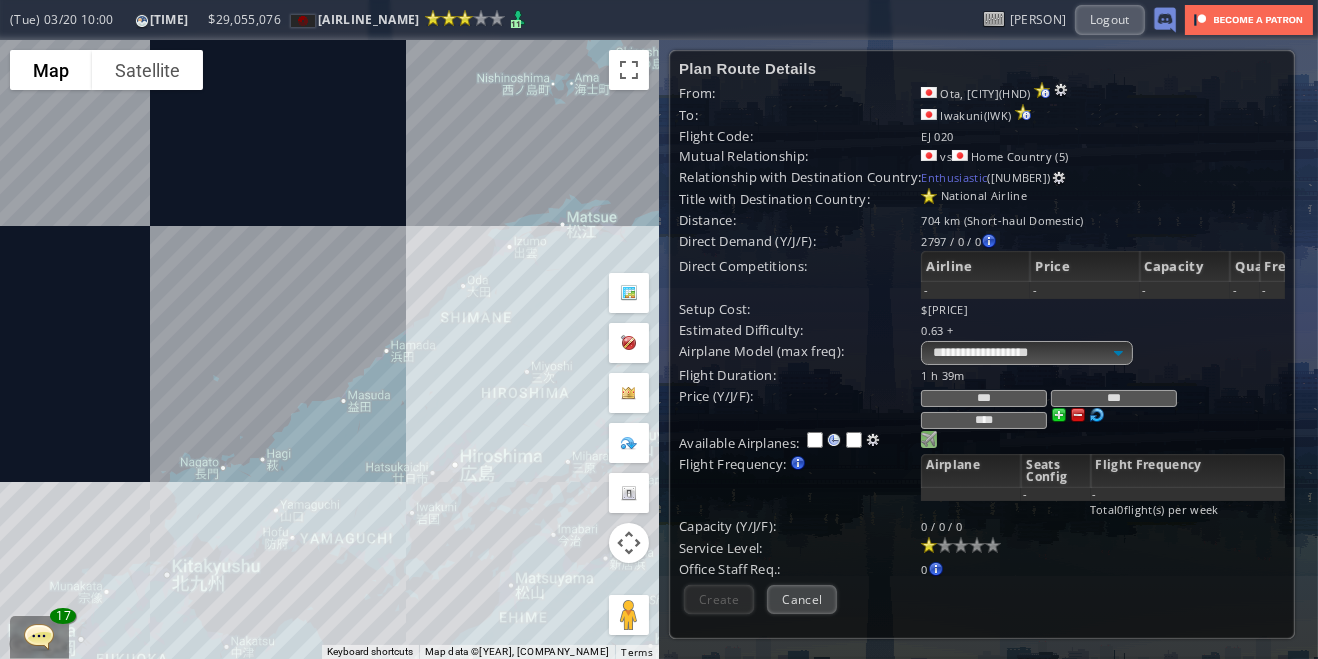 click at bounding box center (929, 439) 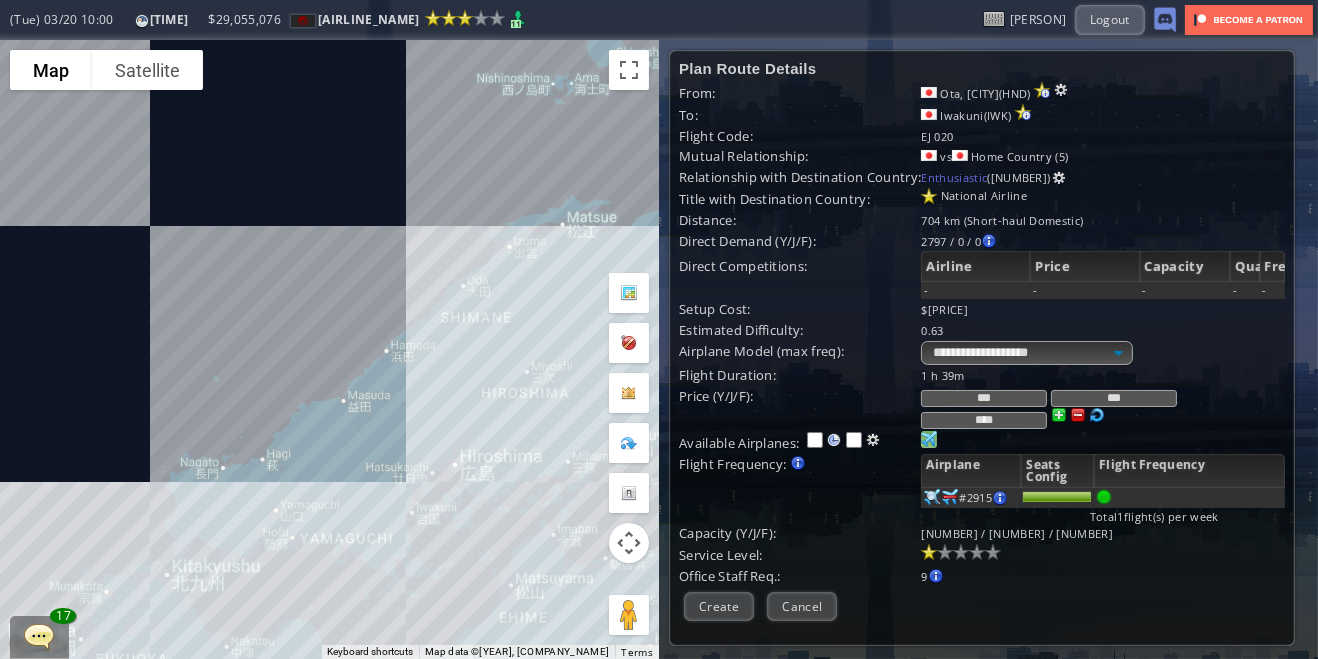 click at bounding box center (929, 439) 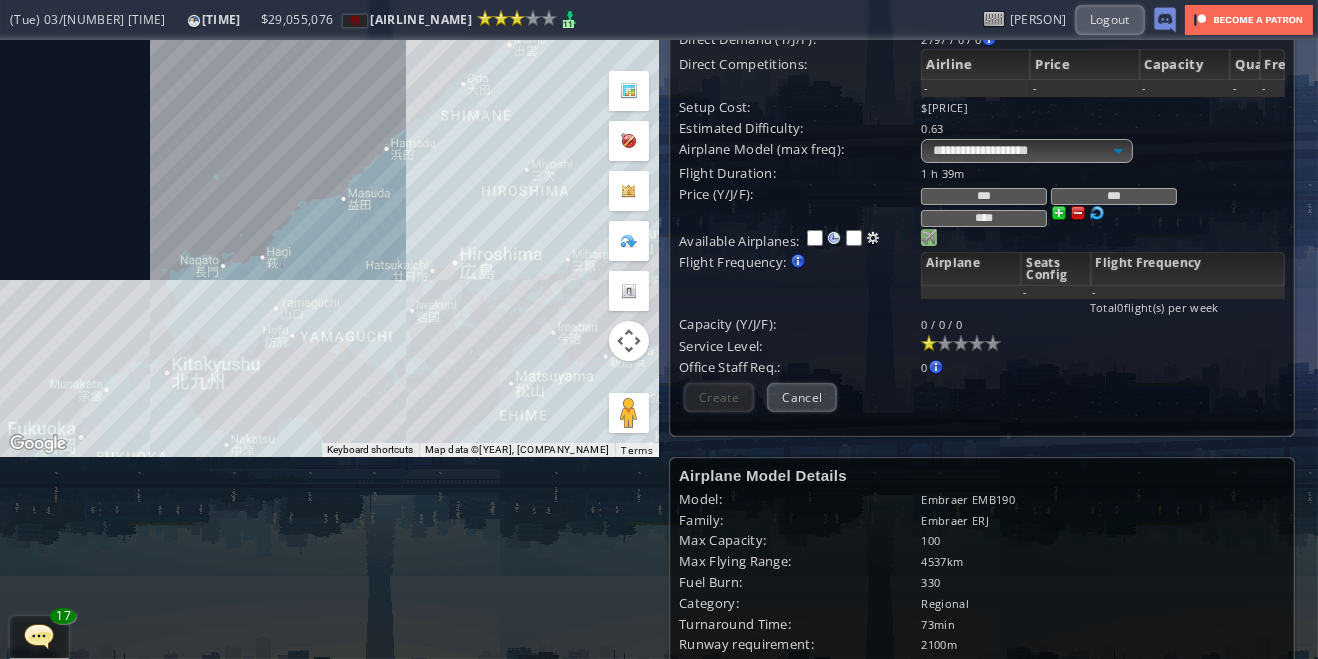 scroll, scrollTop: 254, scrollLeft: 0, axis: vertical 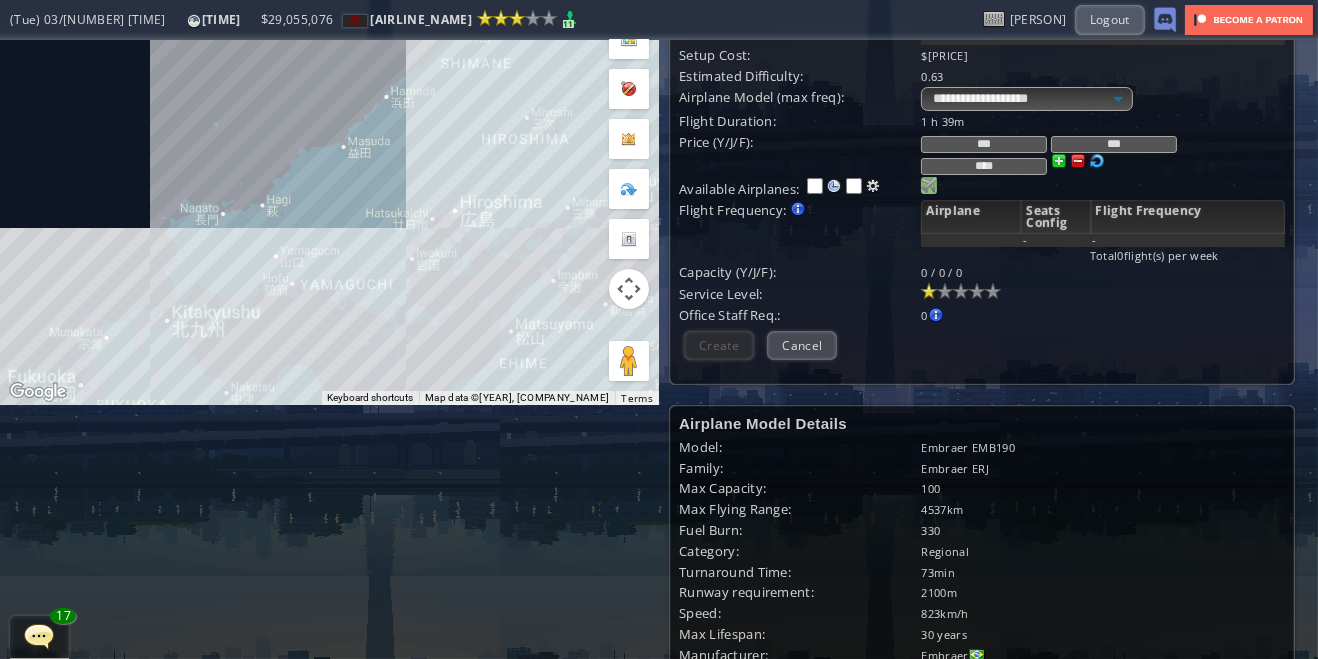 click on "Place Order" at bounding box center [734, 726] 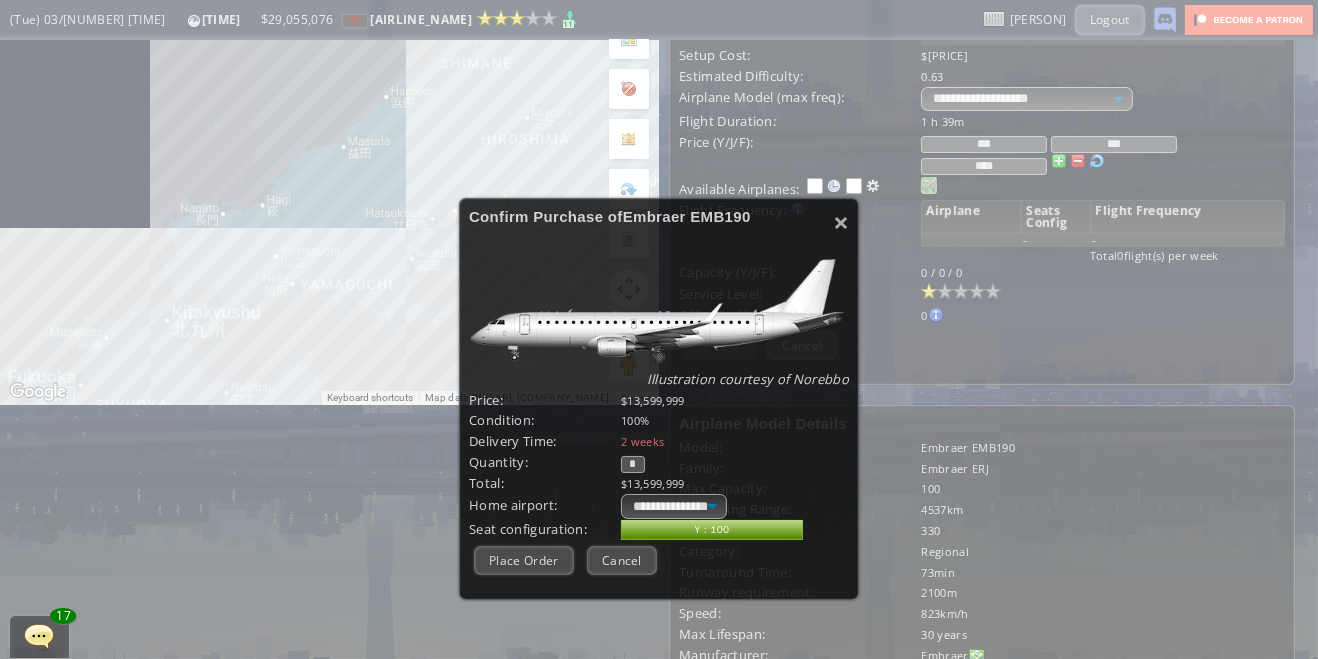 click on "*" at bounding box center [633, 464] 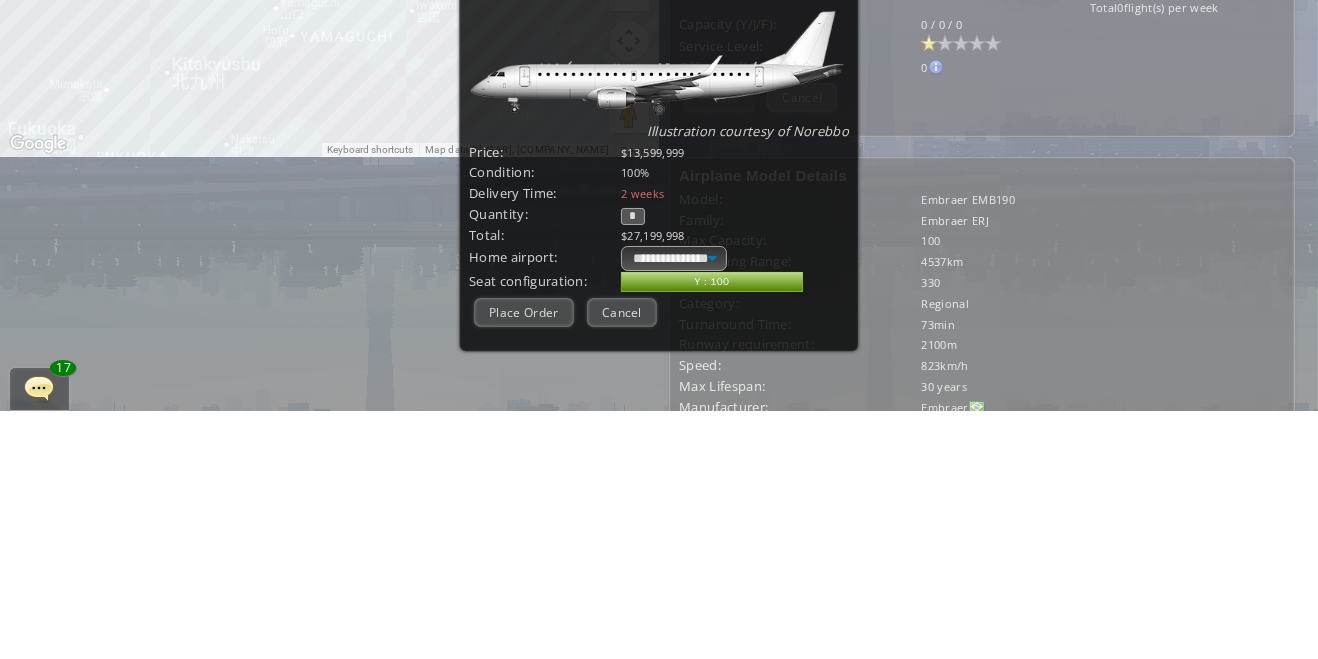 type on "*" 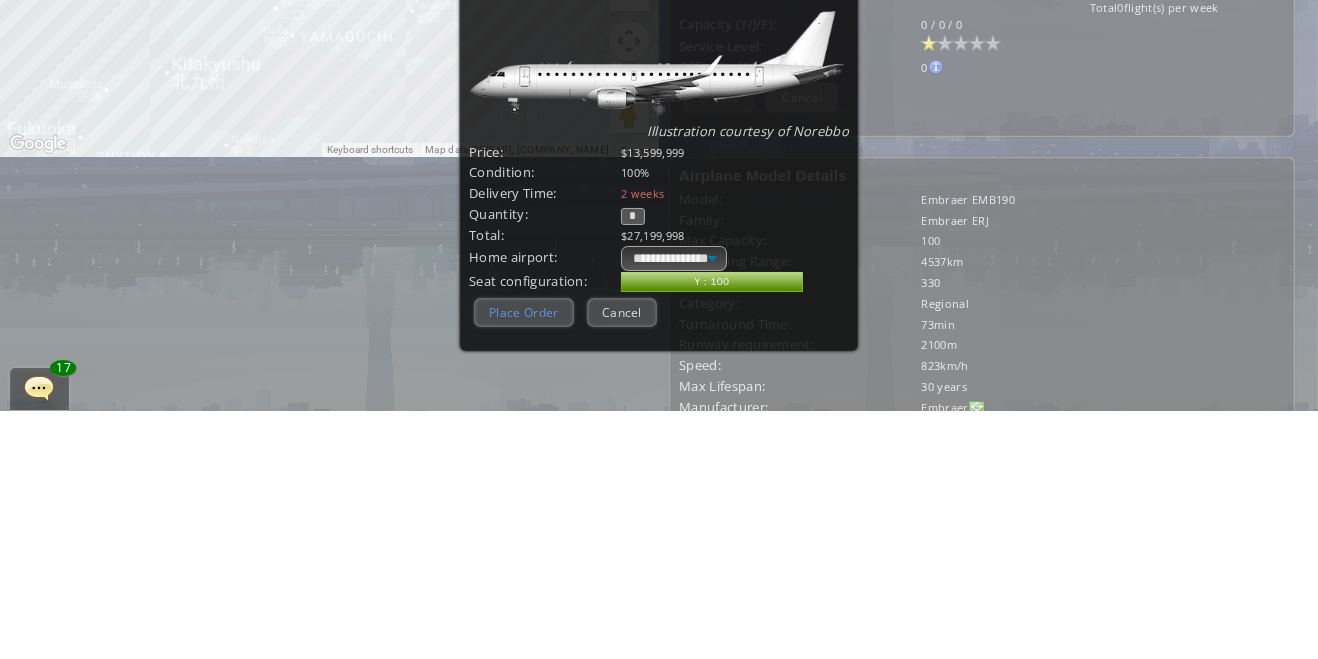 click on "Place Order" at bounding box center [524, 560] 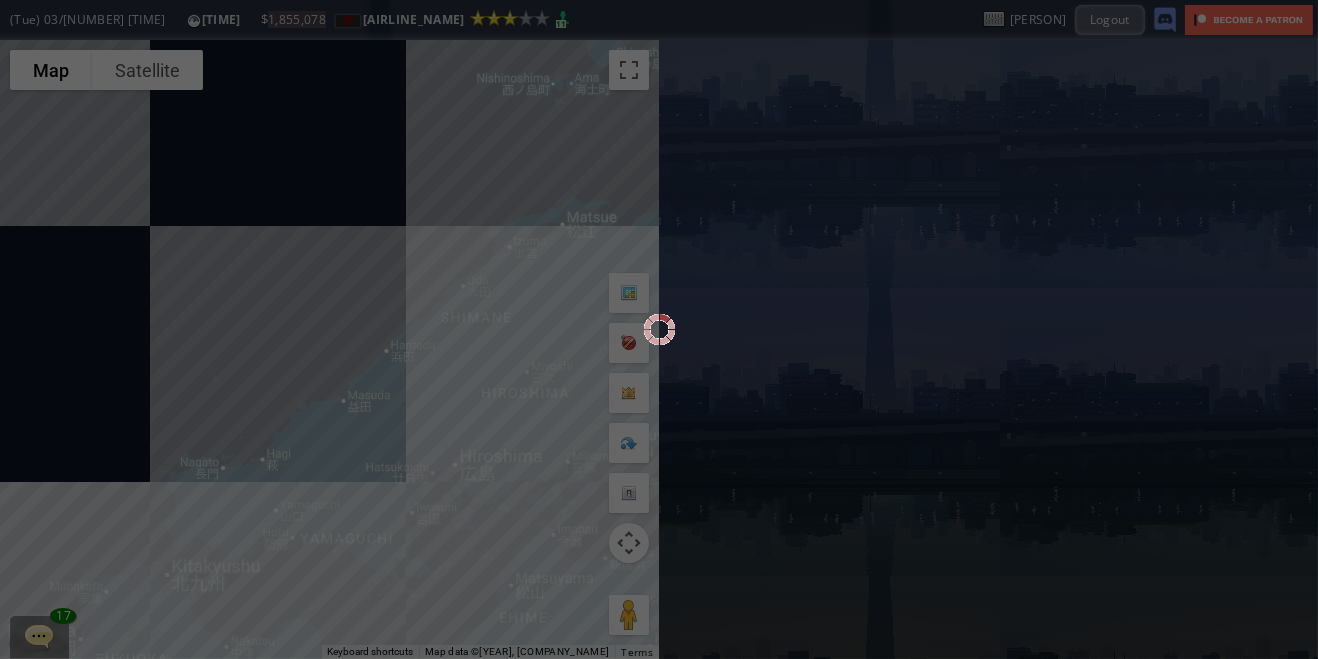 scroll, scrollTop: 0, scrollLeft: 0, axis: both 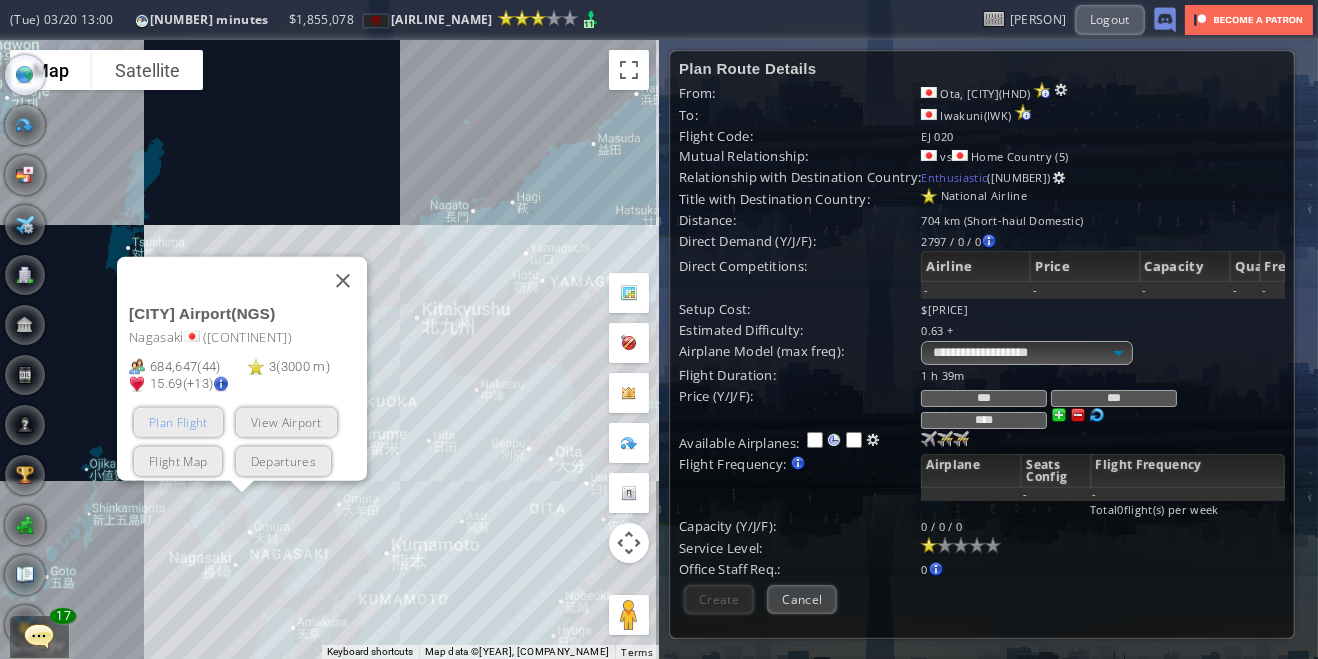 click on "Plan Flight" at bounding box center [178, 421] 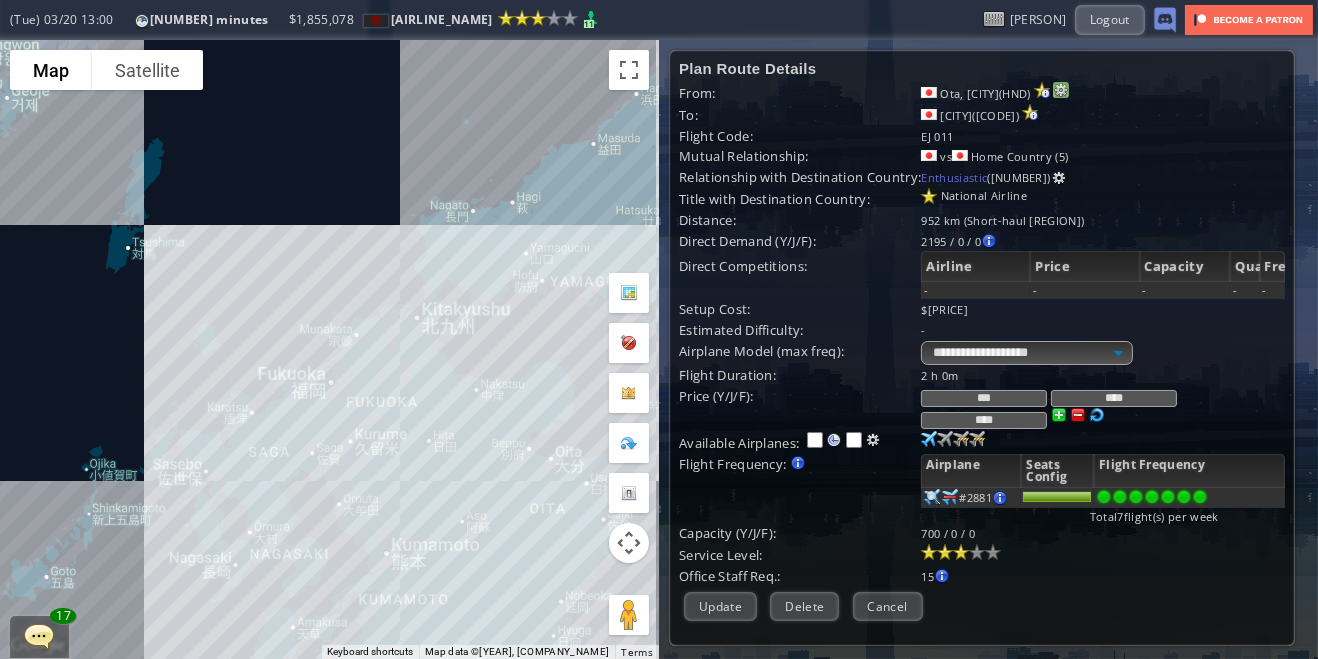 click at bounding box center [1061, 90] 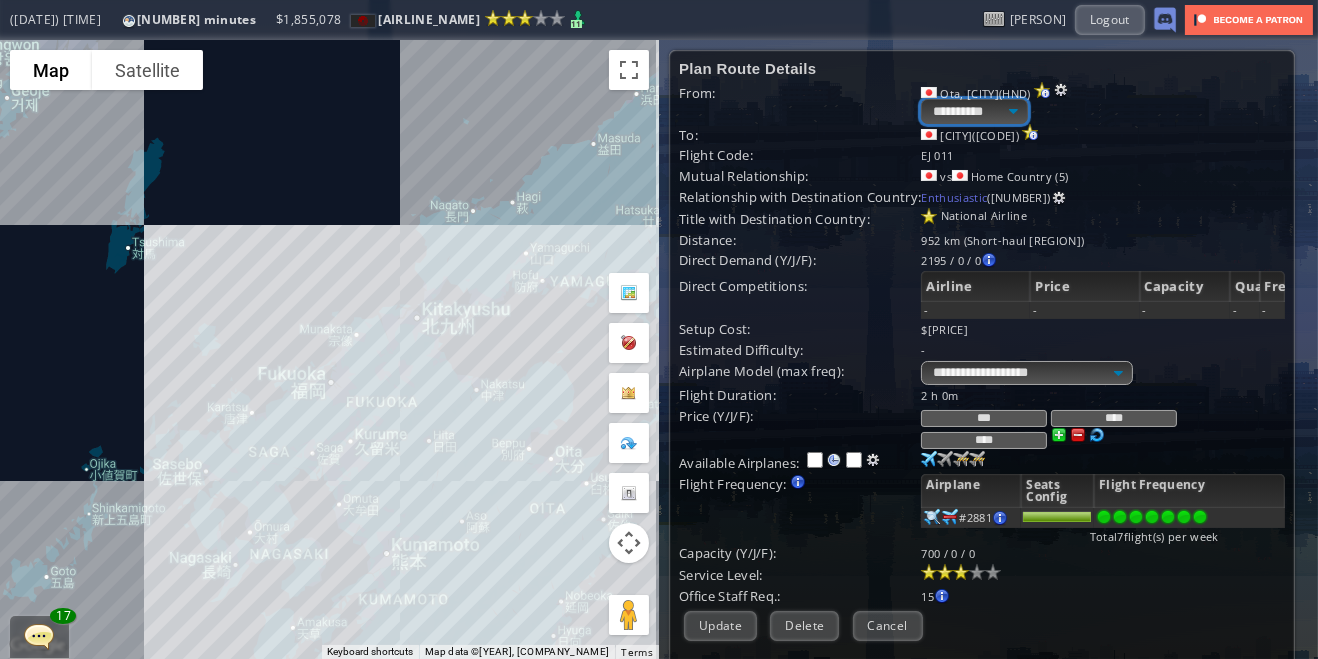click on "**********" at bounding box center (974, 111) 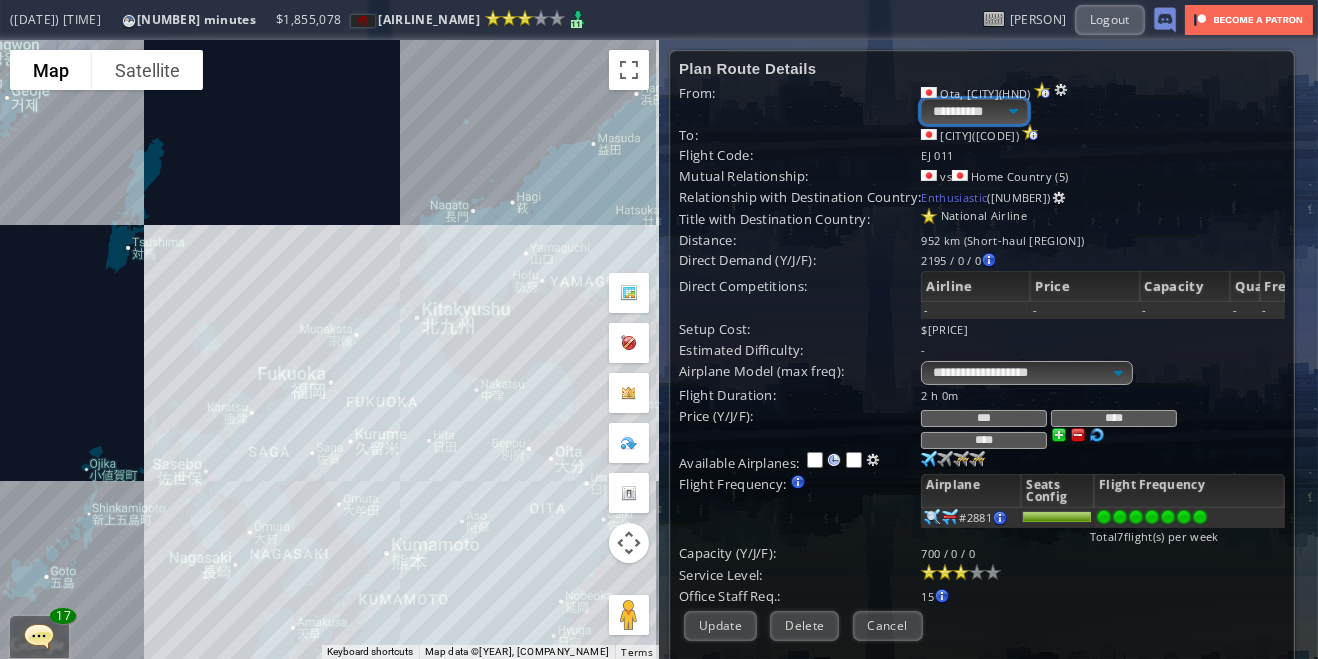 select on "****" 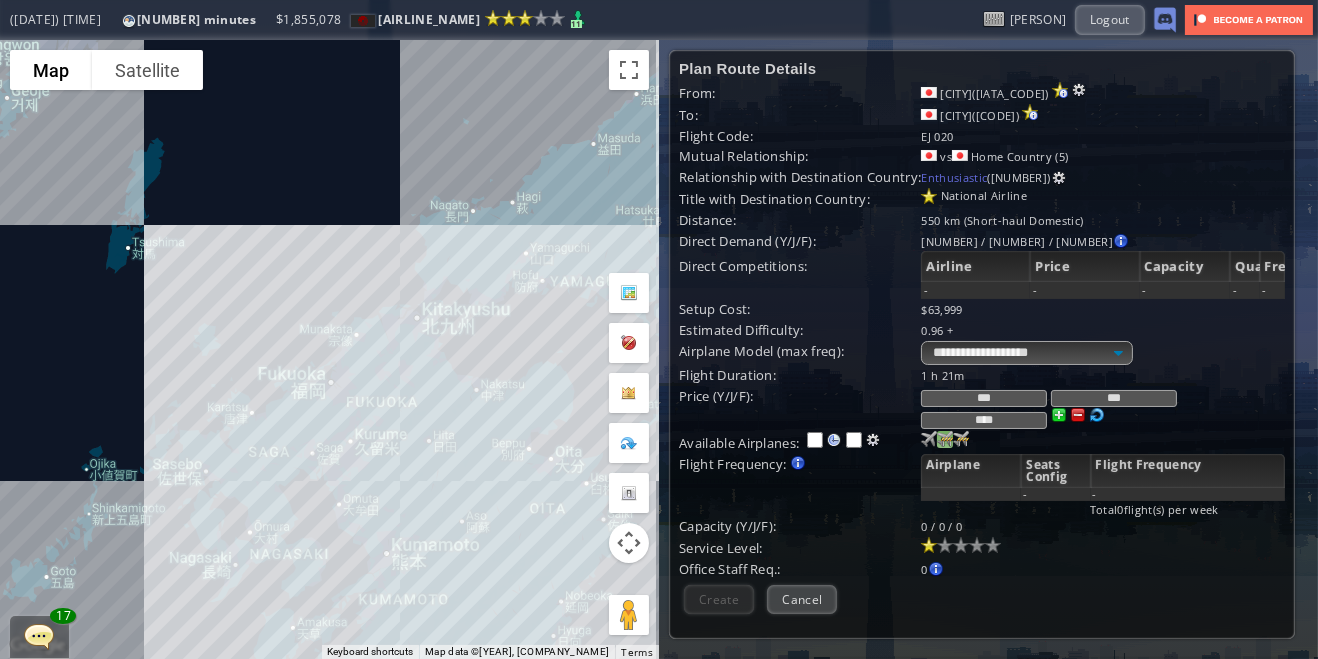 click at bounding box center (929, 439) 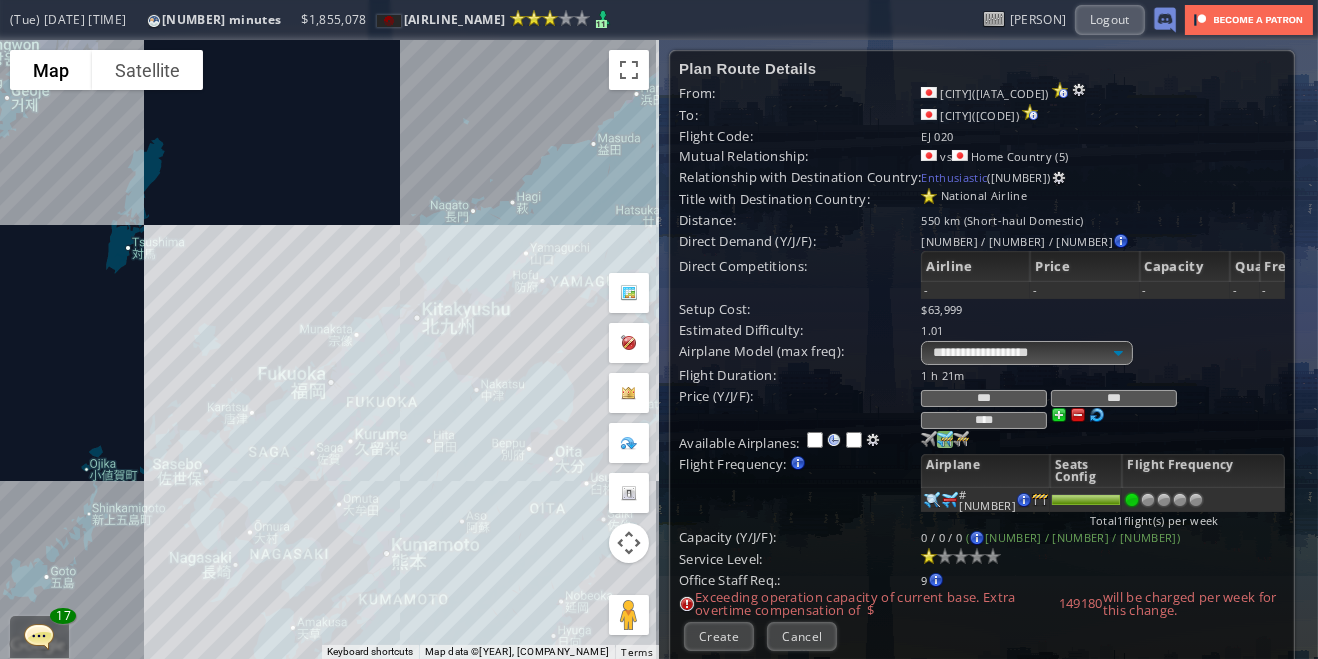 click at bounding box center (1196, 500) 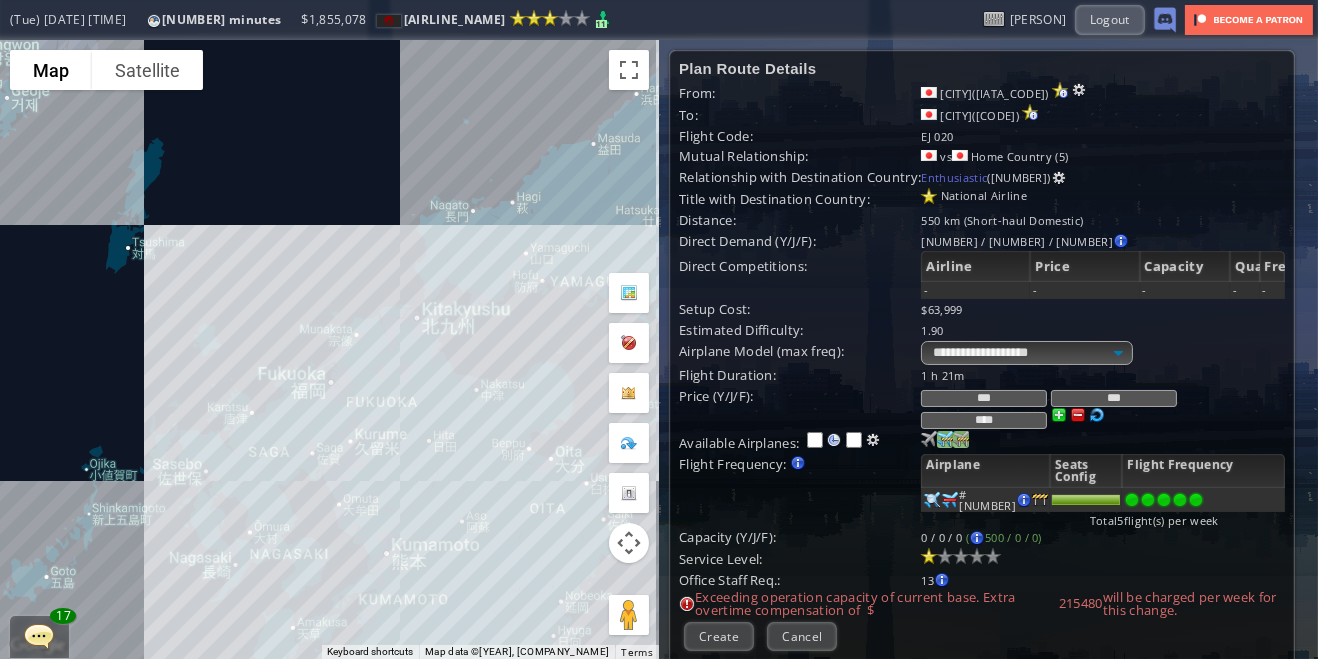 click at bounding box center [929, 439] 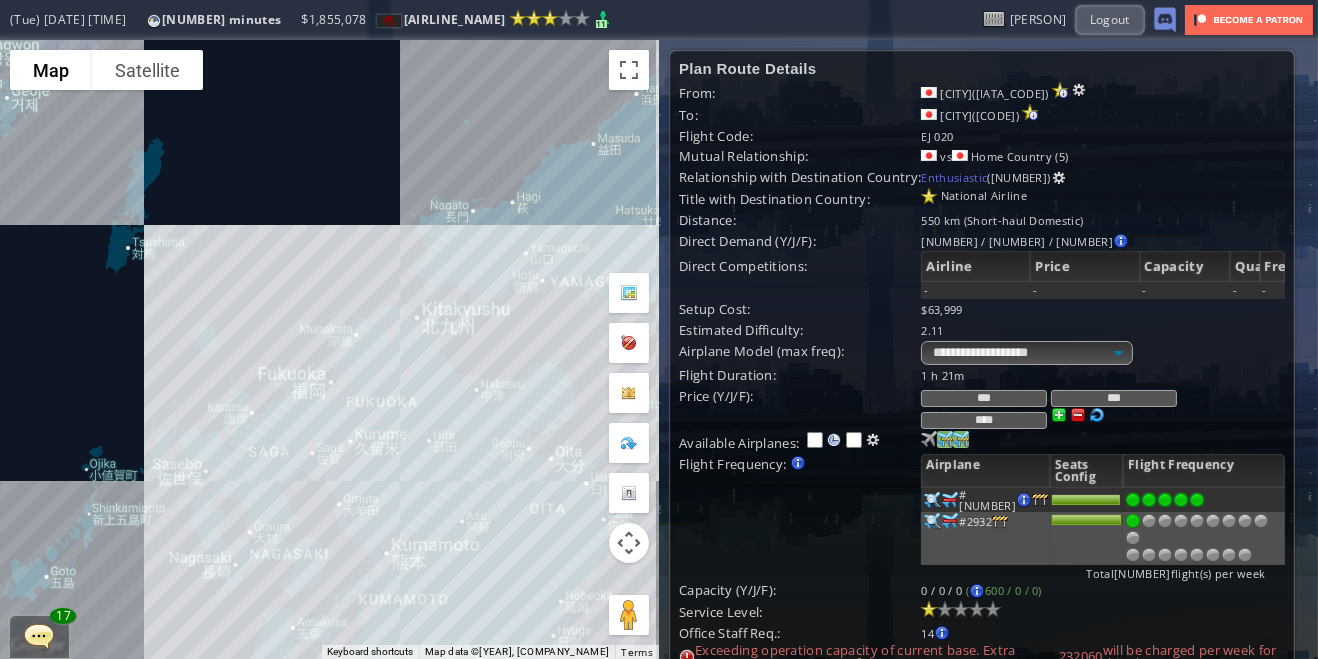 click at bounding box center [1149, 500] 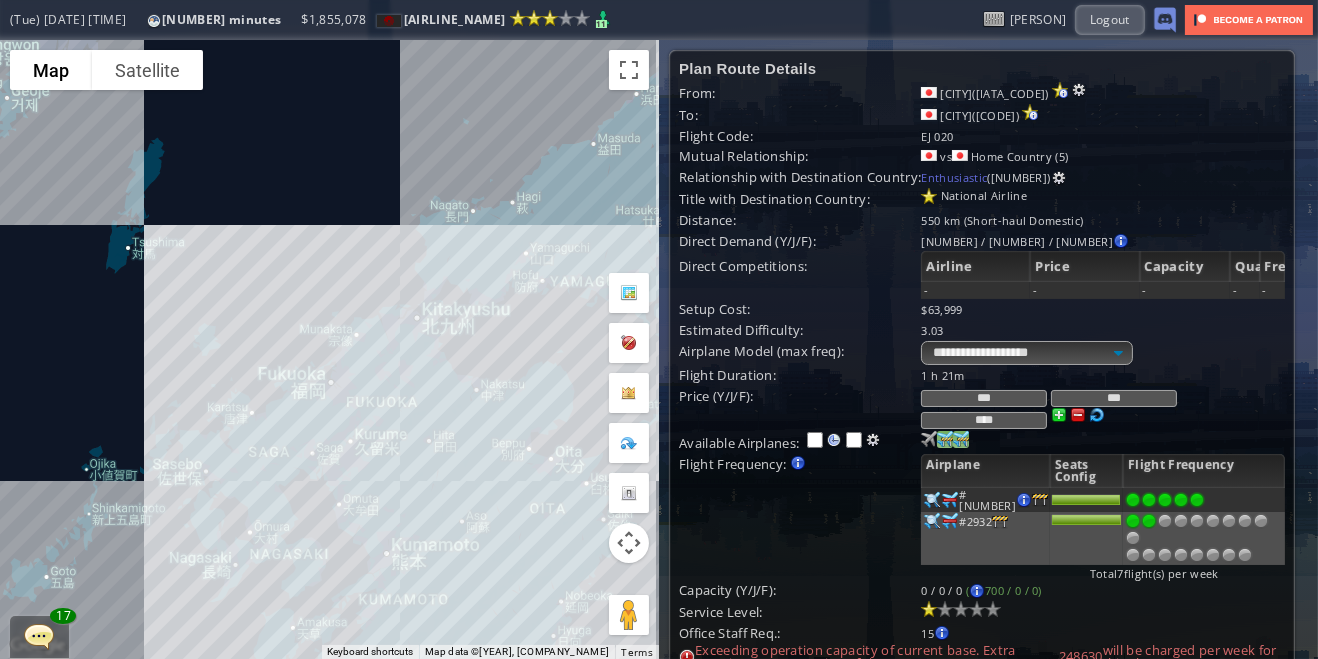 click at bounding box center (961, 609) 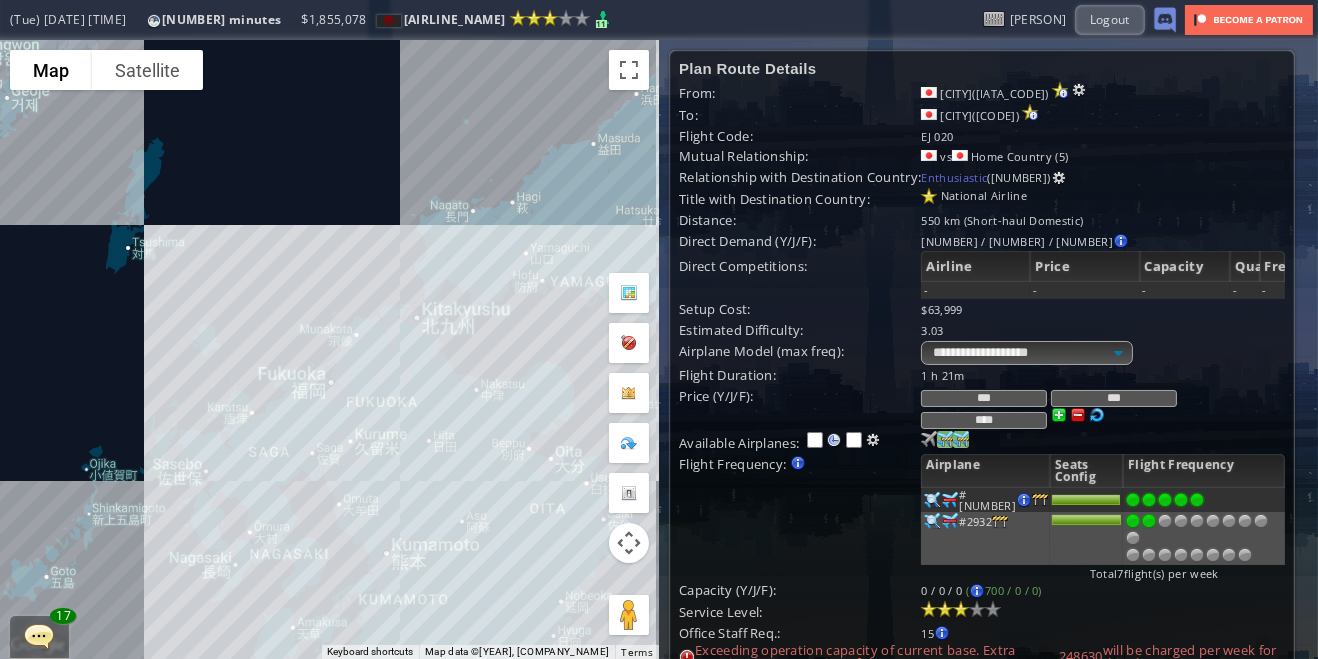 click on "Create" at bounding box center [719, 689] 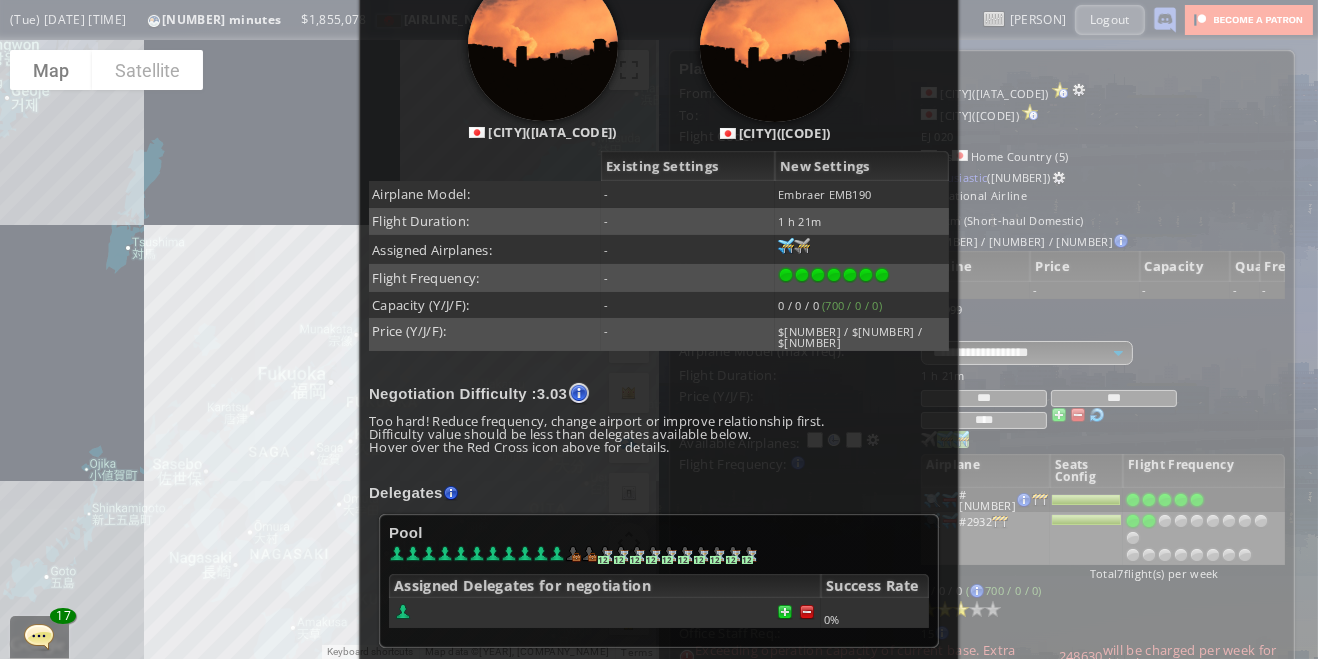 scroll, scrollTop: 367, scrollLeft: 0, axis: vertical 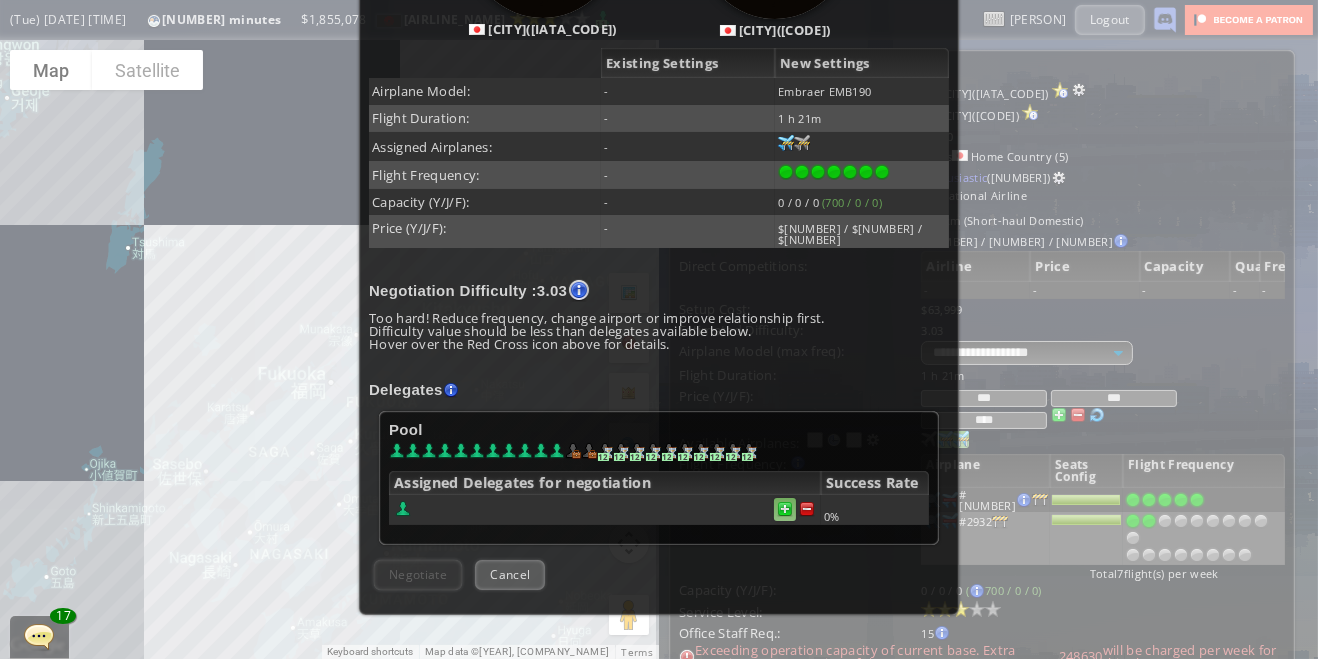 click at bounding box center [785, 509] 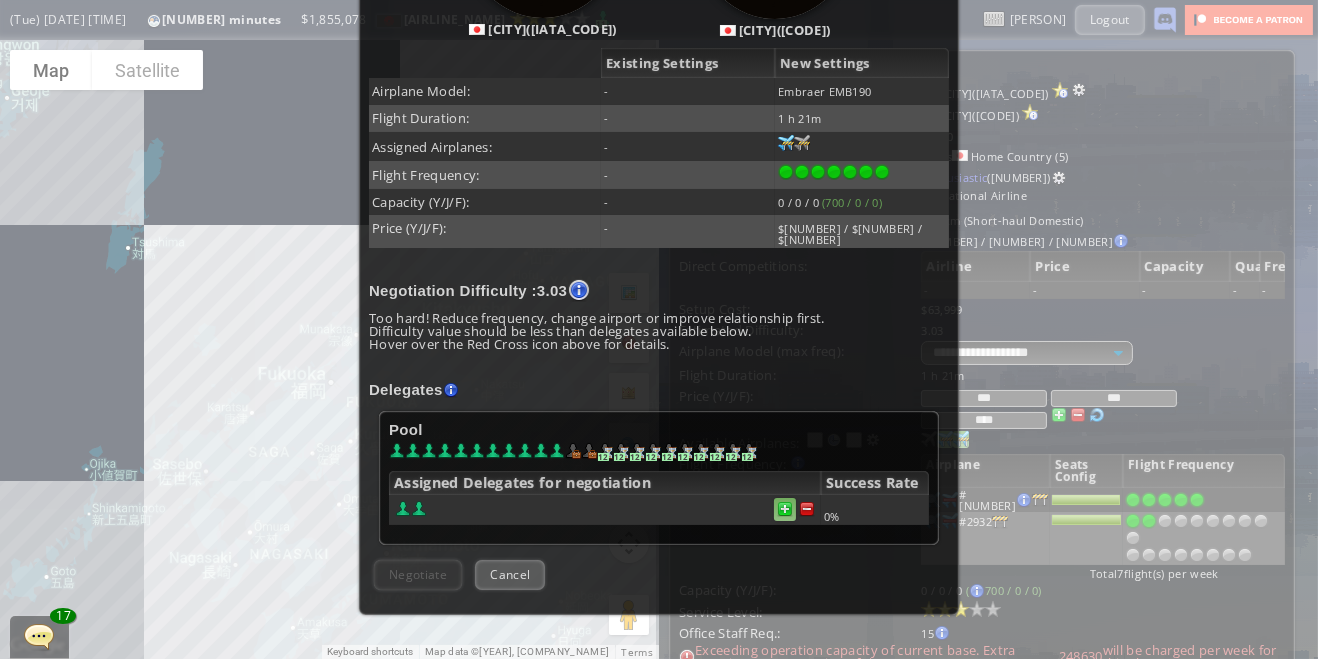 click at bounding box center [785, 509] 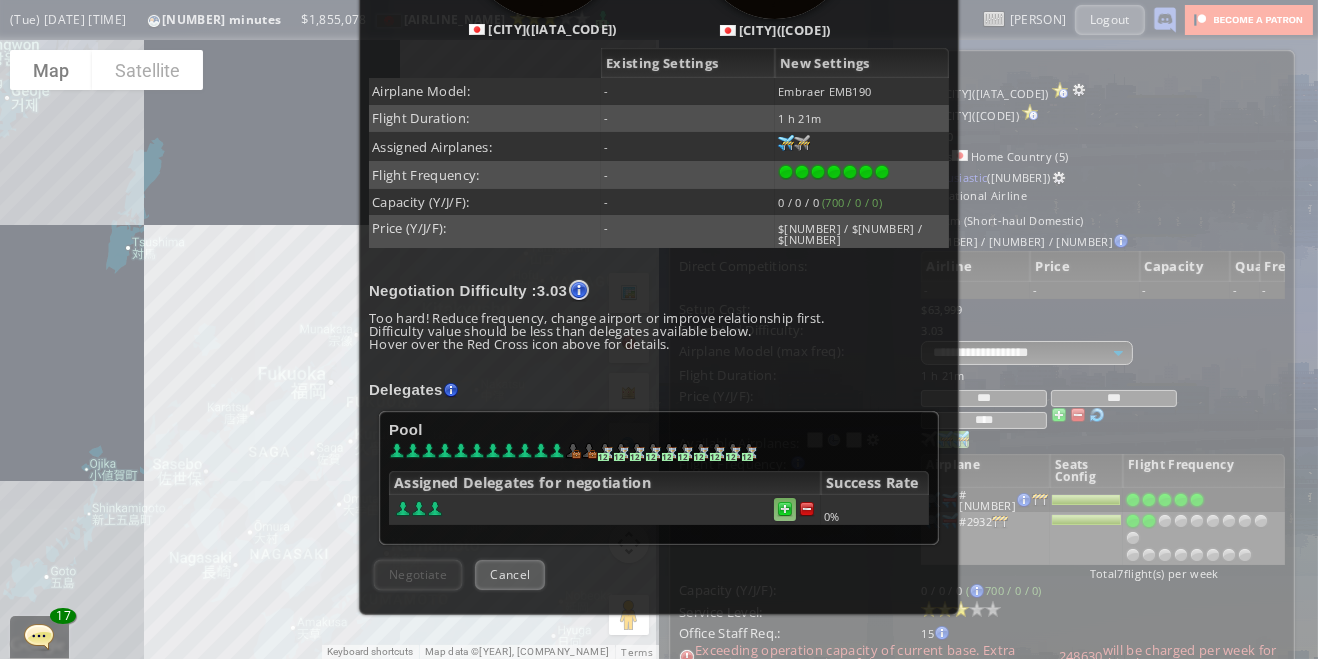 click at bounding box center [785, 509] 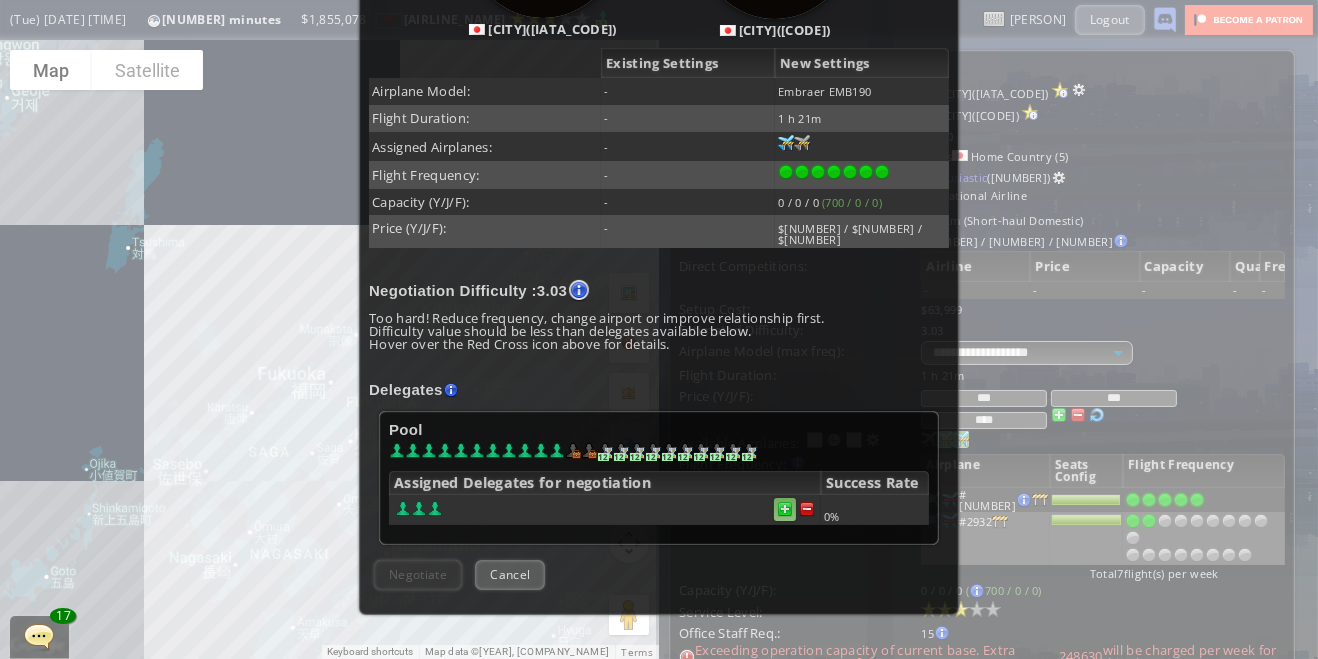 click at bounding box center [807, 509] 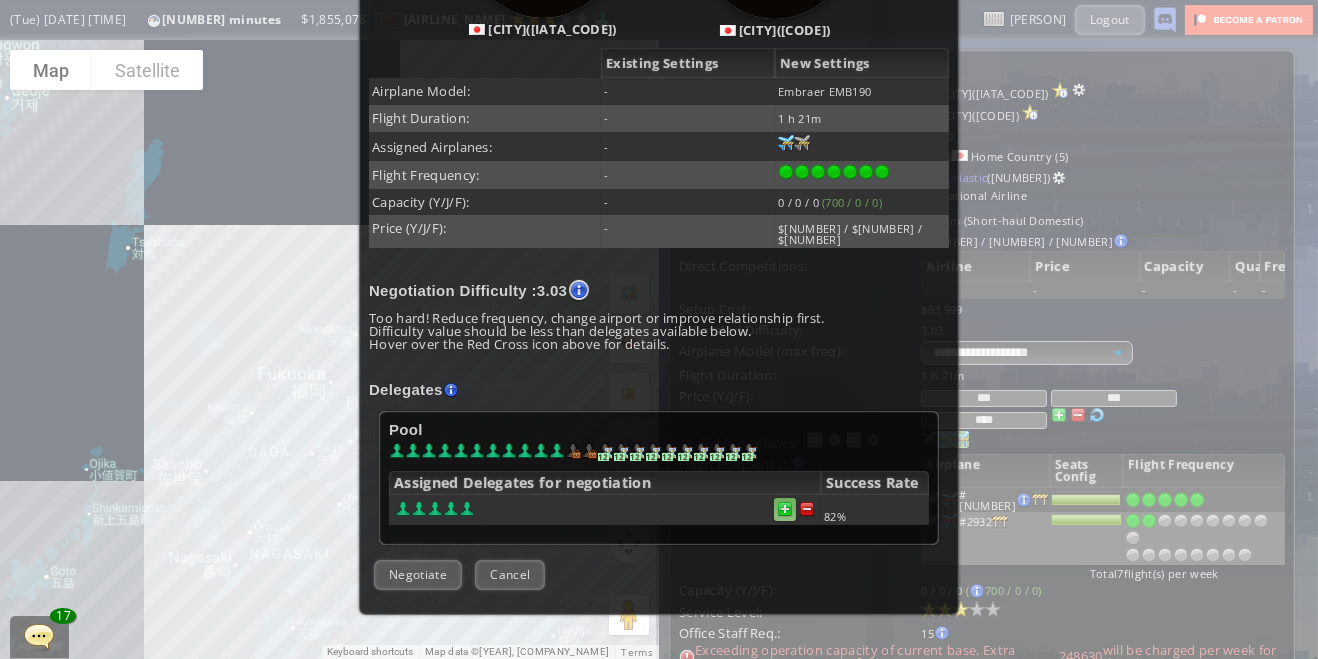 click at bounding box center (807, 509) 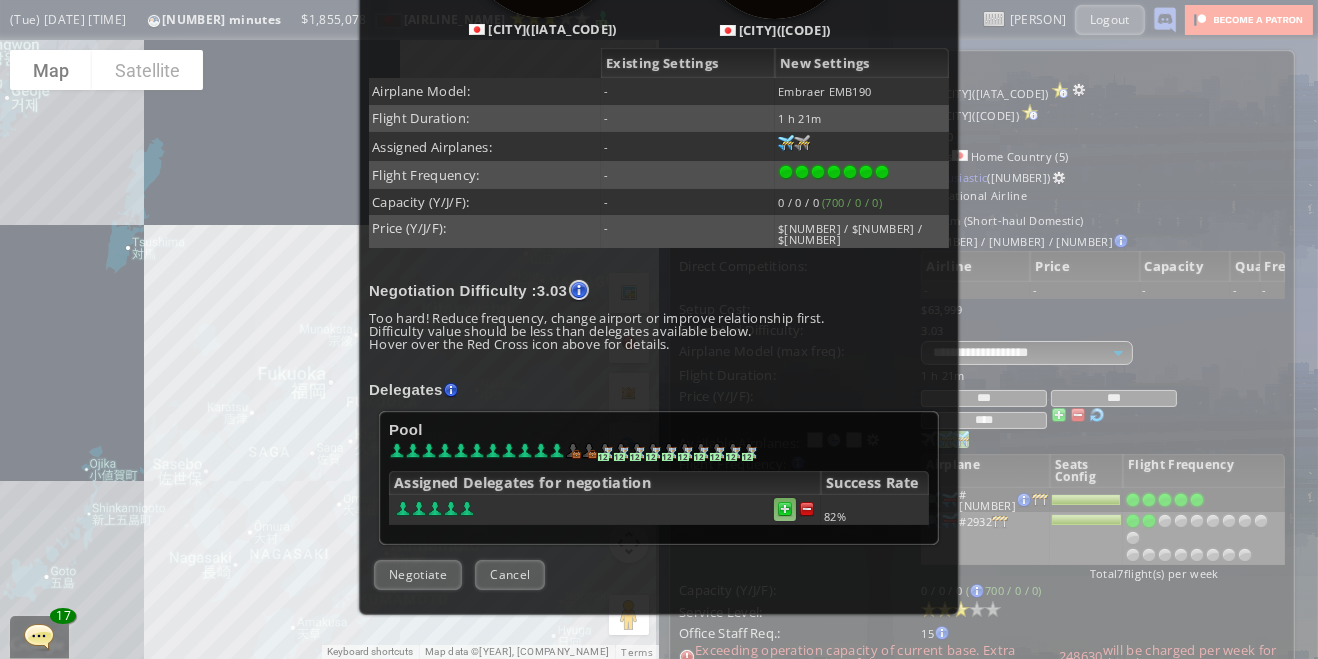 click at bounding box center [807, 509] 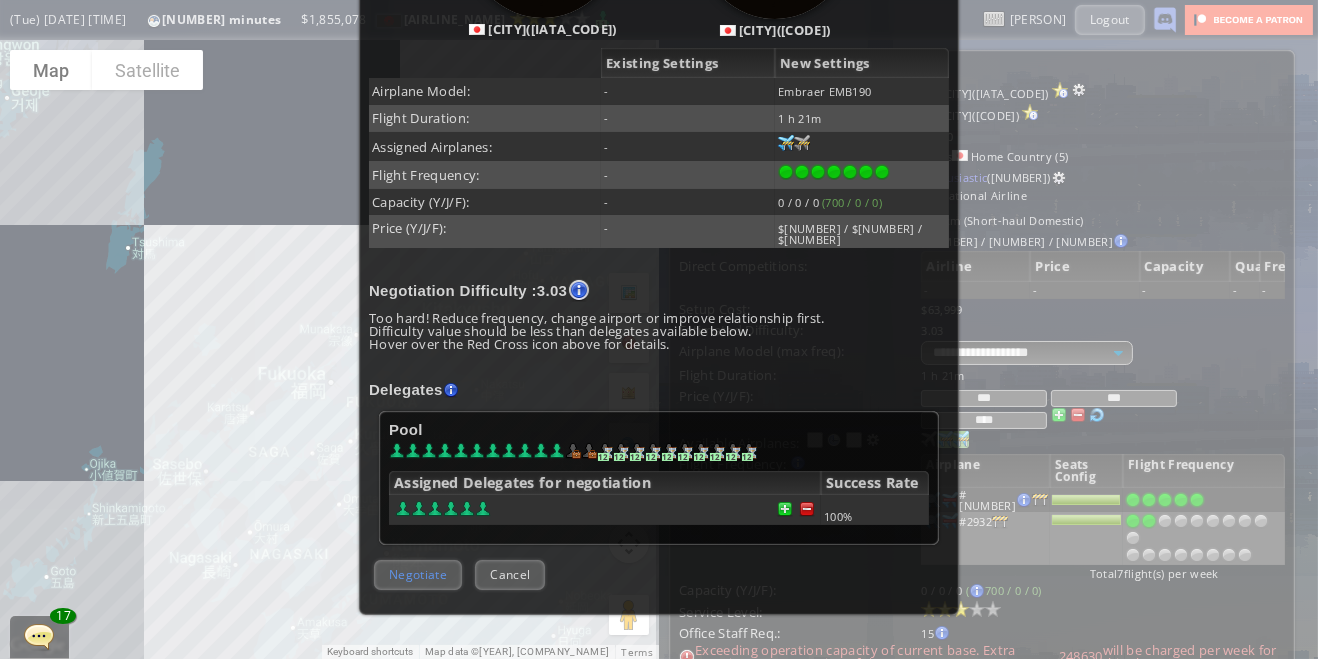 click on "Negotiate" at bounding box center [418, 574] 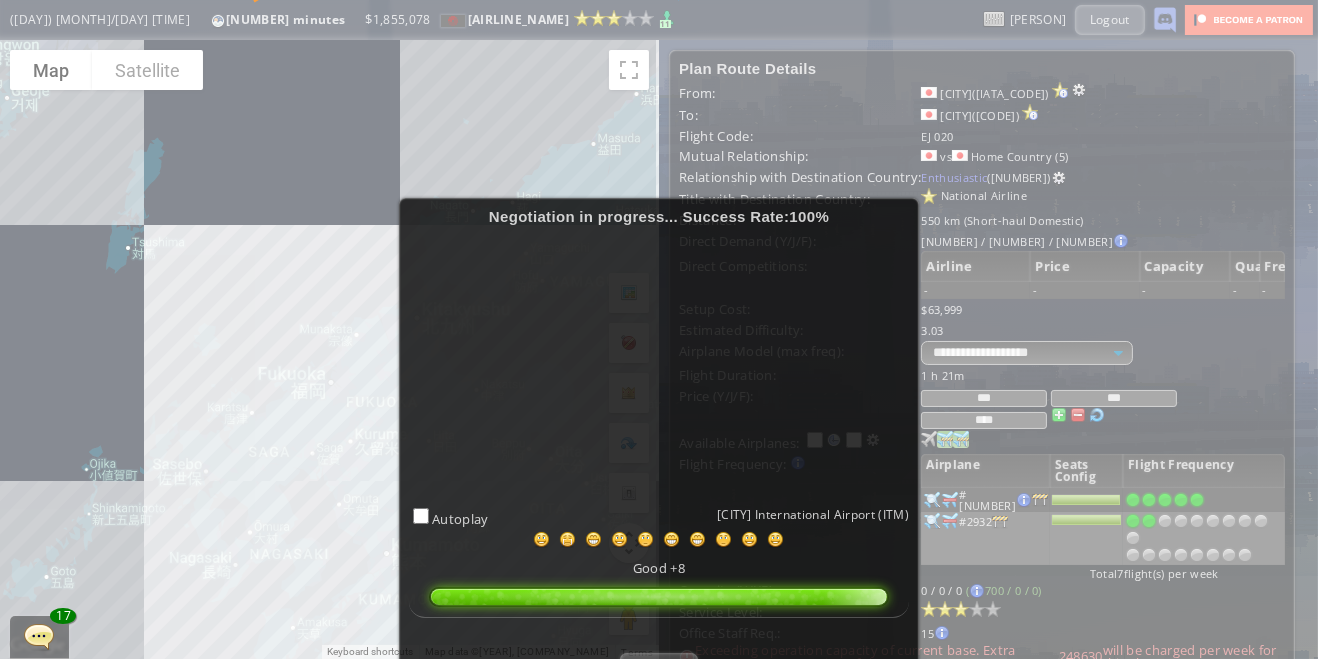 click on "Success" at bounding box center (658, 667) 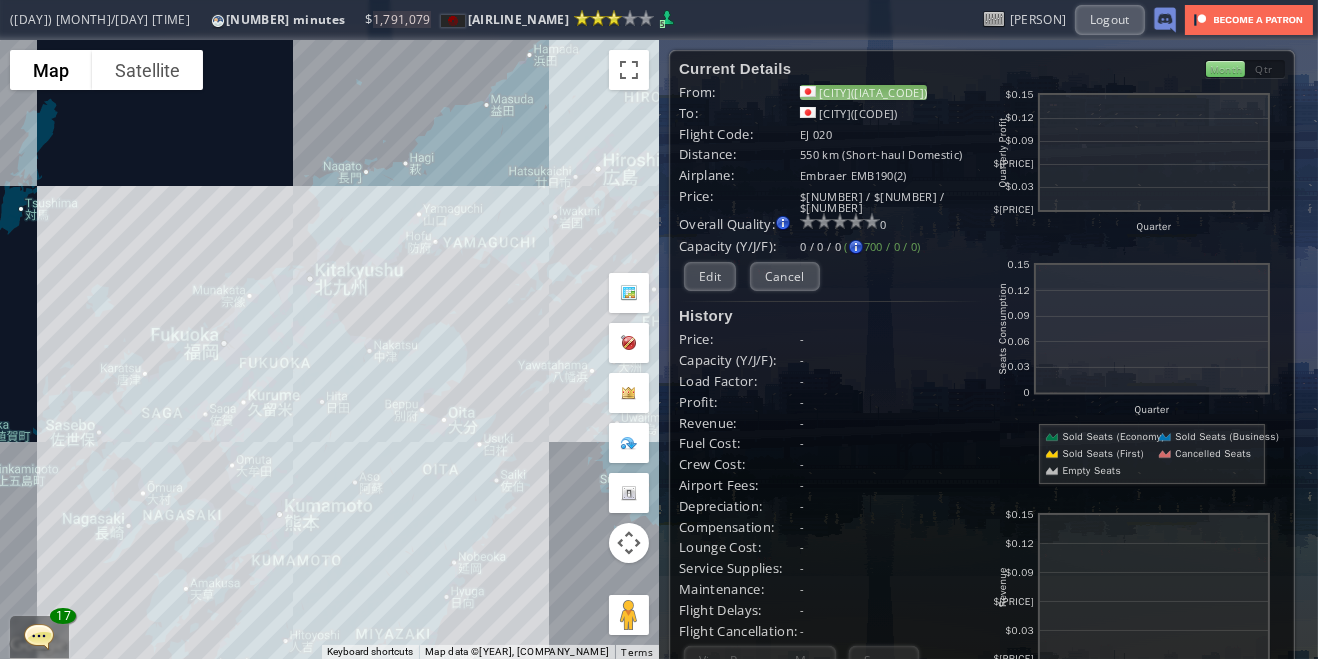 click on "[CITY]([IATA_CODE])" at bounding box center (863, 92) 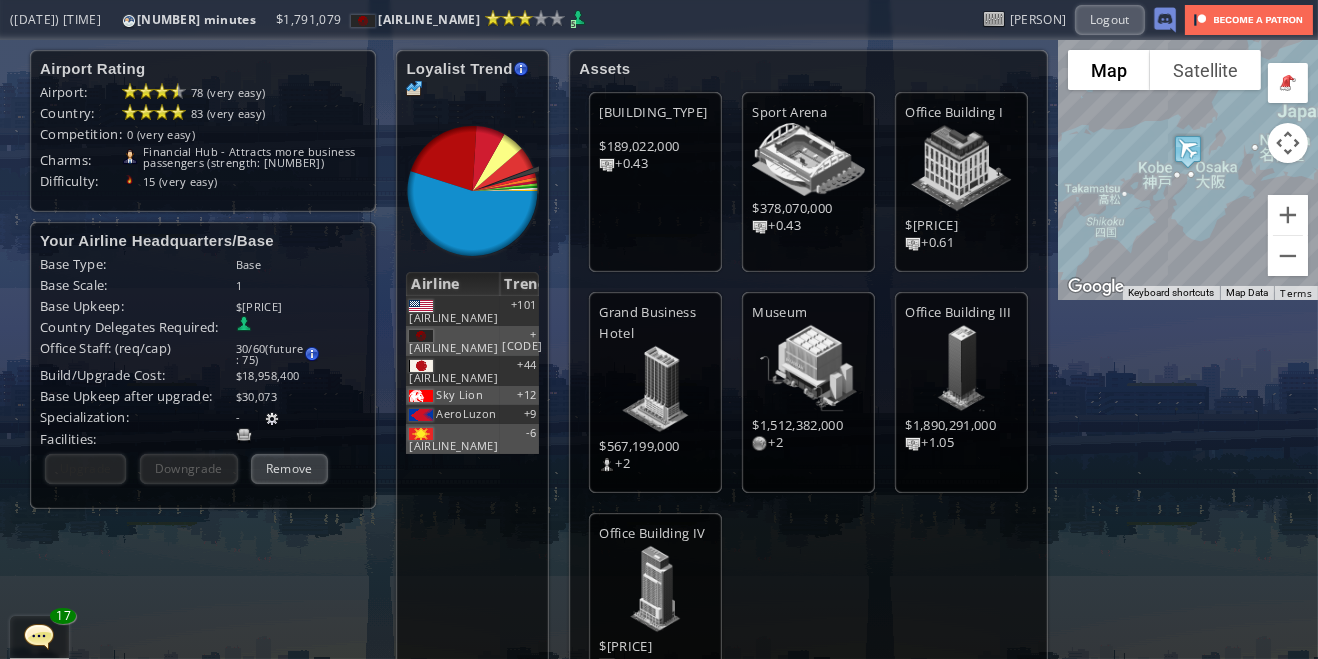 click on "Upgrade Not enough cash to build/upgrade the base" at bounding box center (85, 468) 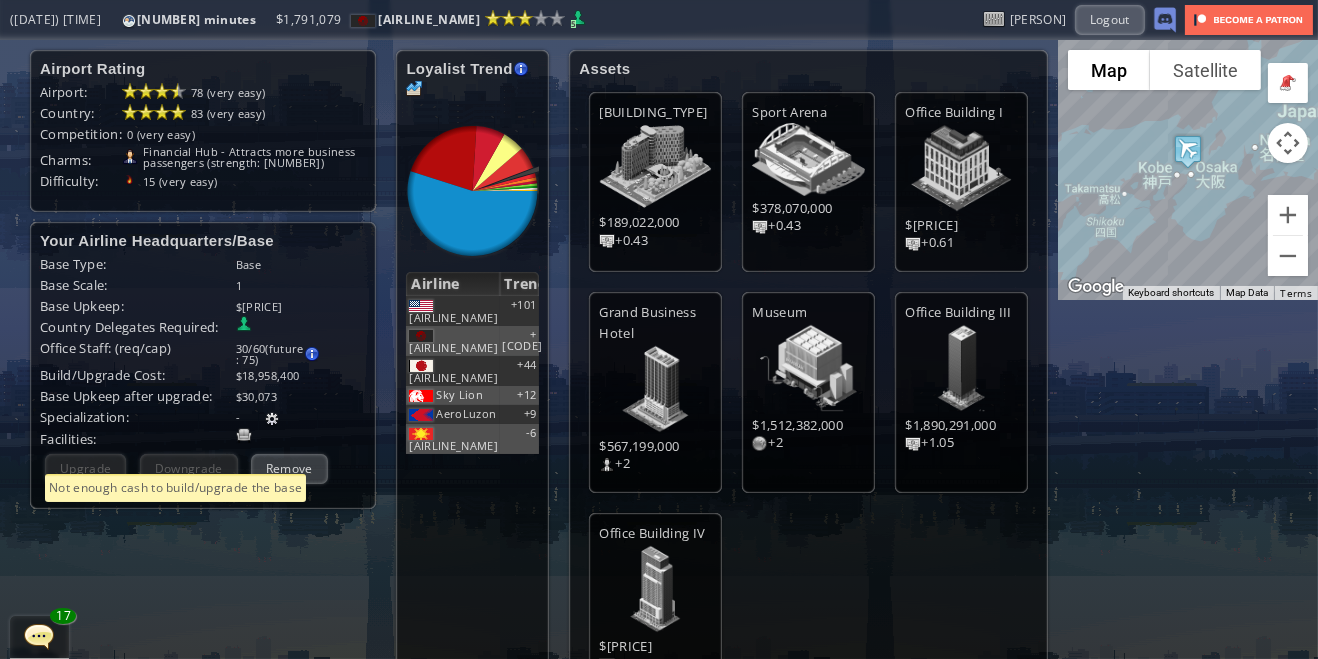 click on "Hotel $189,022,000 +0.43 Sport Arena $378,070,000 +0.43 Office Building I $567,124,000 +0.61 Grand Business Hotel $567,199,000 +2 Museum $1,512,382,000 +2 Office Building III $1,890,291,000 +1.05 Office Building IV $2,835,903,000 +1.31" at bounding box center [808, 392] 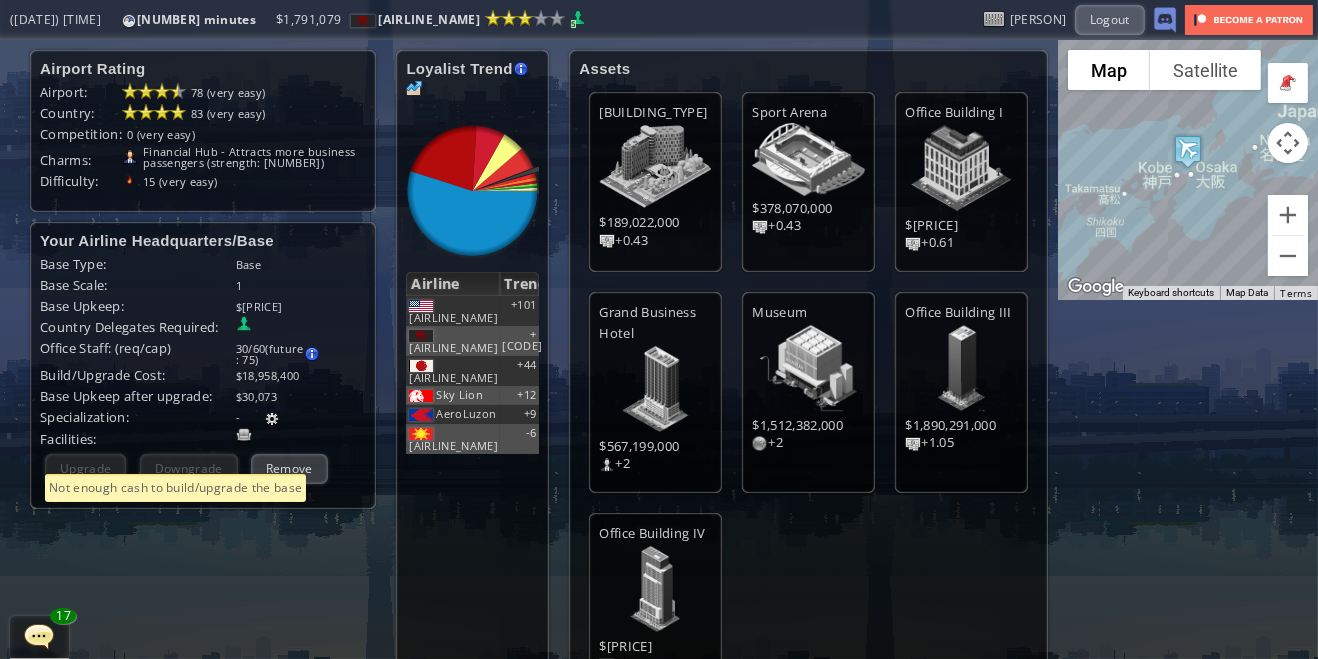 click at bounding box center (7, 329) 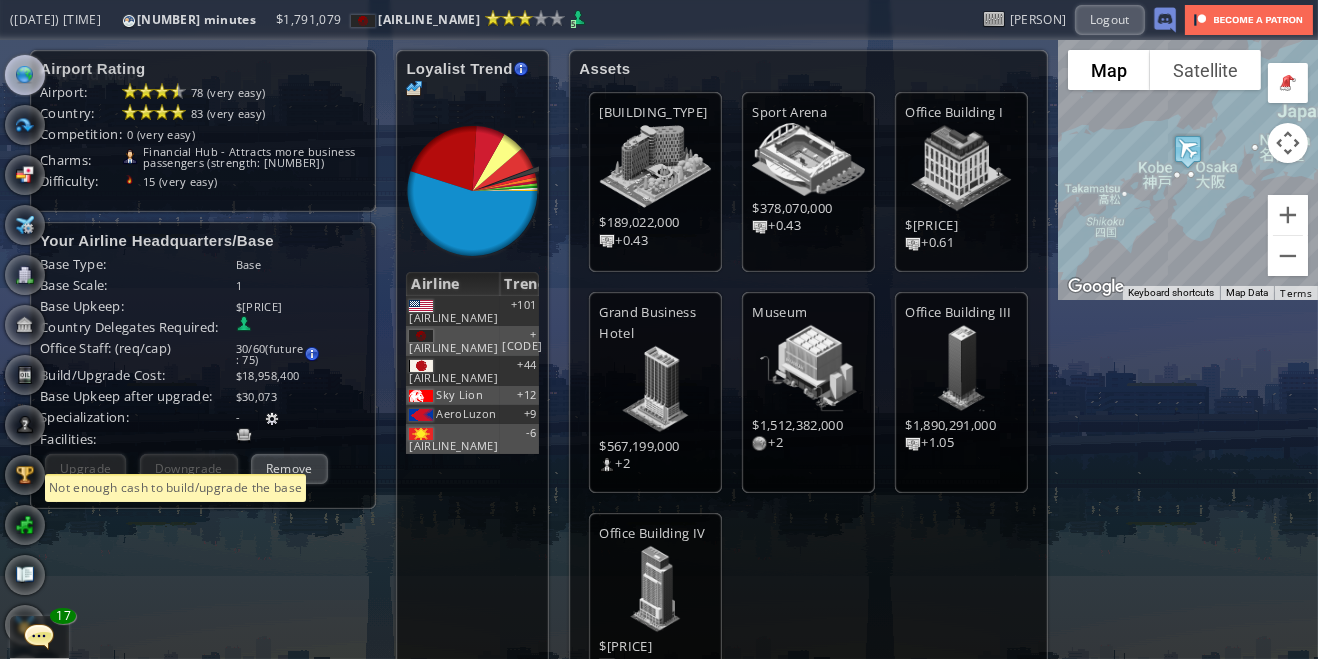 click at bounding box center (25, 75) 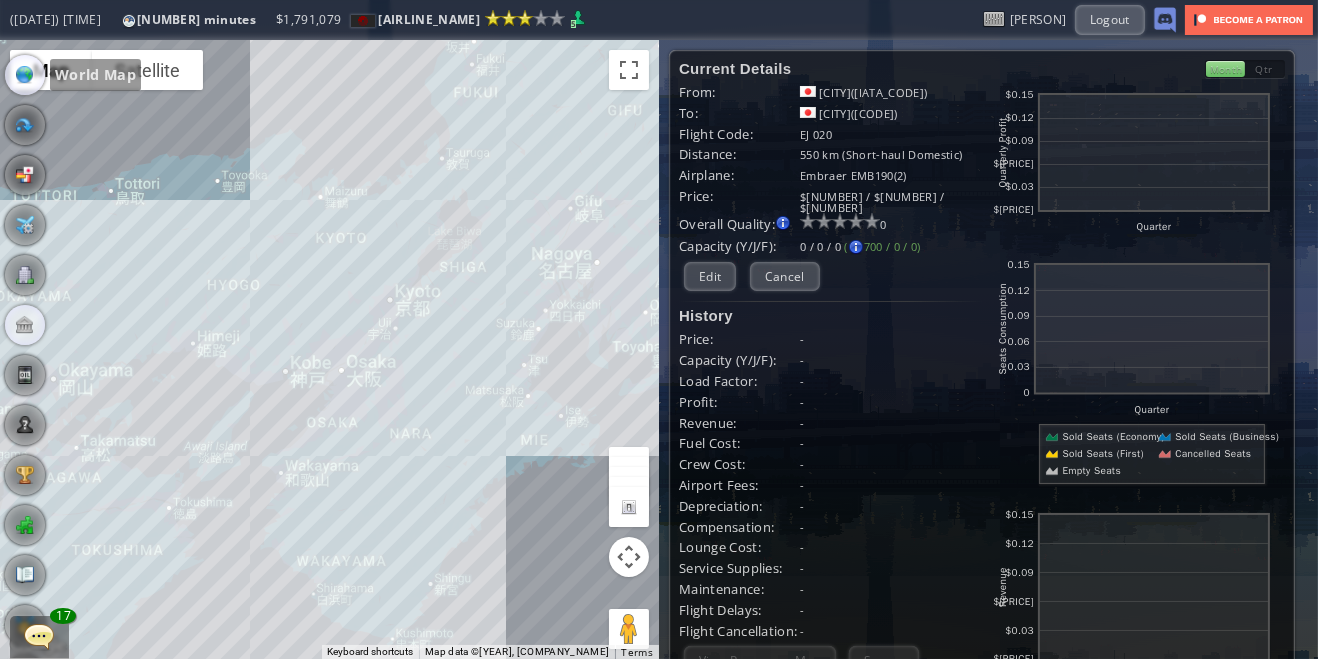 click at bounding box center (25, 325) 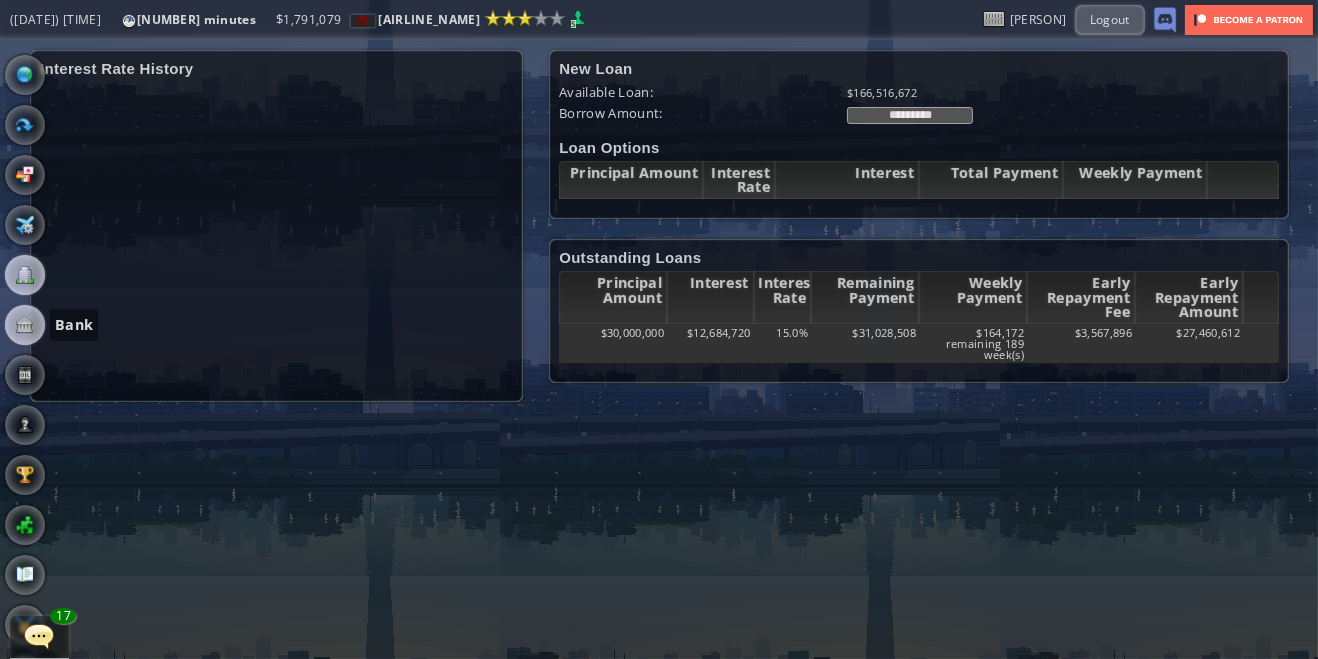 click at bounding box center (25, 275) 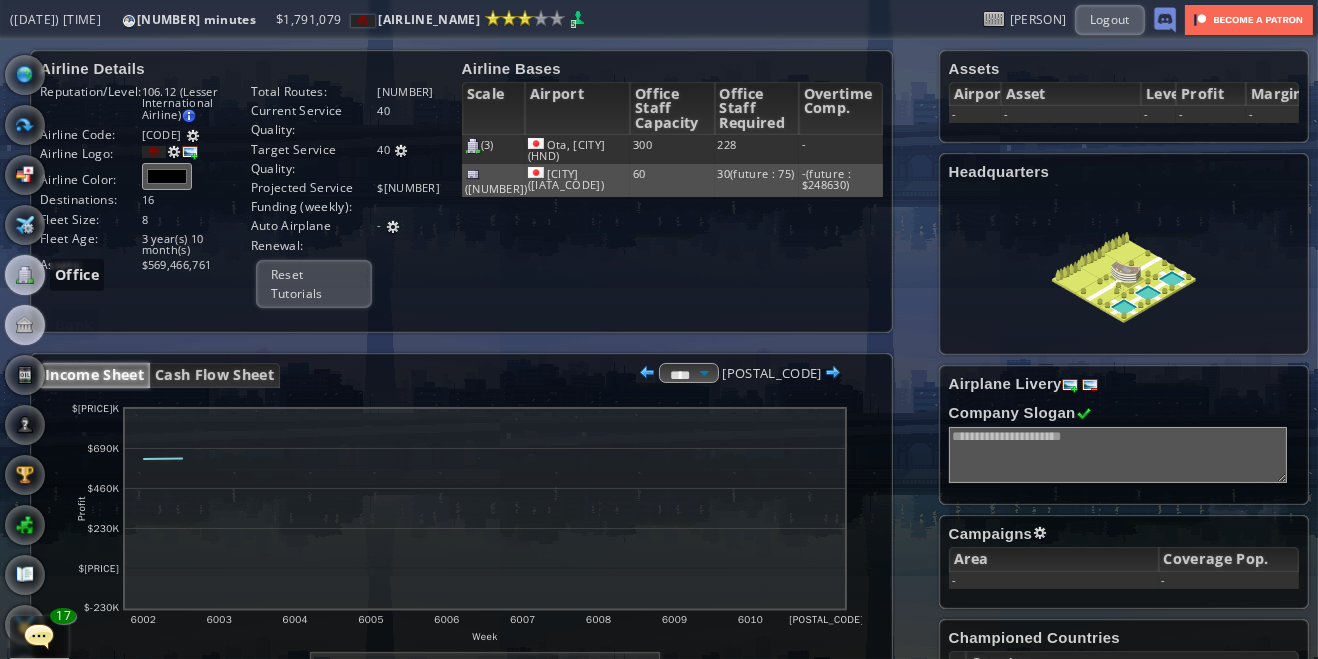 click at bounding box center (25, 325) 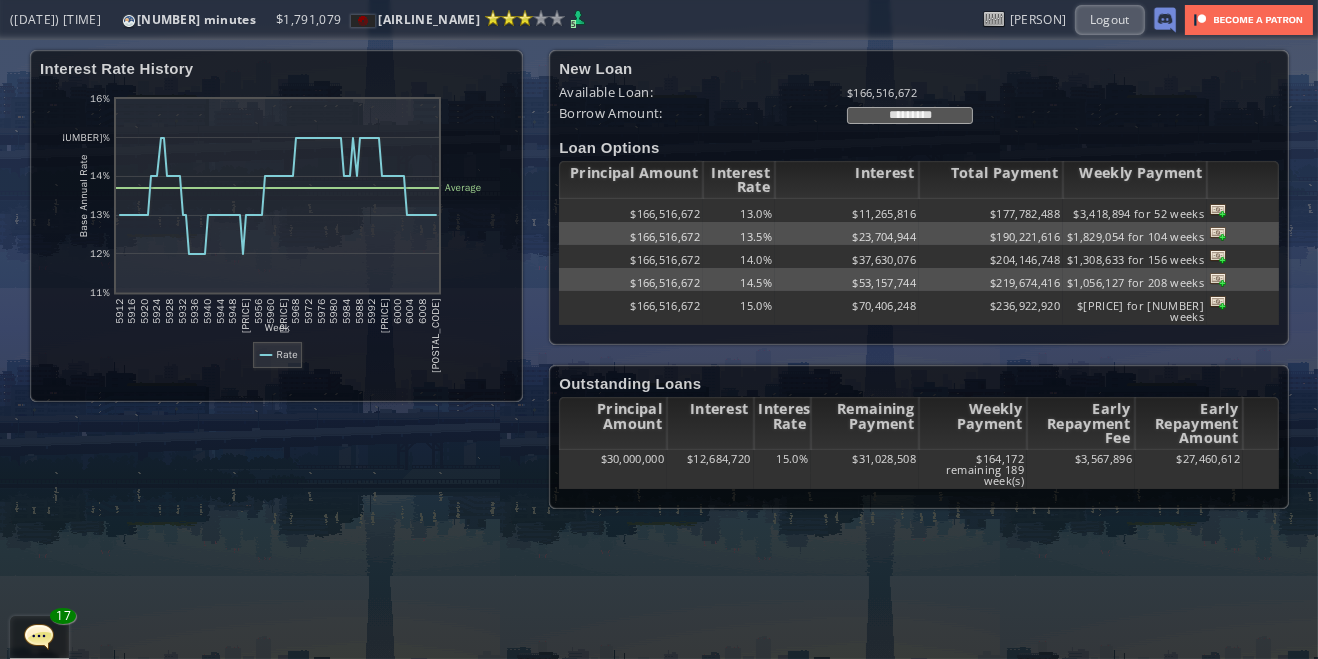 click on "*********" at bounding box center (910, 115) 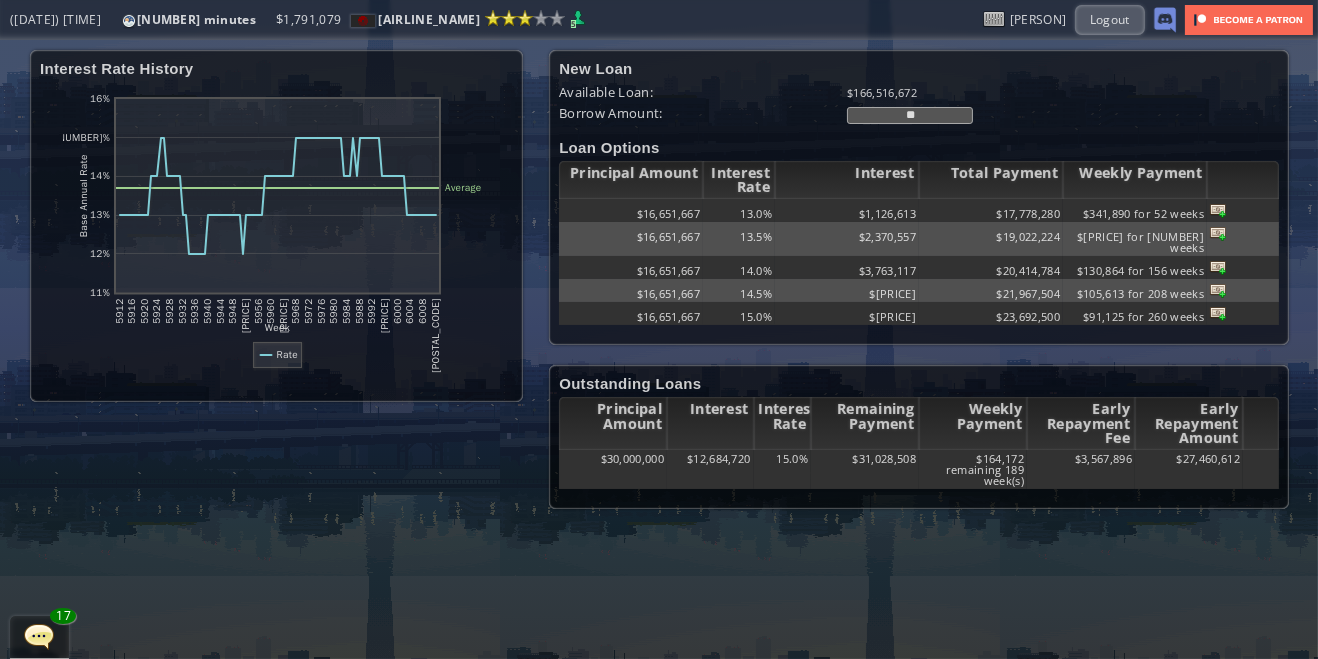 type on "*" 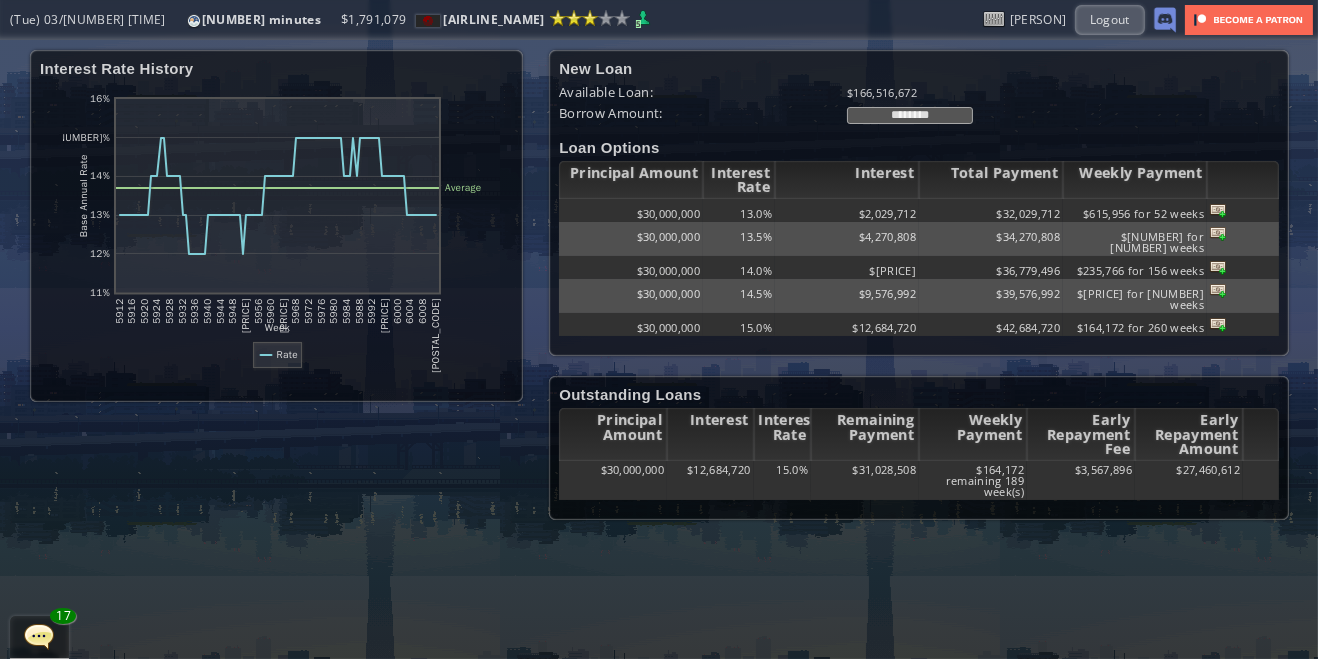 type on "********" 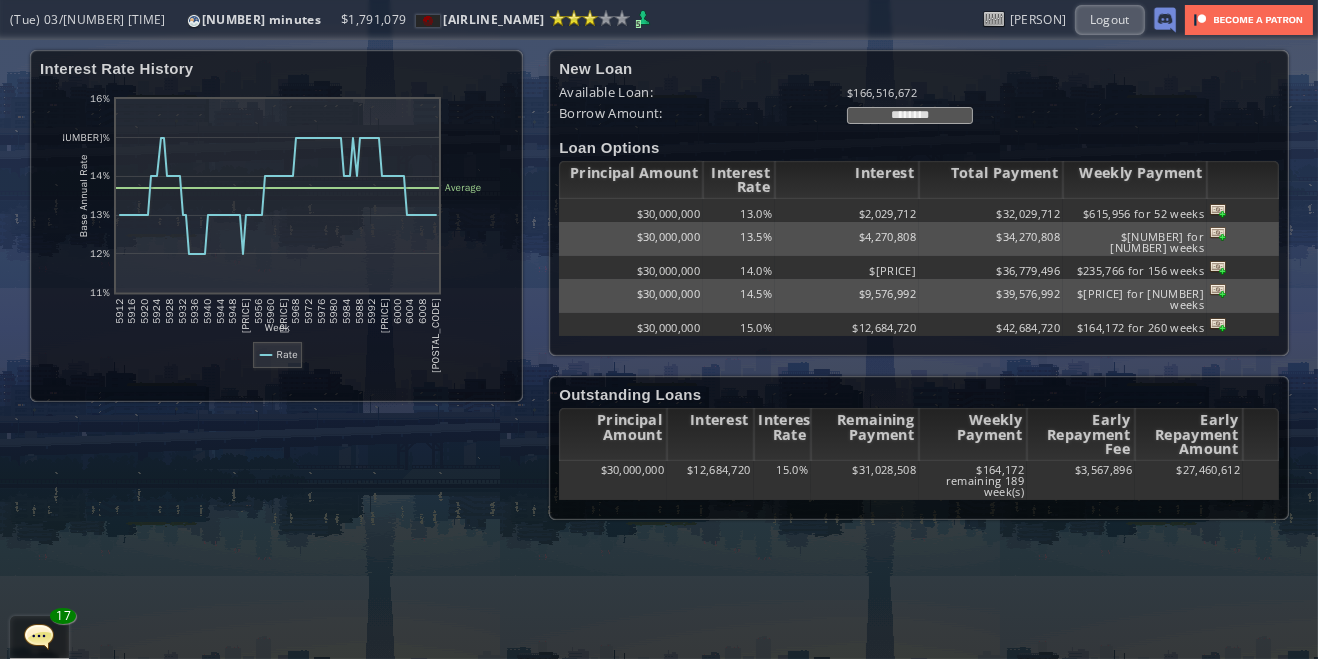 click at bounding box center (1218, 210) 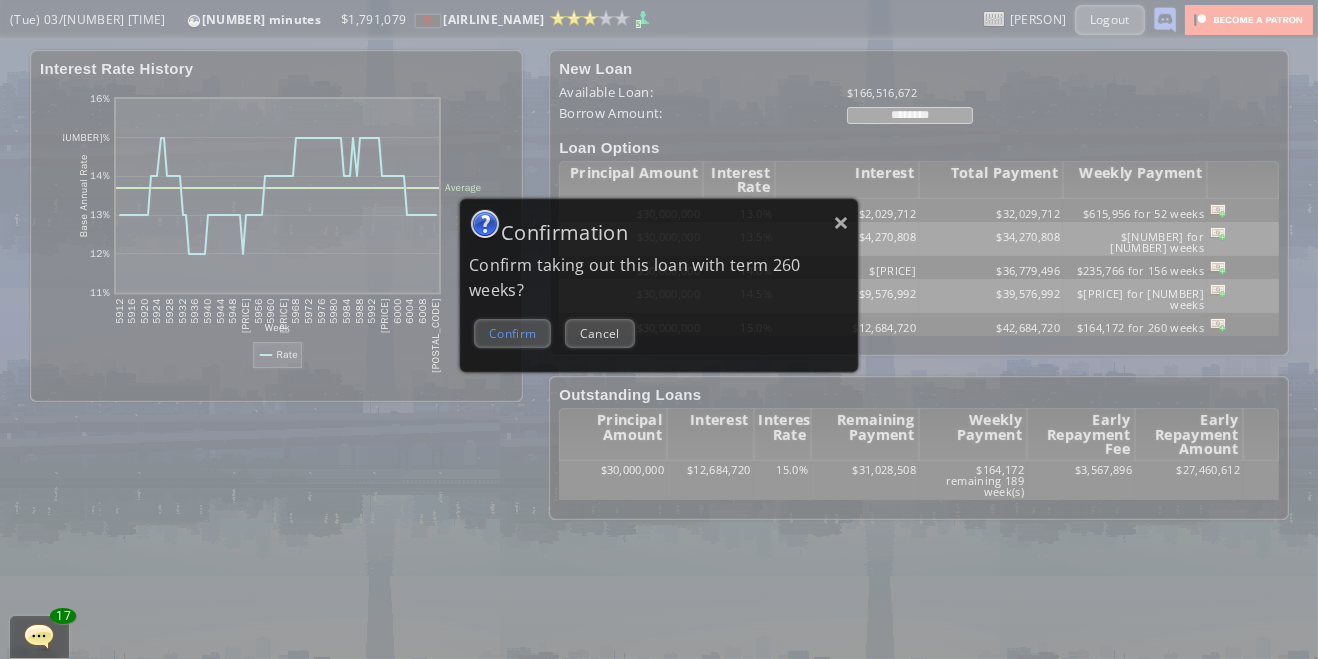 click on "Confirm" at bounding box center (512, 333) 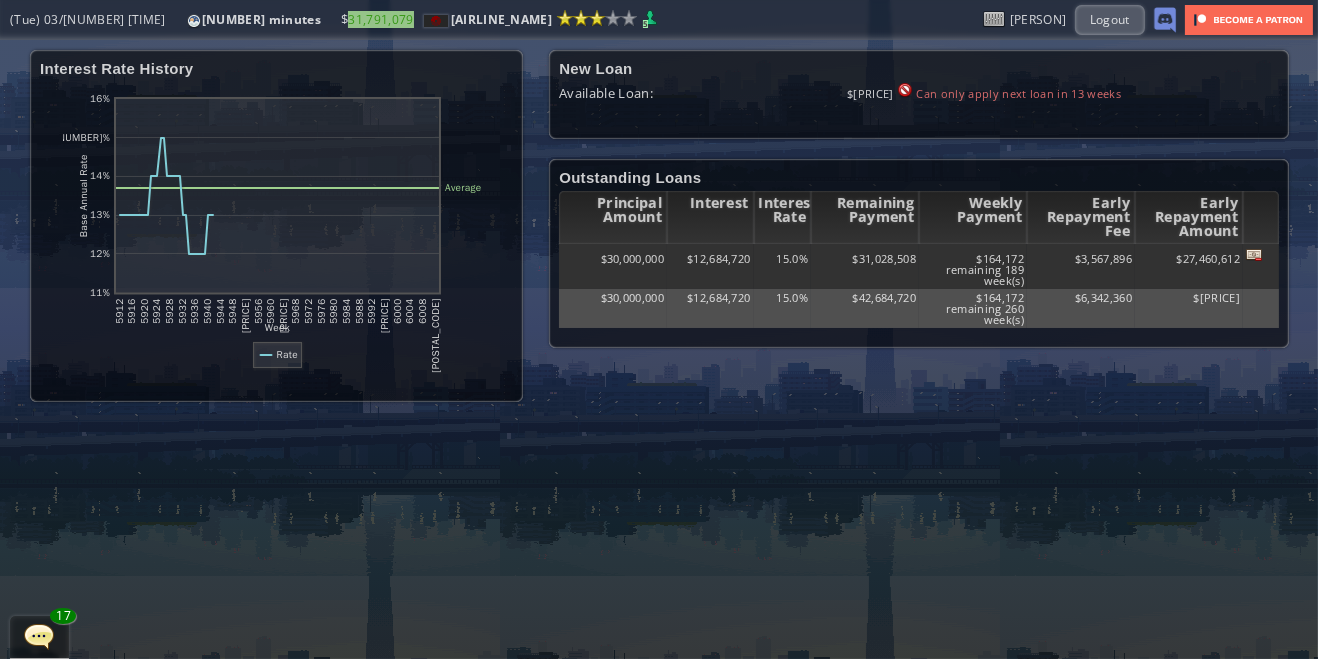 click at bounding box center (7, 329) 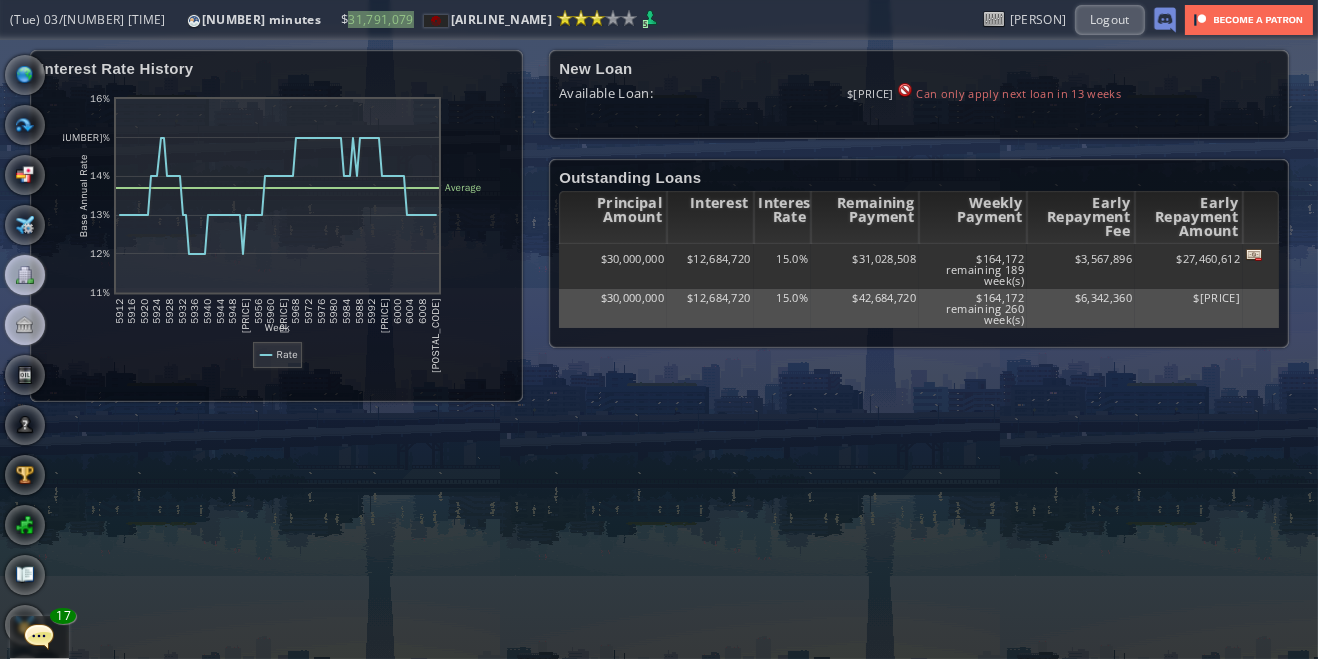 click at bounding box center [25, 275] 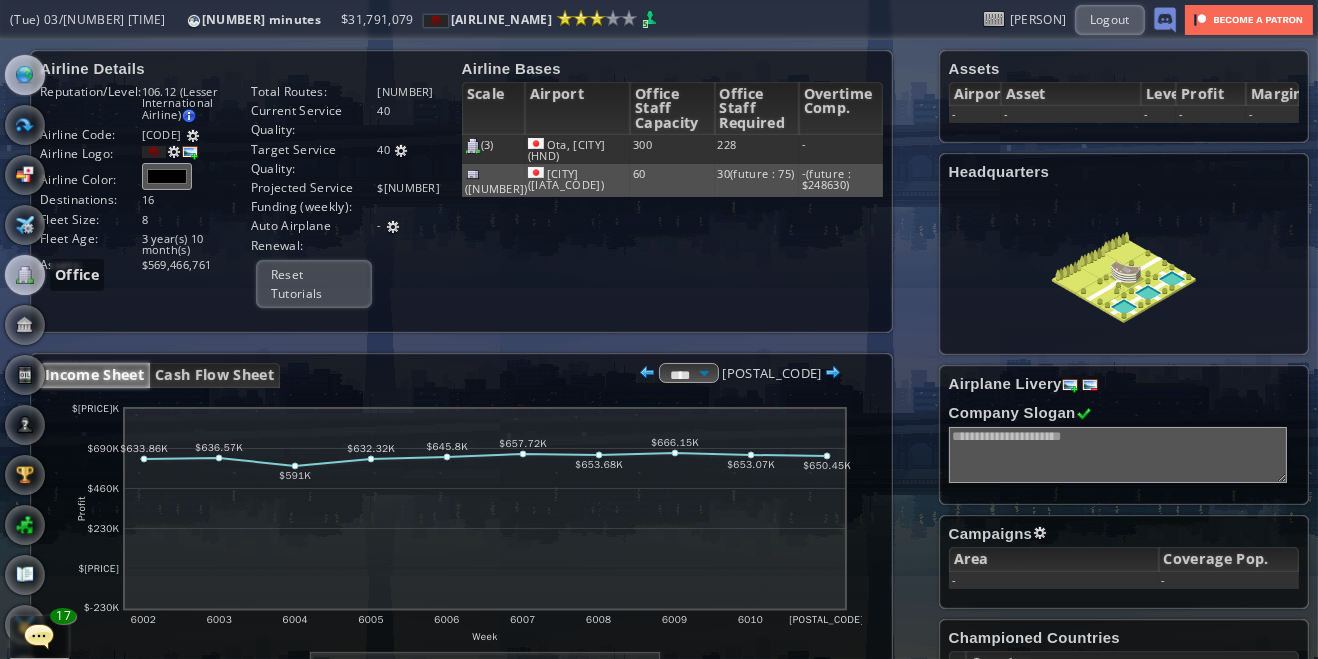 click at bounding box center (25, 75) 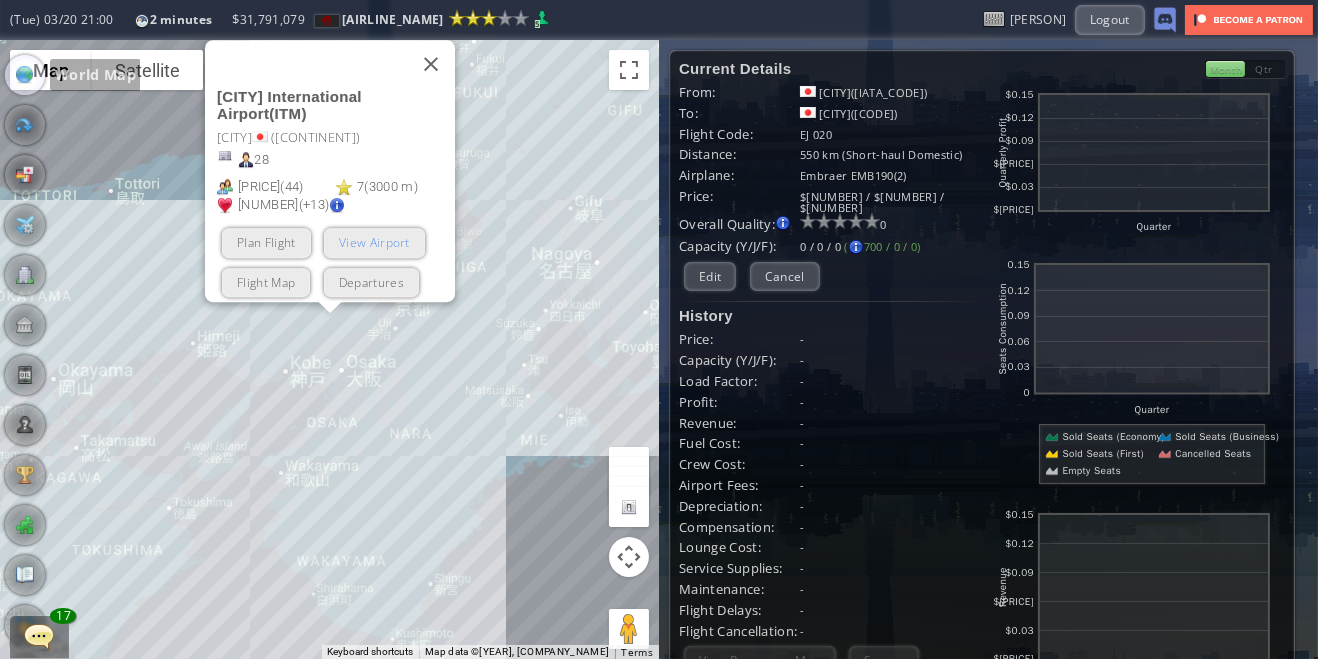 click on "View Airport" at bounding box center [373, 242] 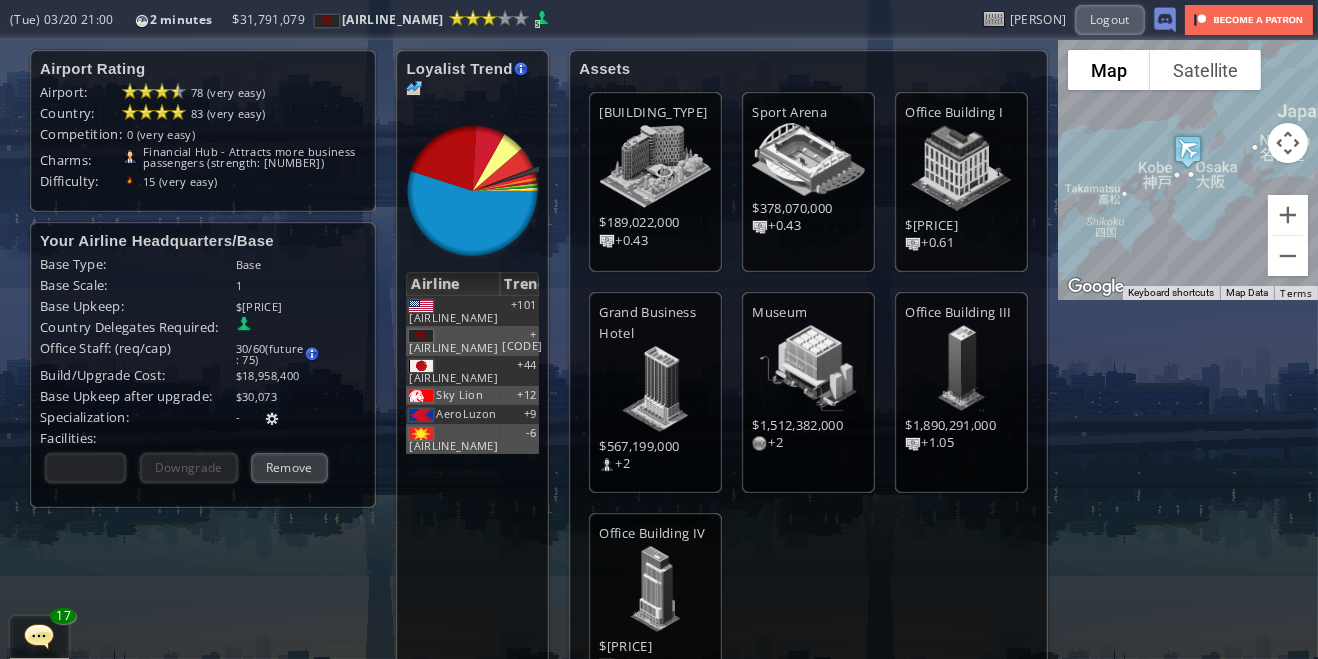 click on "Upgrade Cannot build/upgrade this base. Require 3 delegate(s) assigned to [COUNTRY] but only 2 assigned" at bounding box center (85, 467) 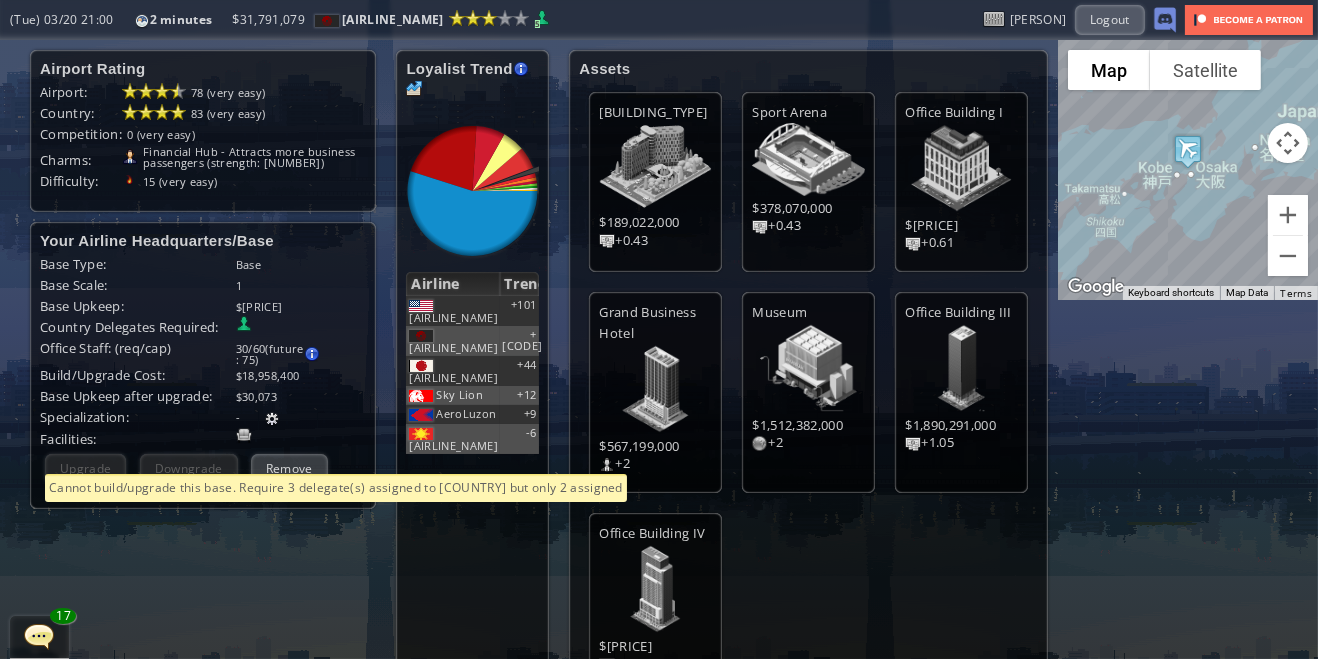 click on "Loyalist Trend
Loyalist are gained by providing satisfying services to passengers originate from this airport.
Passenger satisfaction is reflected by Satisfaction Factor (SF) of a flight.
For more info, please refer to the survey
abcdefhiklmnopqrstuvwxyz Loading chart. Please wait. abcdefhiklmnopqrstuvwxyz
Airline
Trend
[BRAND] +[NUMBER] Express [COUNTRY] +[CODE] Fly [BRAND] +[NUMBER] [BRAND] +[NUMBER] [BRAND] +[NUMBER]" at bounding box center (472, 386) 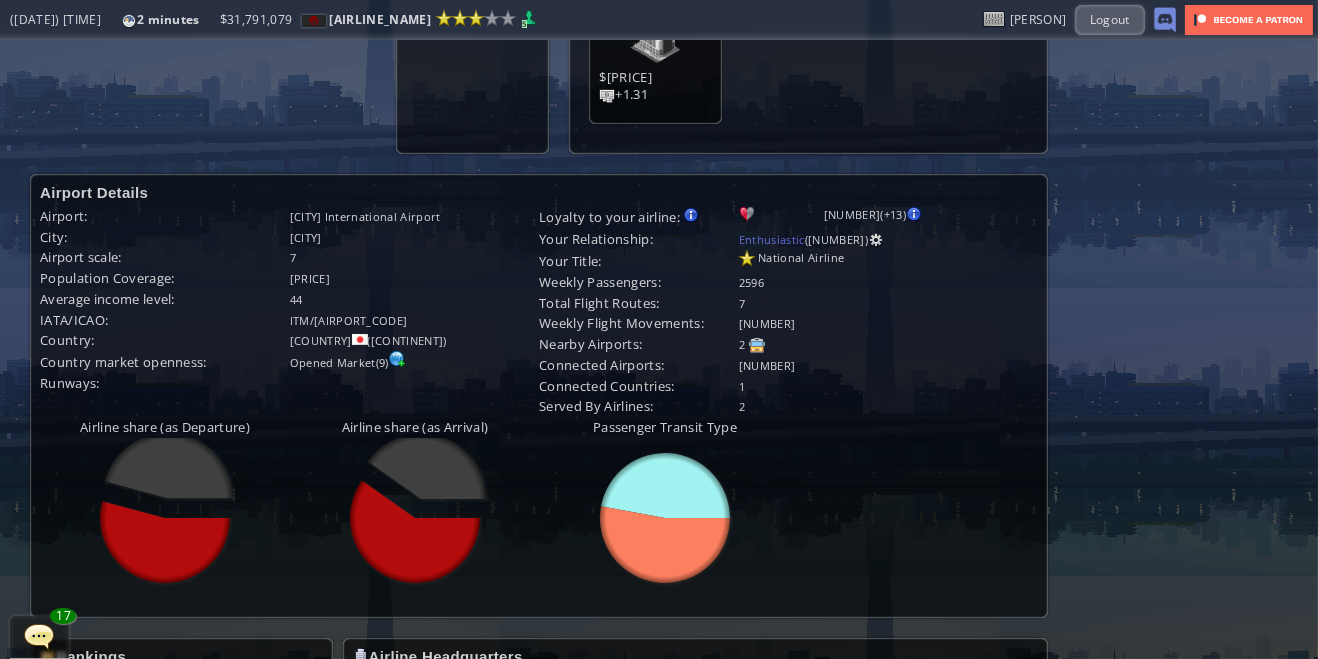 scroll, scrollTop: 570, scrollLeft: 0, axis: vertical 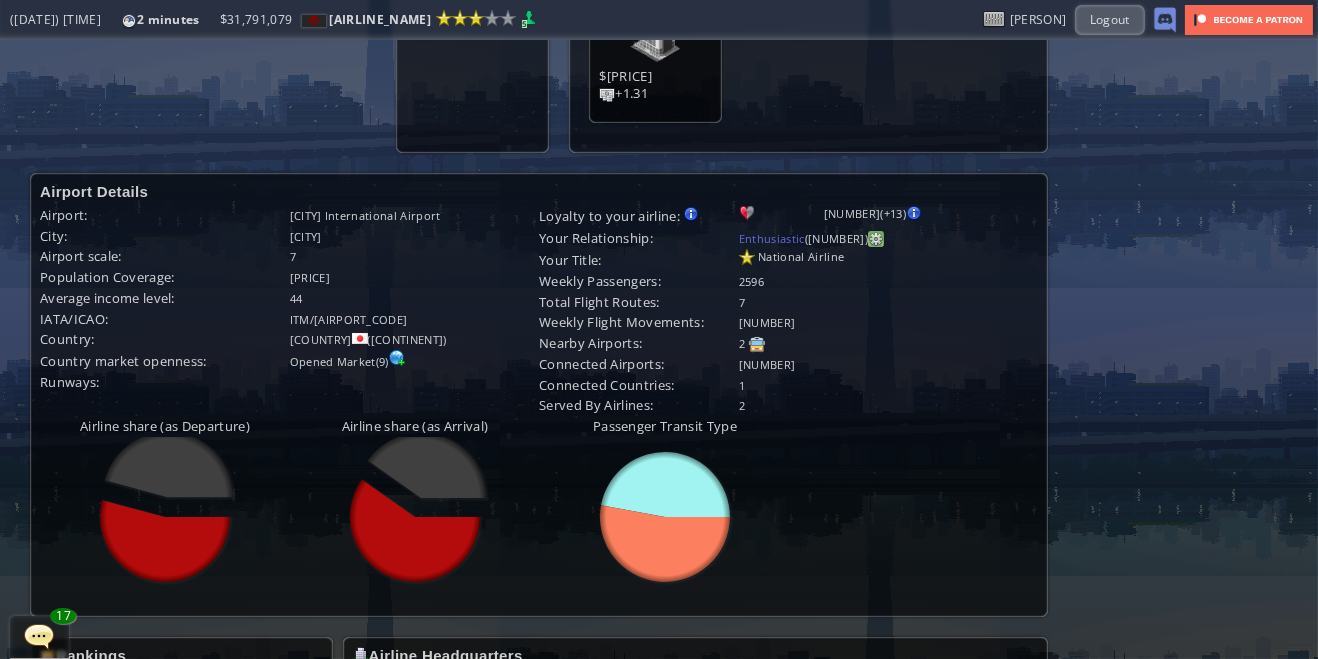 click at bounding box center (876, 239) 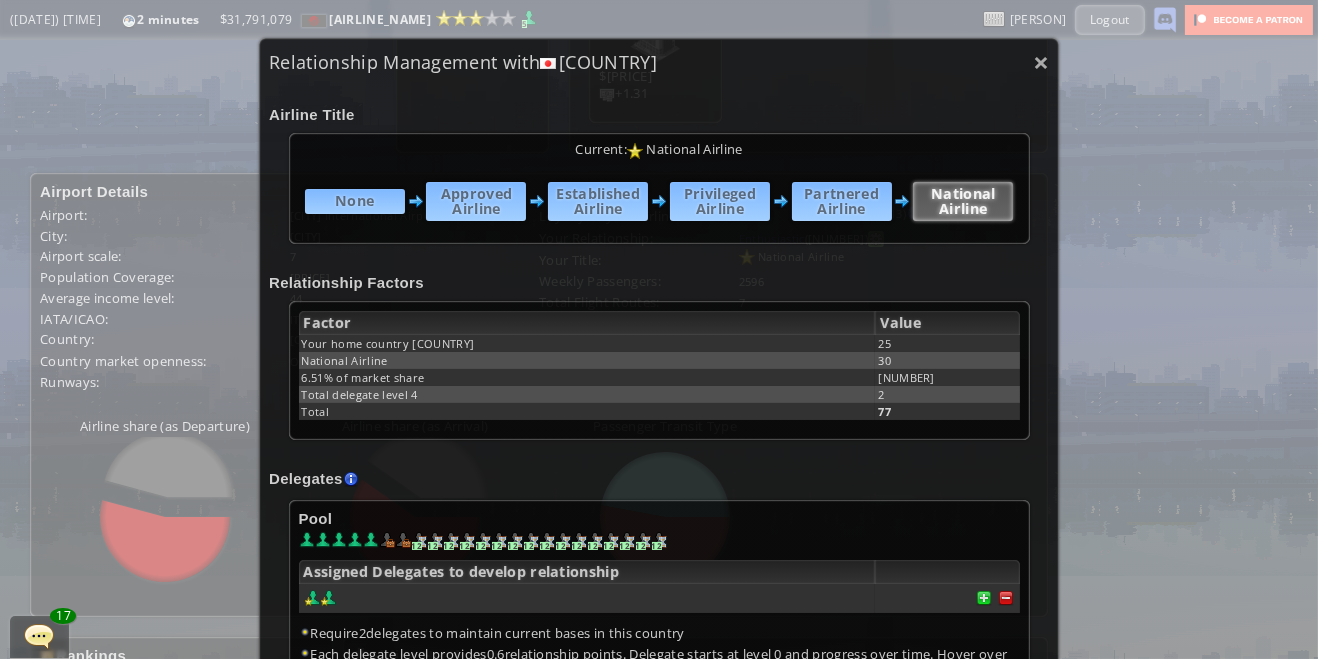 scroll, scrollTop: 354, scrollLeft: 0, axis: vertical 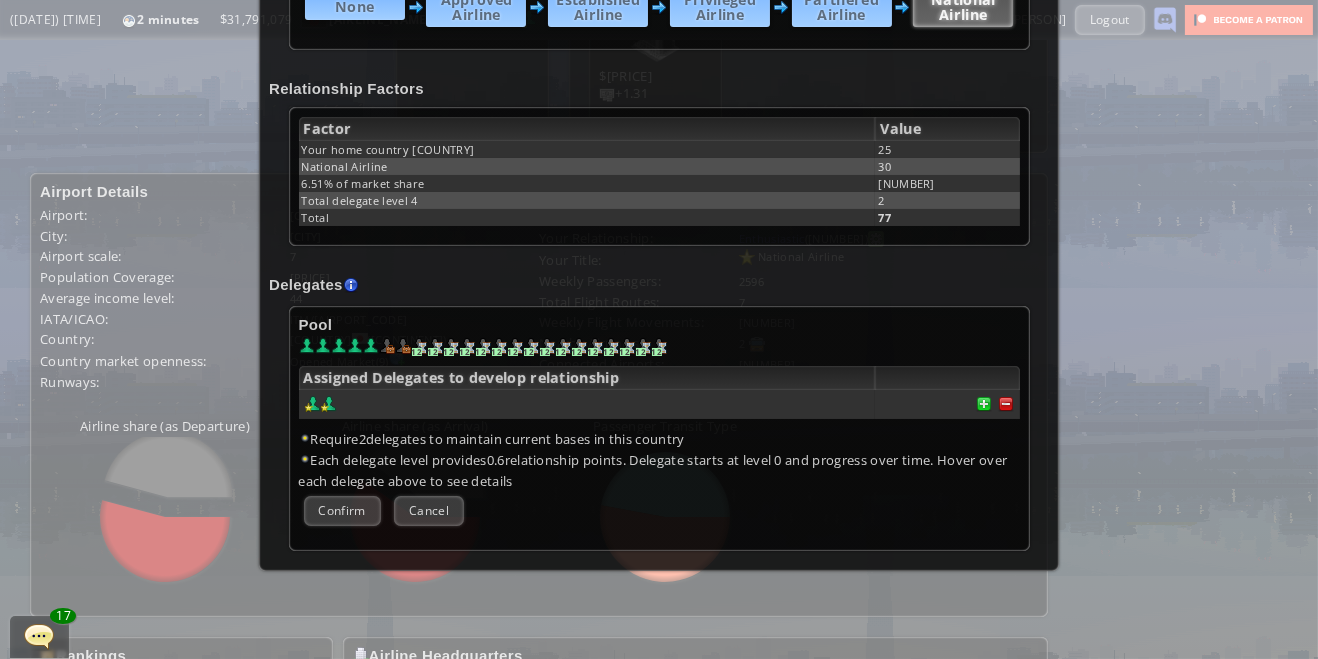 click at bounding box center (1006, 404) 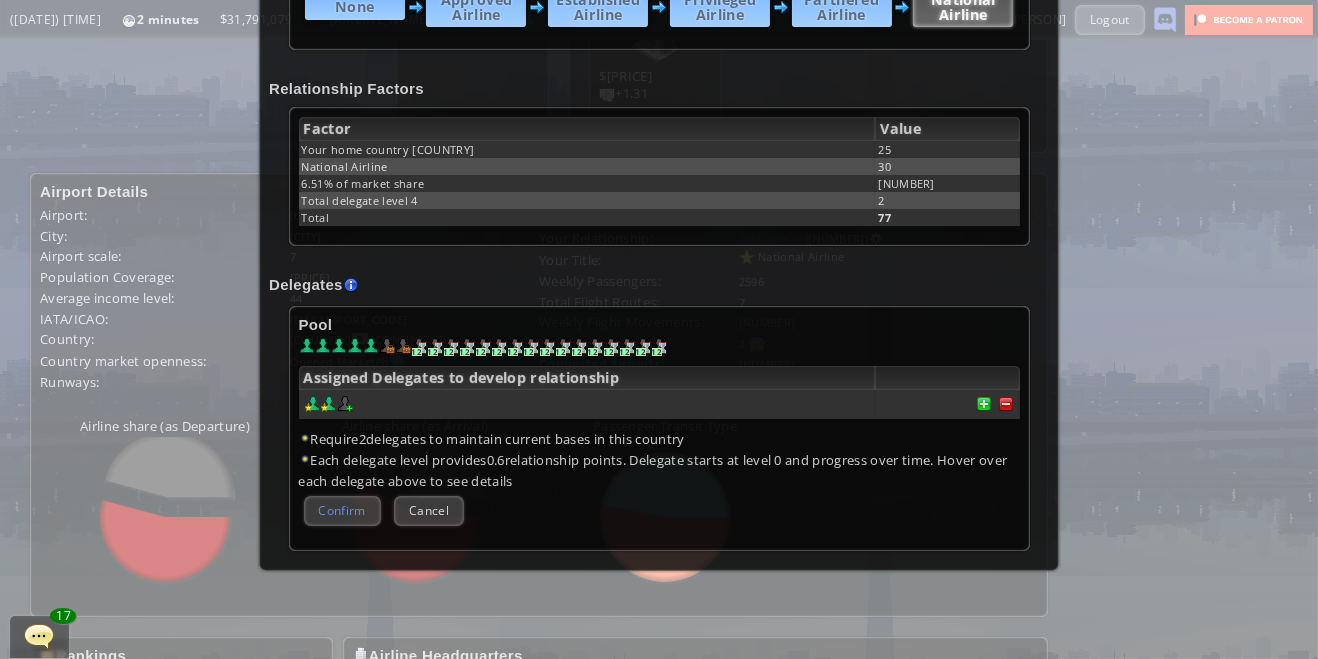 click on "Confirm" at bounding box center [342, 510] 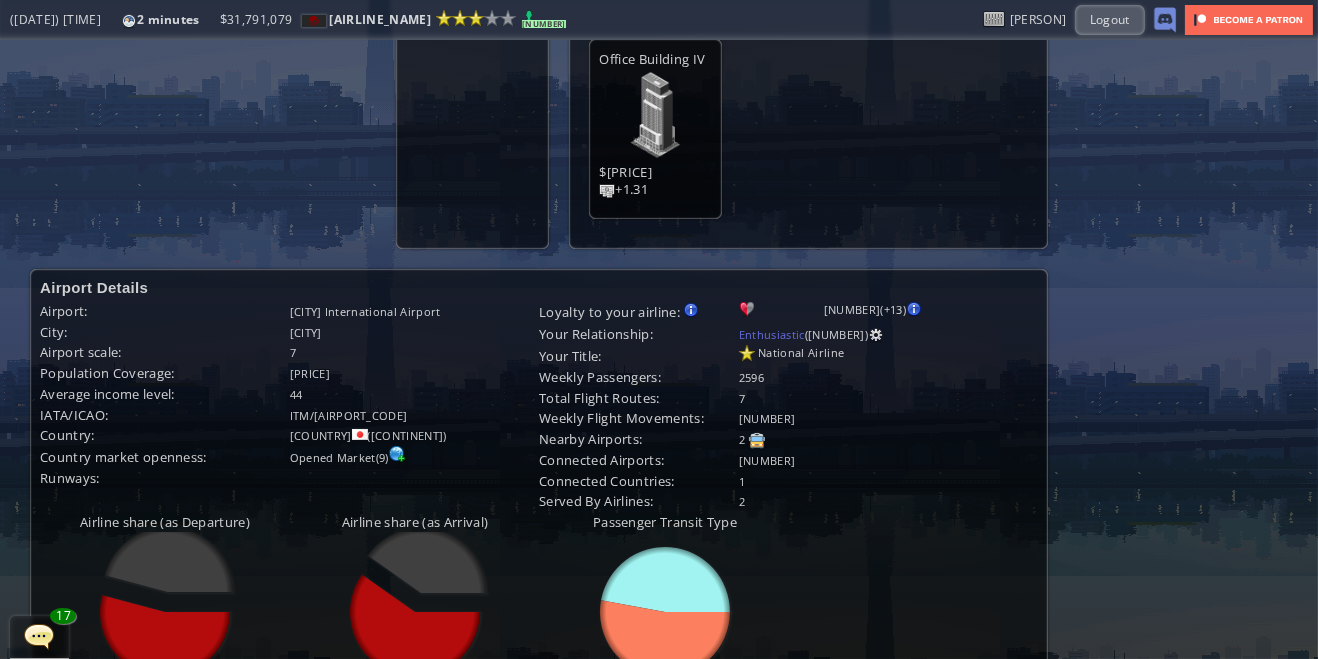scroll, scrollTop: 294, scrollLeft: 0, axis: vertical 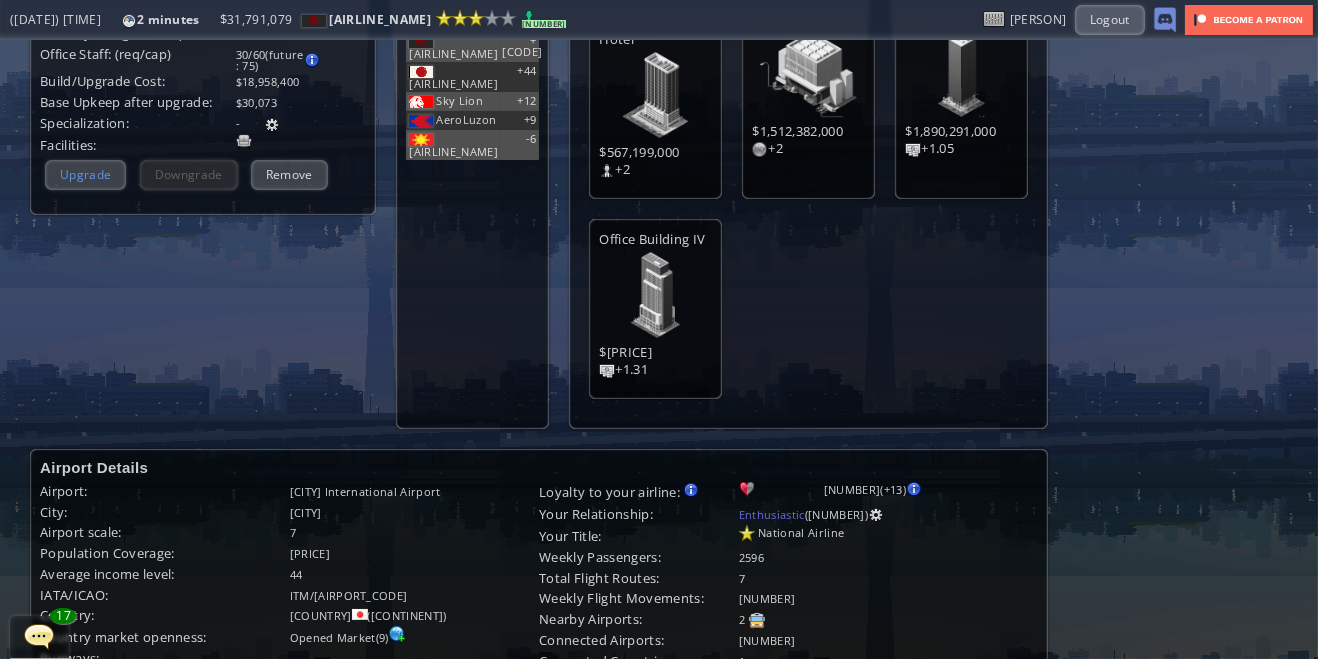 click on "Upgrade" at bounding box center [85, 174] 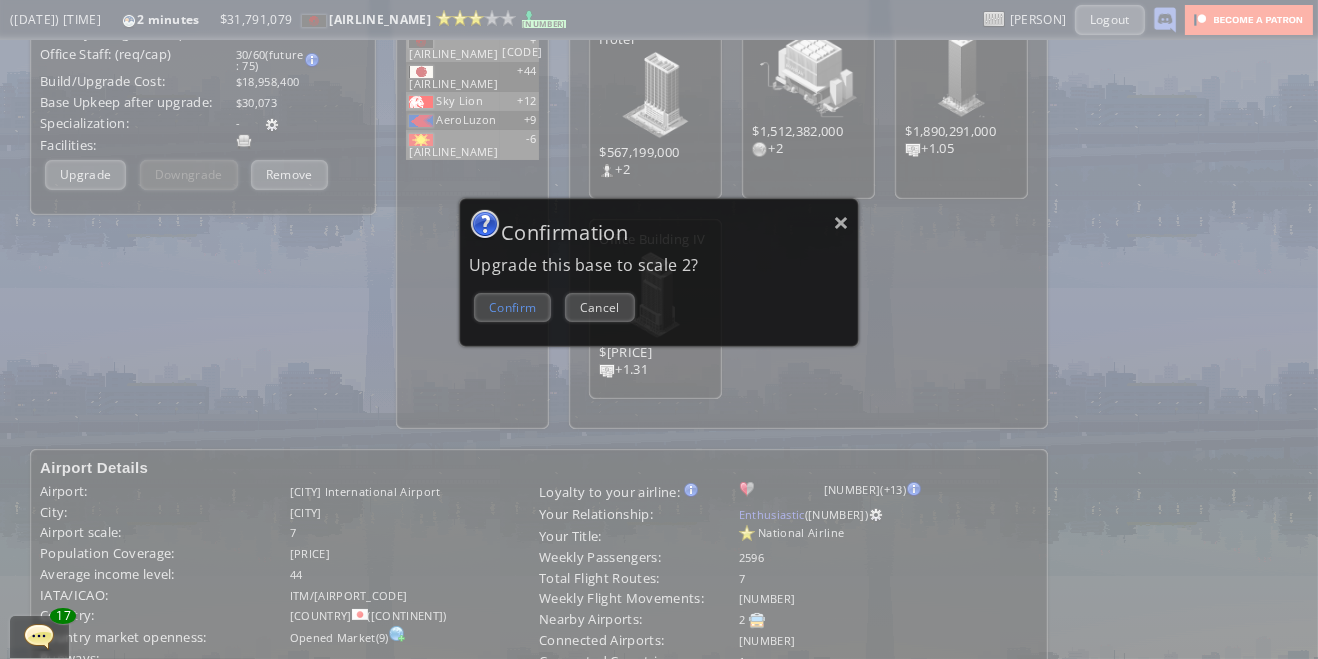click on "Confirm" at bounding box center [512, 307] 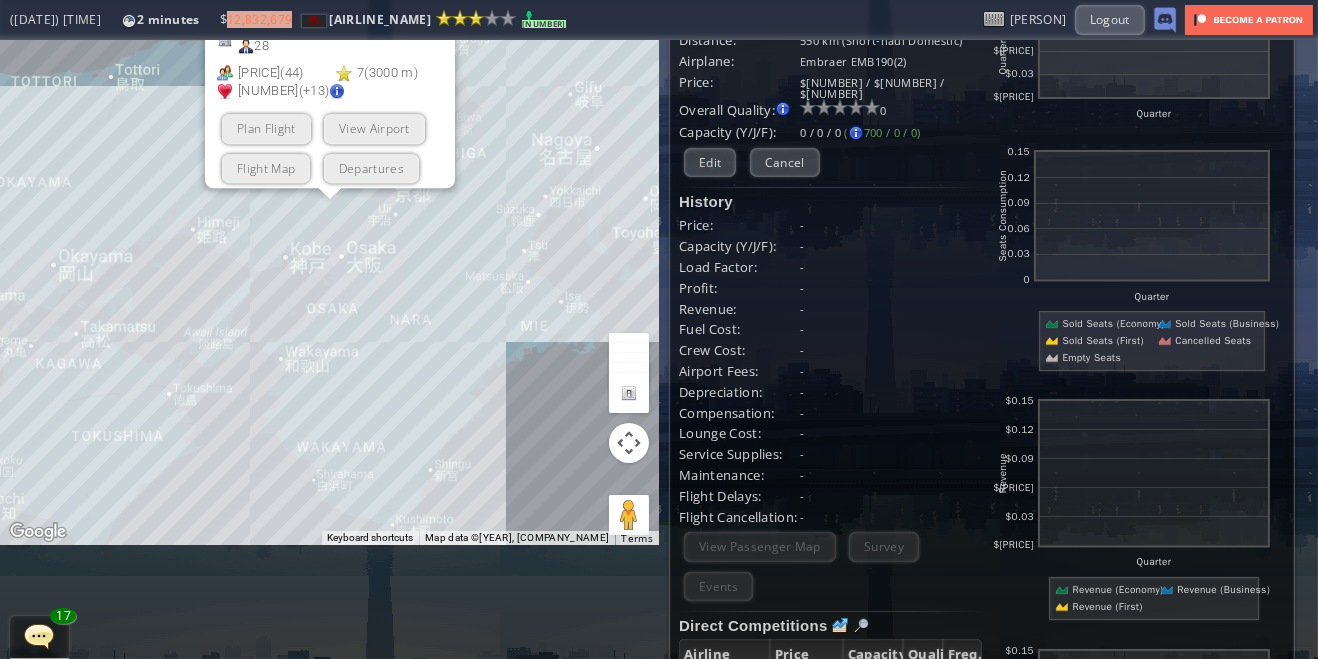 scroll, scrollTop: 0, scrollLeft: 0, axis: both 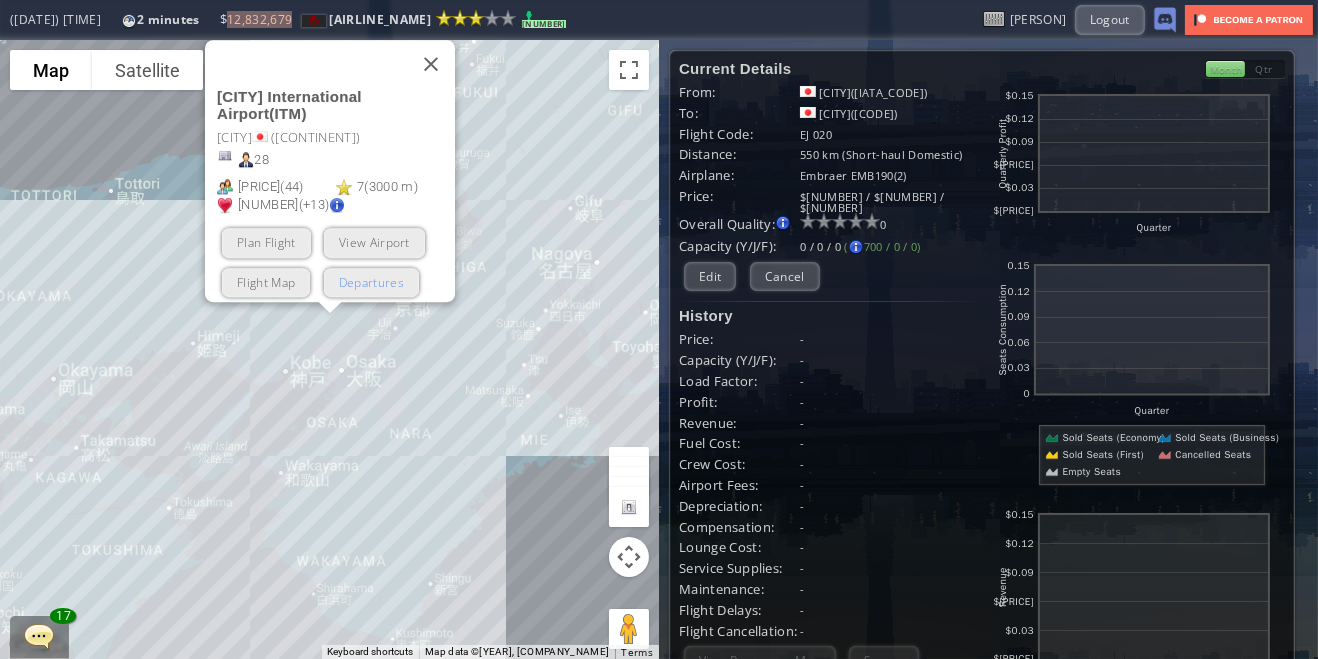 click on "Departures" at bounding box center [370, 281] 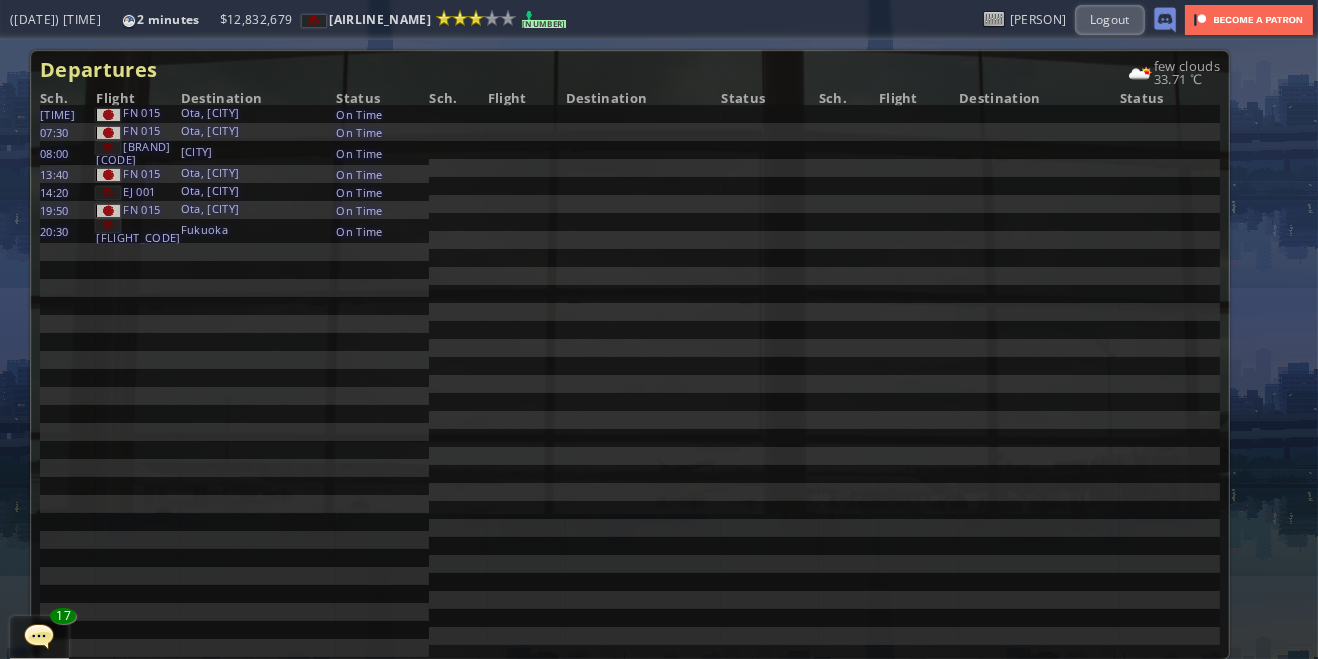 click at bounding box center (7, 329) 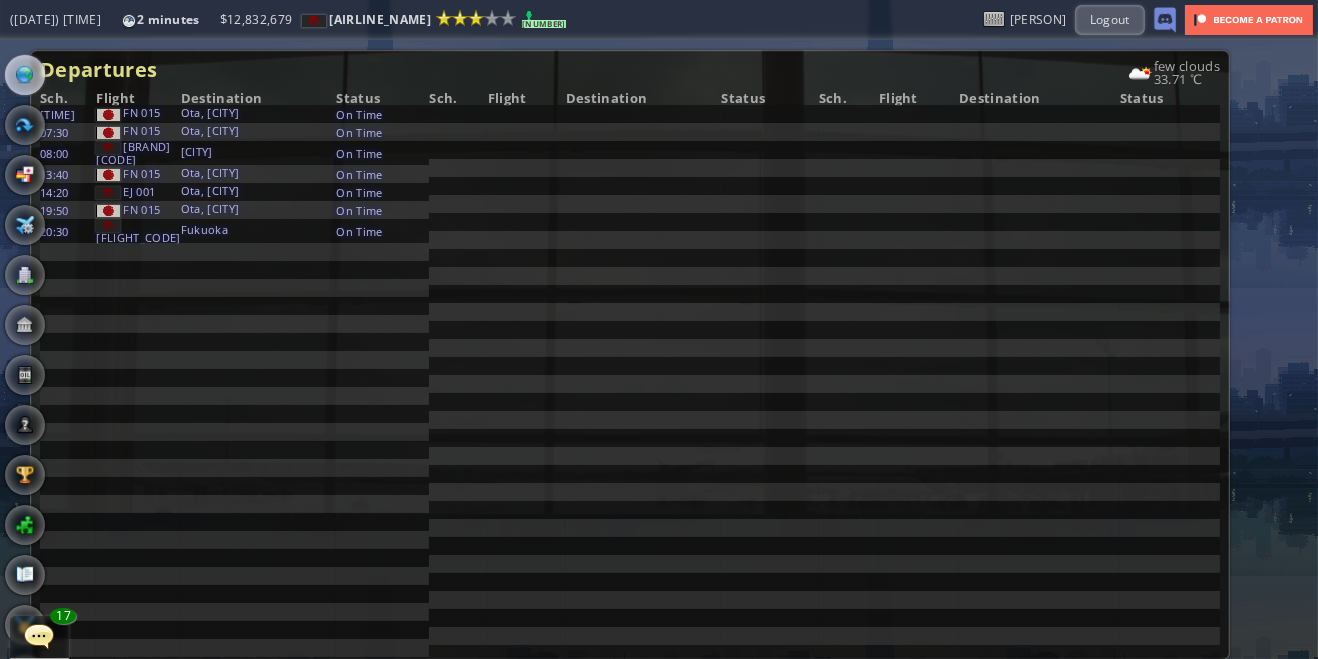 click at bounding box center [25, 75] 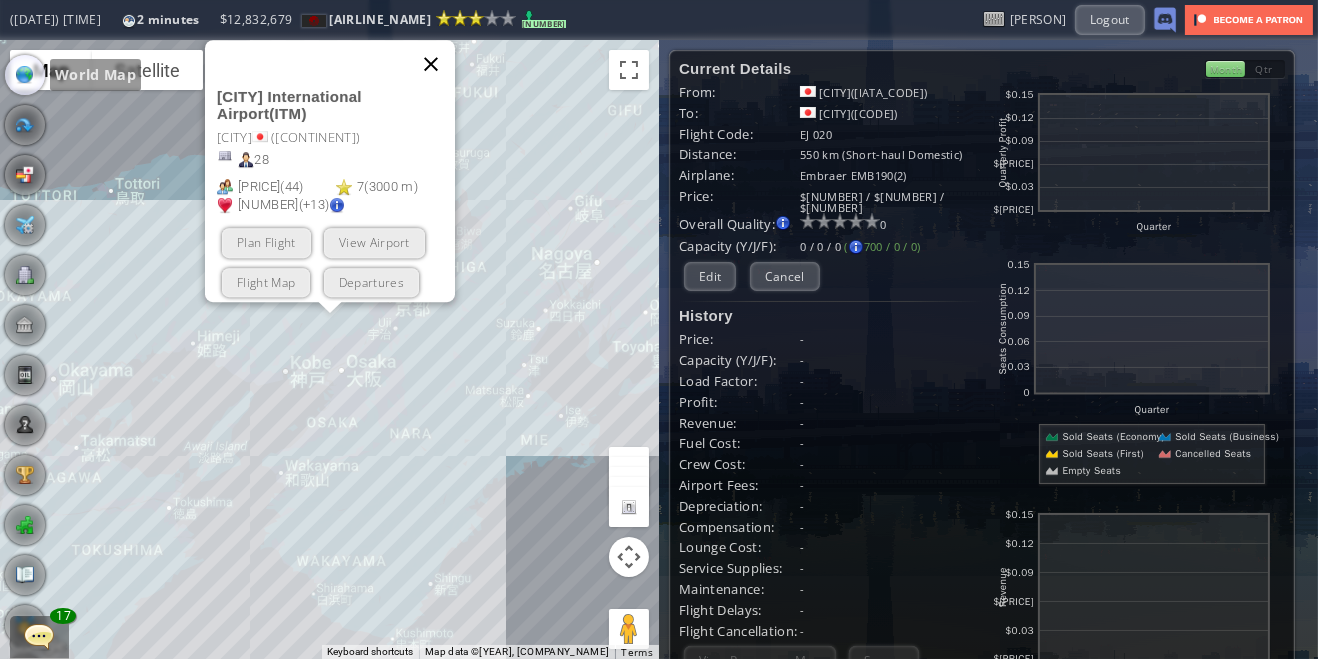 click at bounding box center (431, 64) 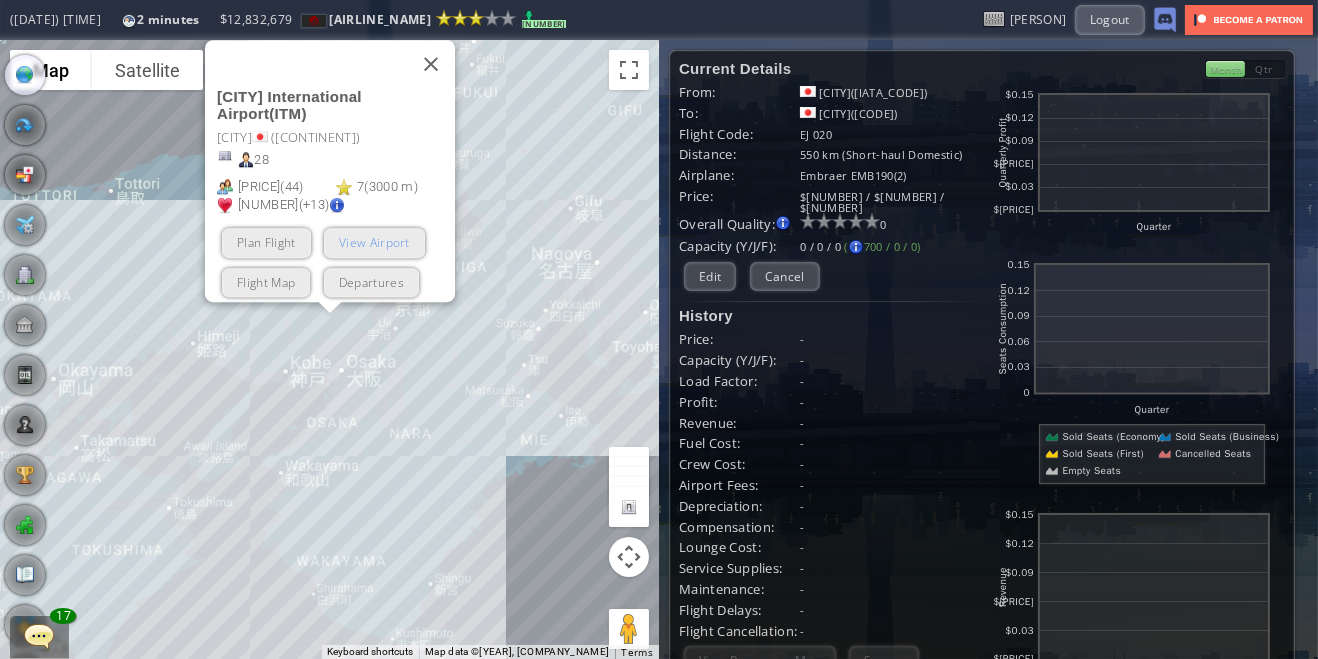 click on "View Airport" at bounding box center [373, 242] 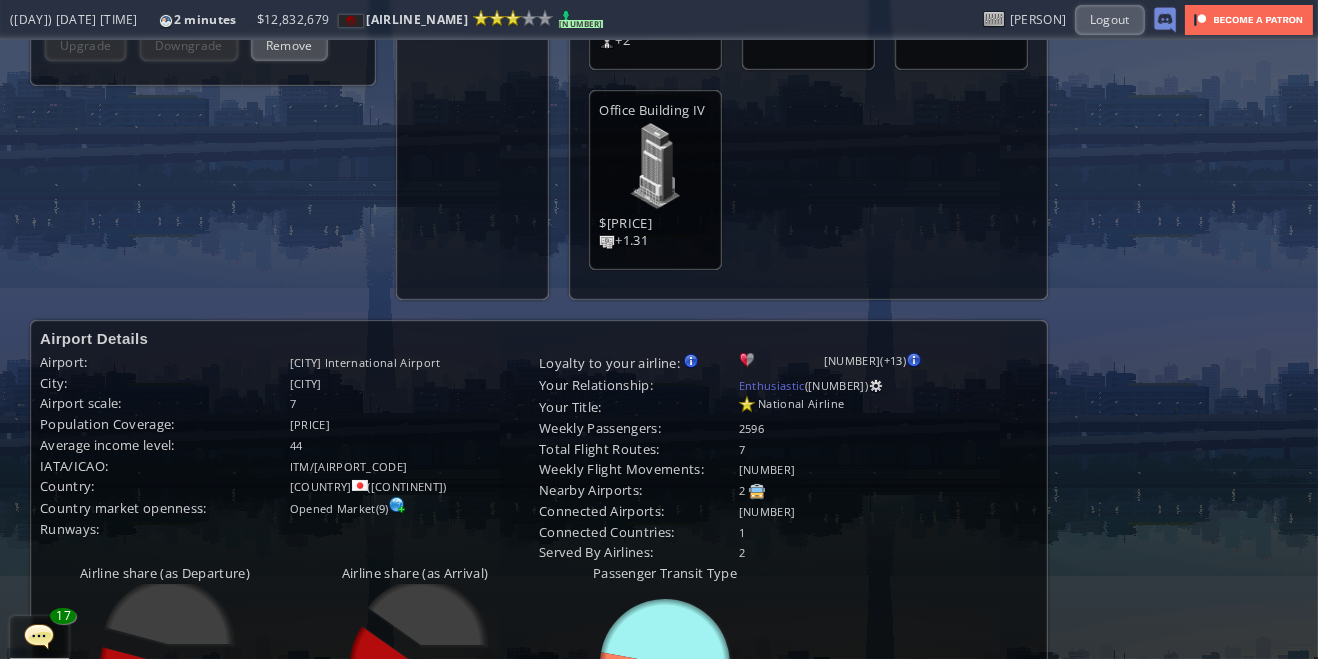 scroll, scrollTop: 0, scrollLeft: 0, axis: both 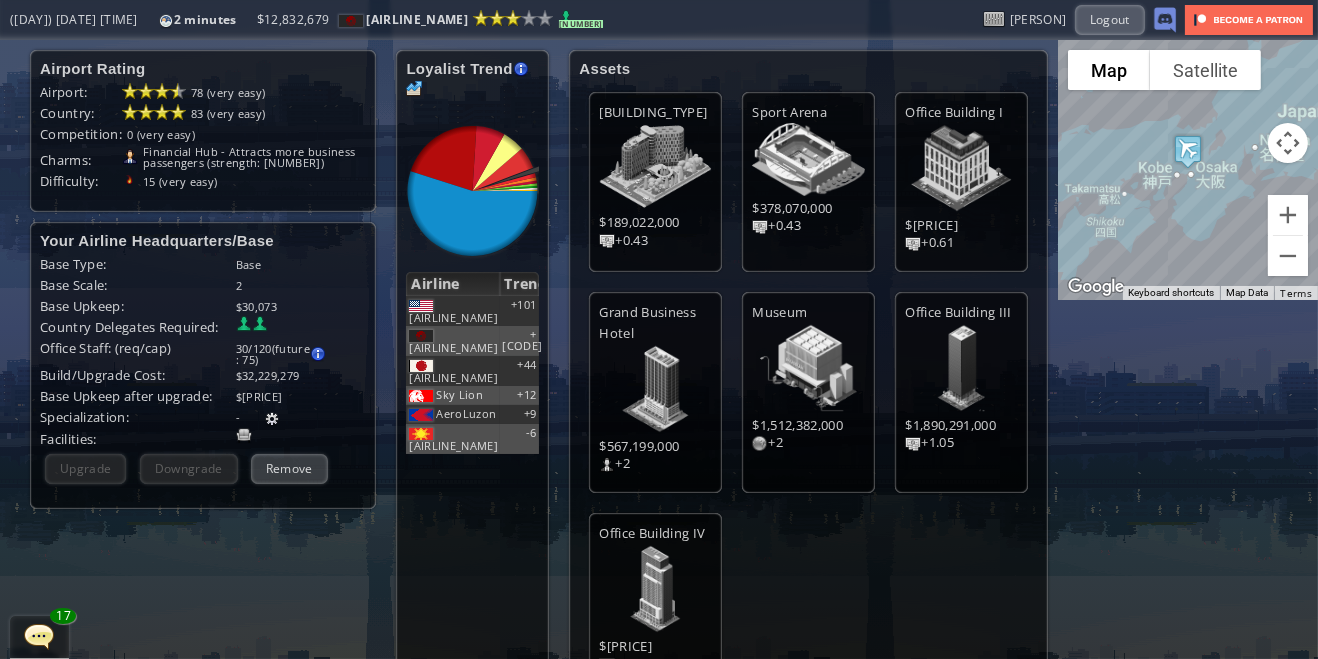 click at bounding box center [7, 329] 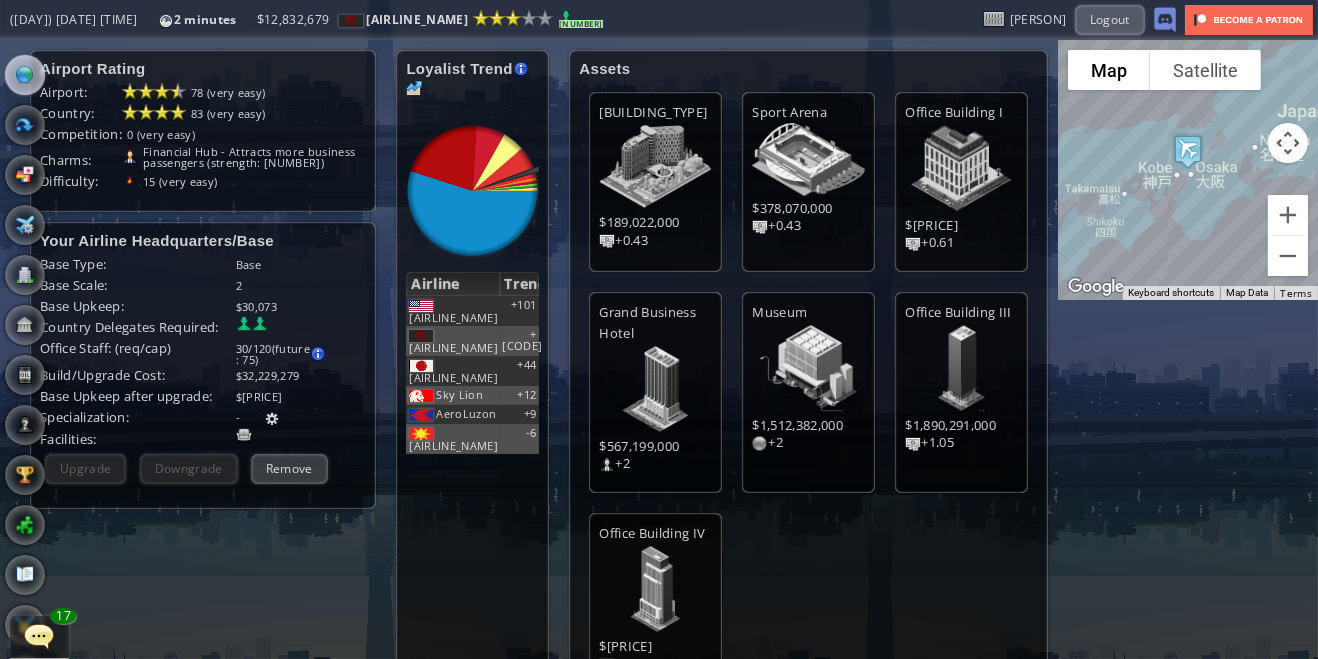 click at bounding box center [25, 75] 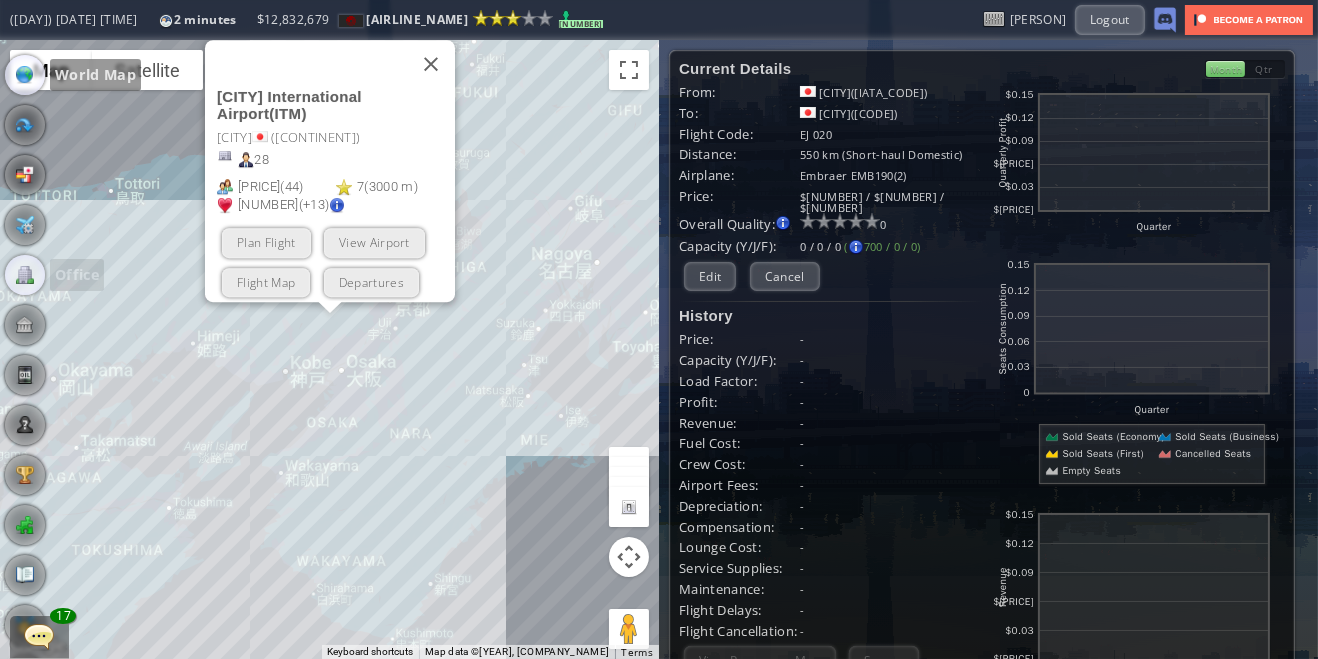 click at bounding box center [25, 275] 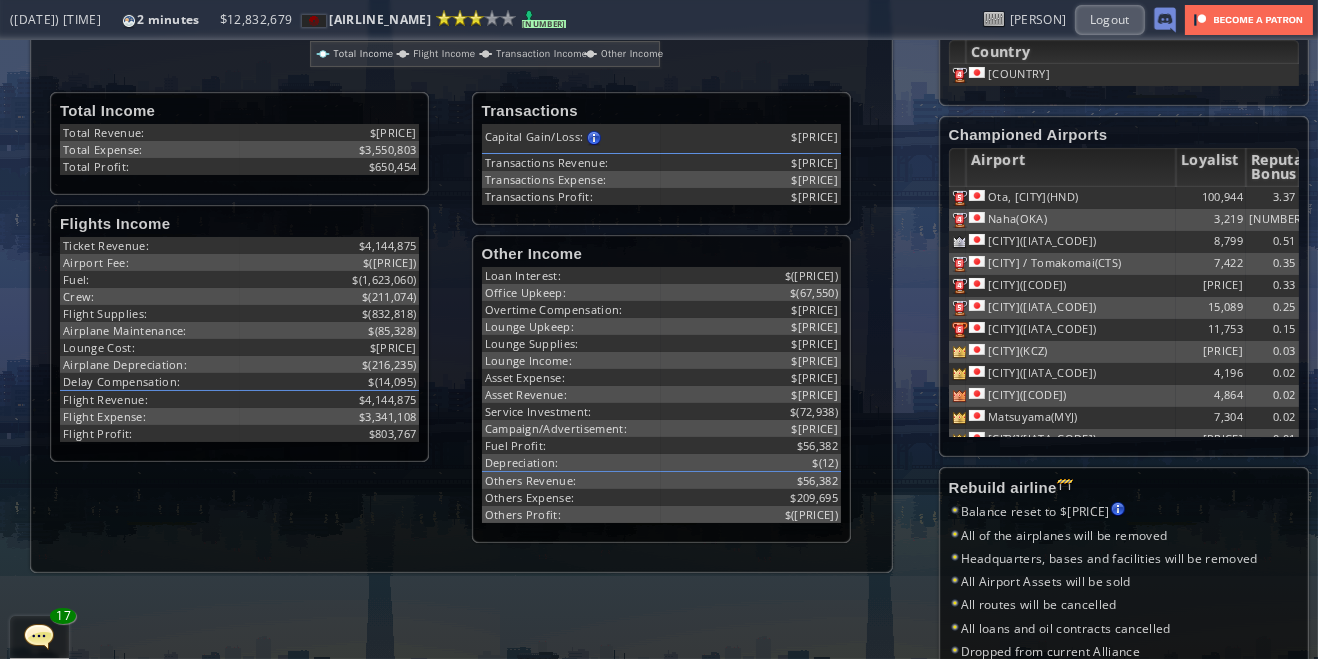 scroll, scrollTop: 604, scrollLeft: 0, axis: vertical 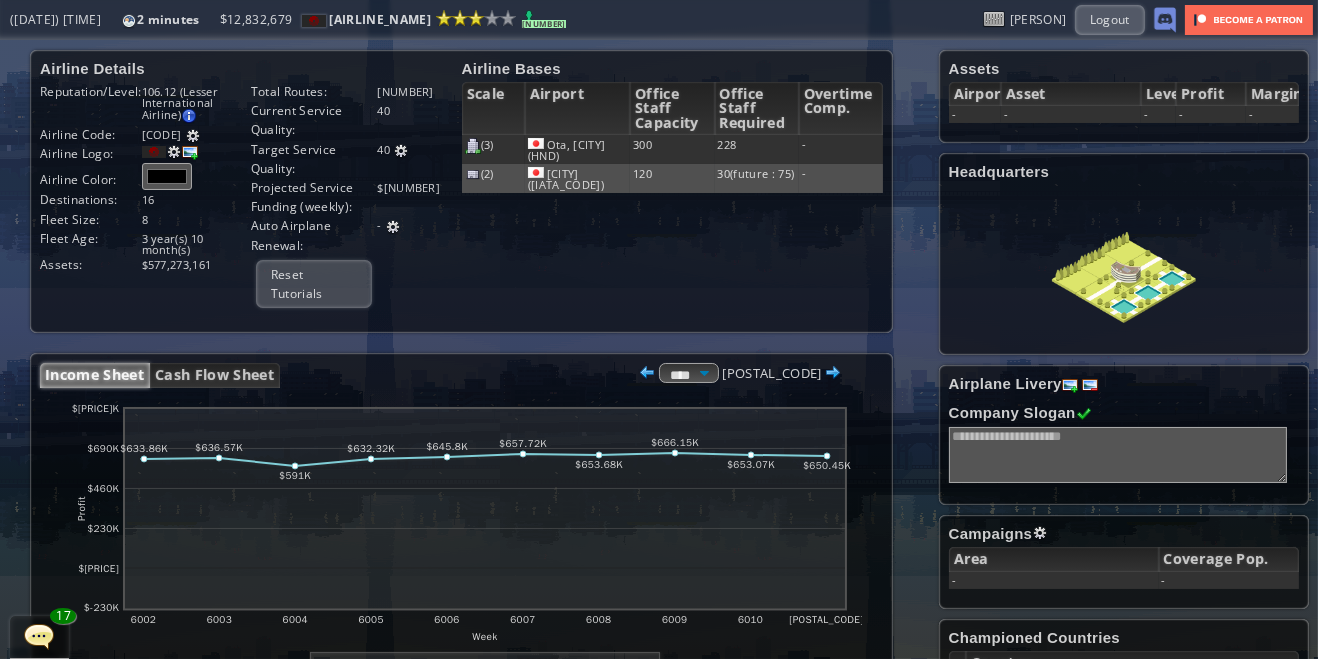 click on "Reputation/Level:
106.12 (Lesser International Airline) Target Reputation: 106.12 Airport Loyalist Ranking : 6.12 Alliance Bonus : 0.00 Passengers carried : 100.00 Current reputation adjusts slowly towards the target reputation Next Grade: 125
Airline Code:
EJ
**
Airline Logo: 16" at bounding box center [474, 617] 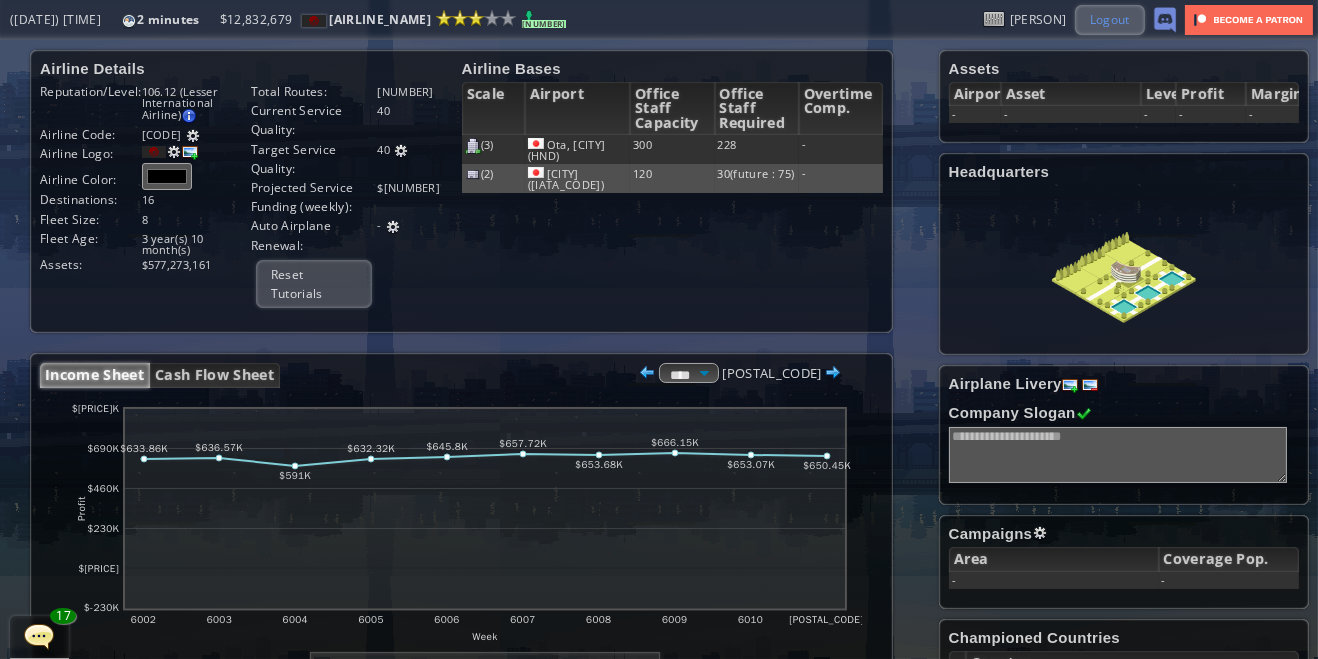 click on "Logout" at bounding box center [1110, 19] 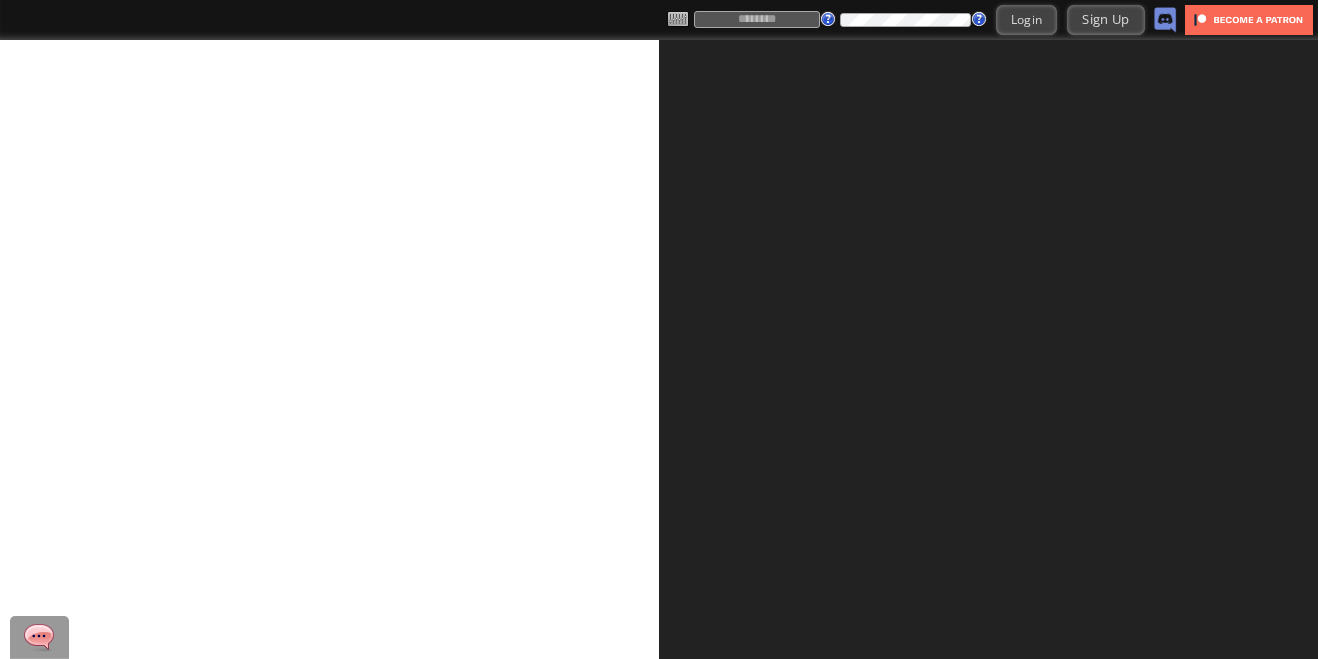 scroll, scrollTop: 0, scrollLeft: 0, axis: both 